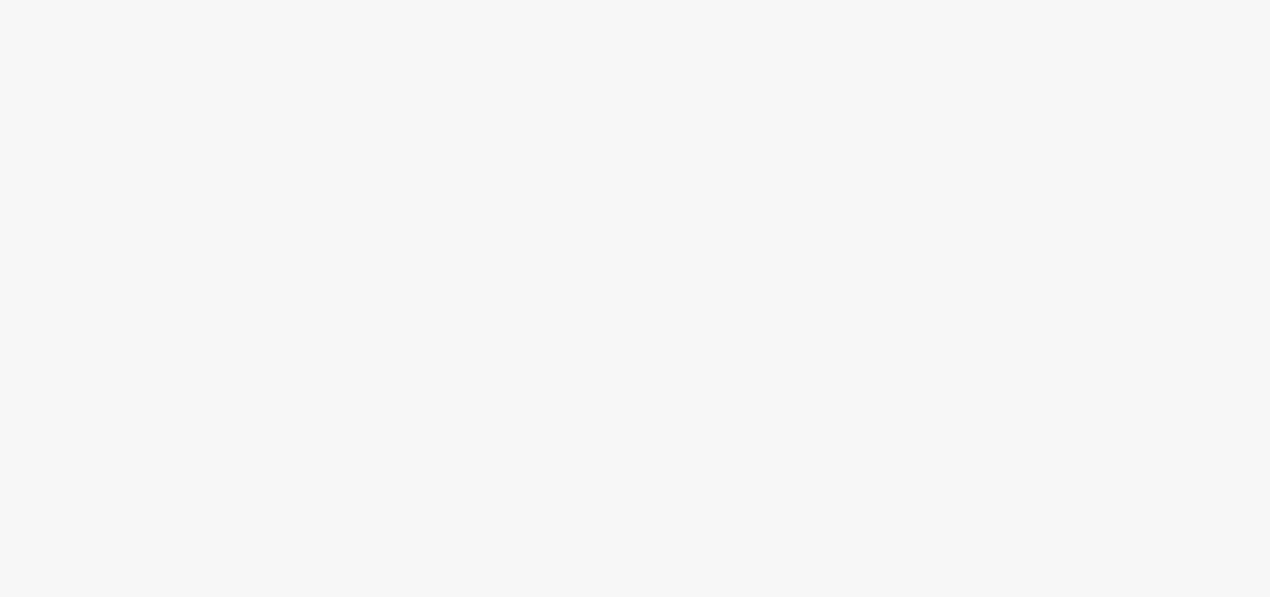 scroll, scrollTop: 0, scrollLeft: 0, axis: both 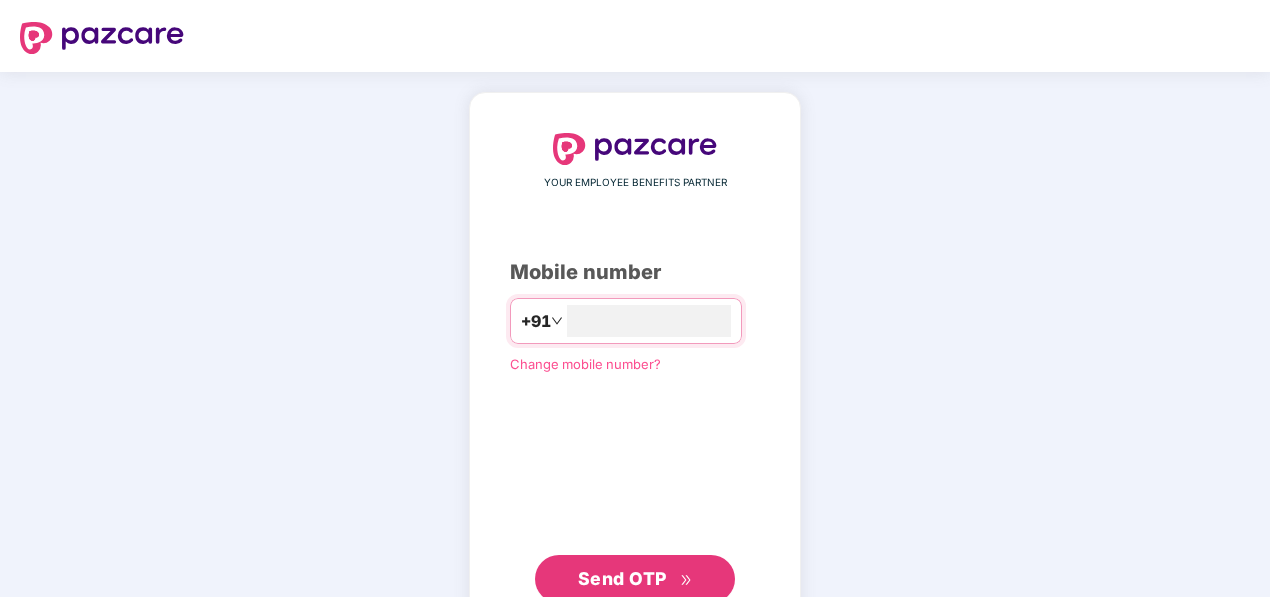 click on "YOUR EMPLOYEE BENEFITS PARTNER Mobile number +91 ******* Change mobile number? Send OTP" at bounding box center [635, 368] 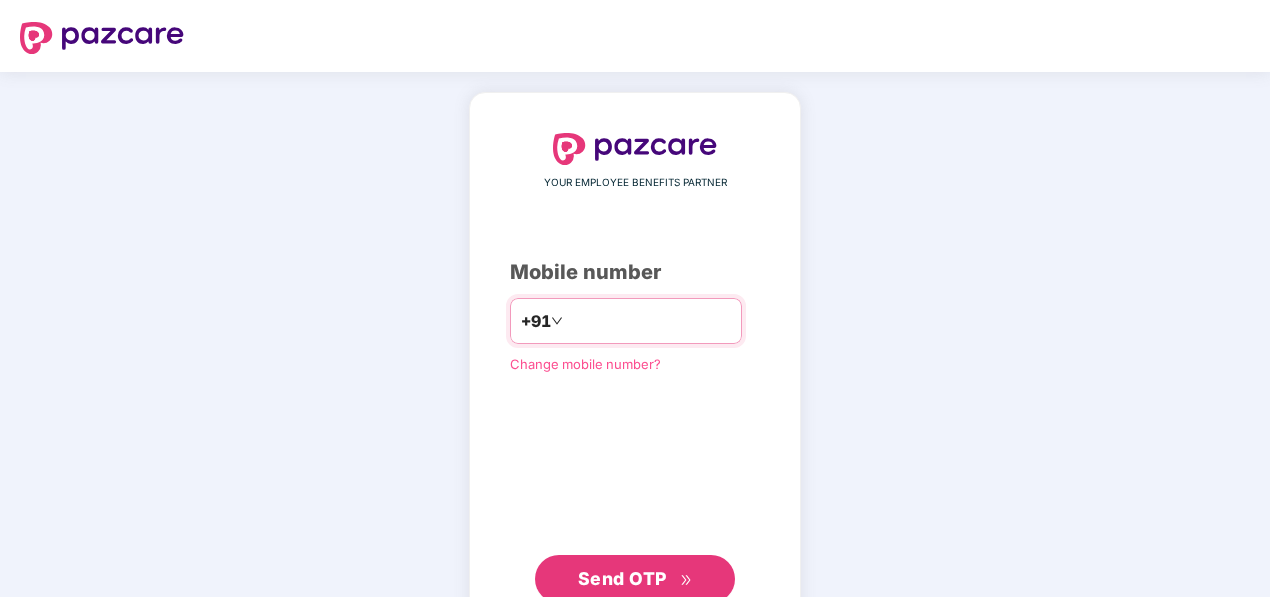 click on "*******" at bounding box center [649, 321] 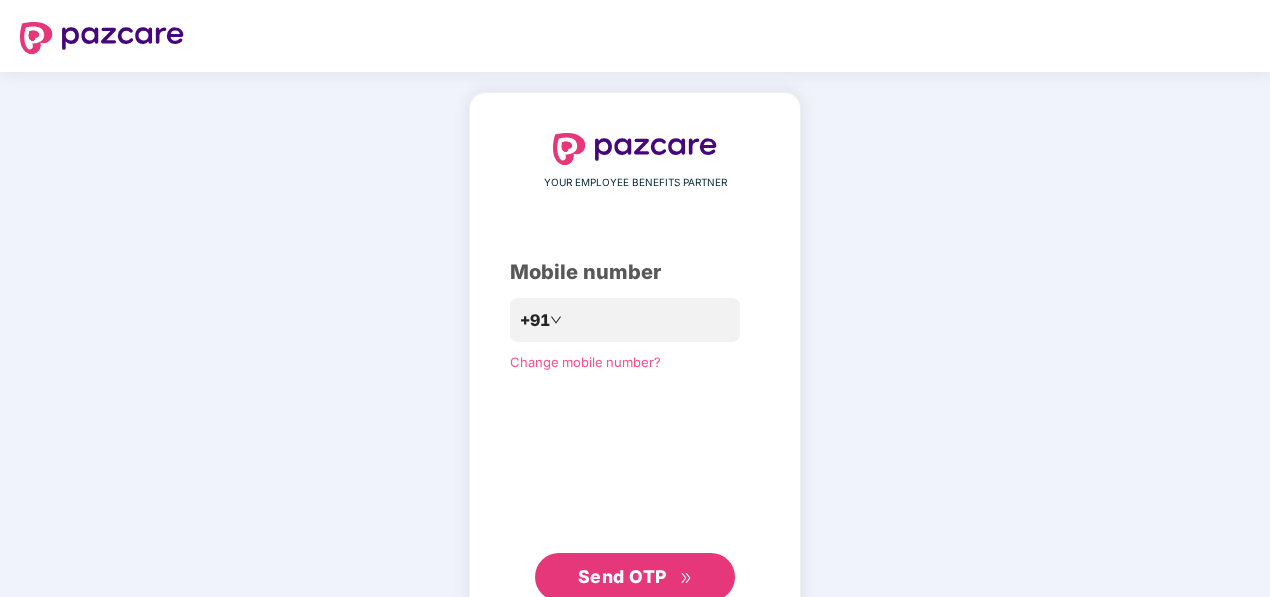 click on "Send OTP" at bounding box center (635, 577) 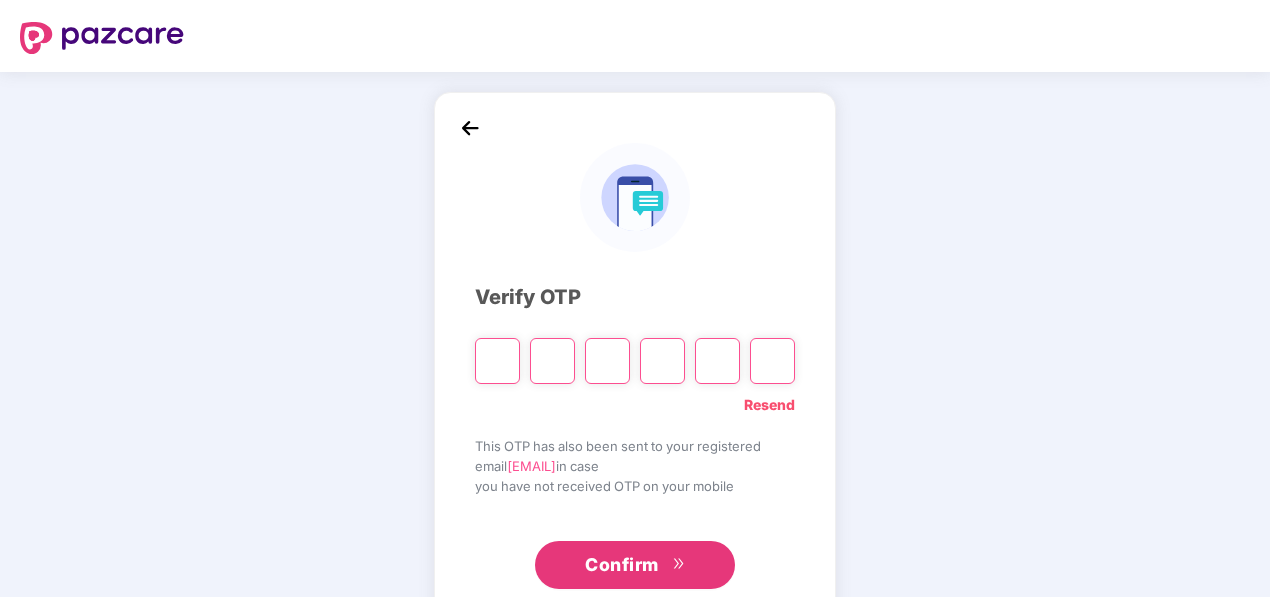 type on "*" 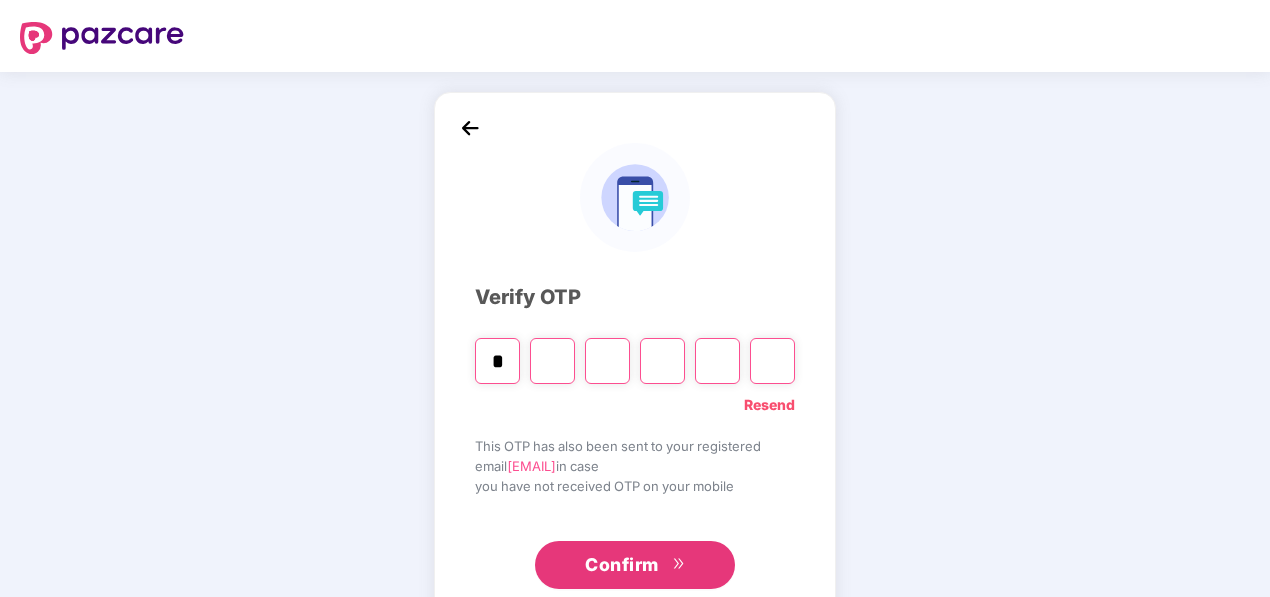 type on "*" 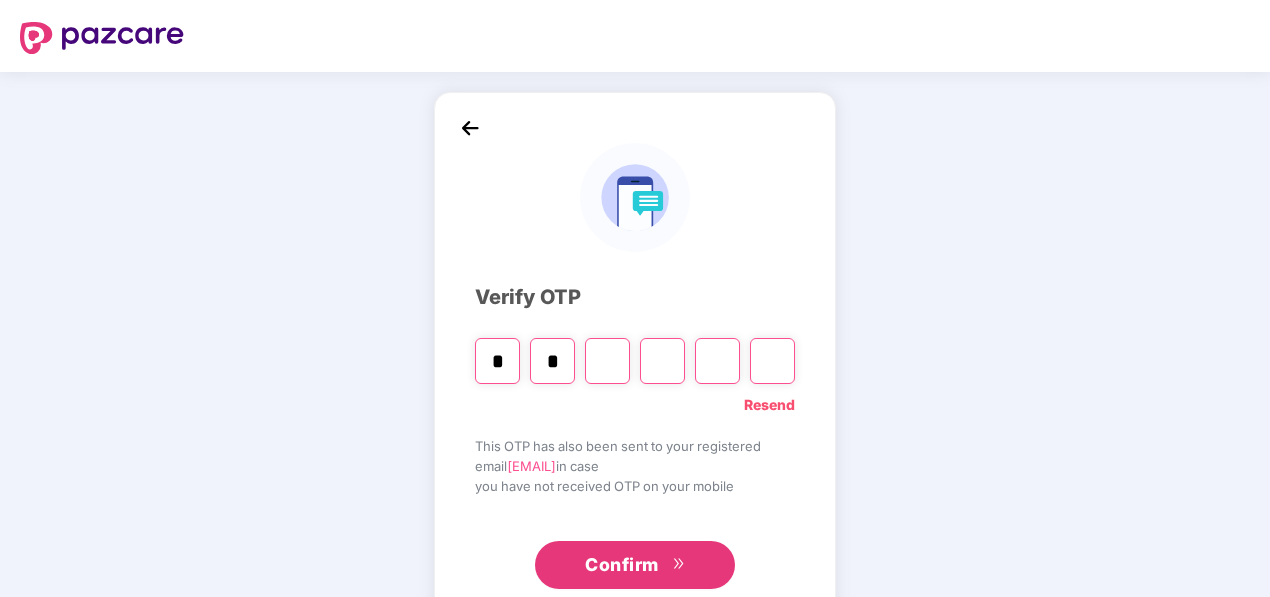 type on "*" 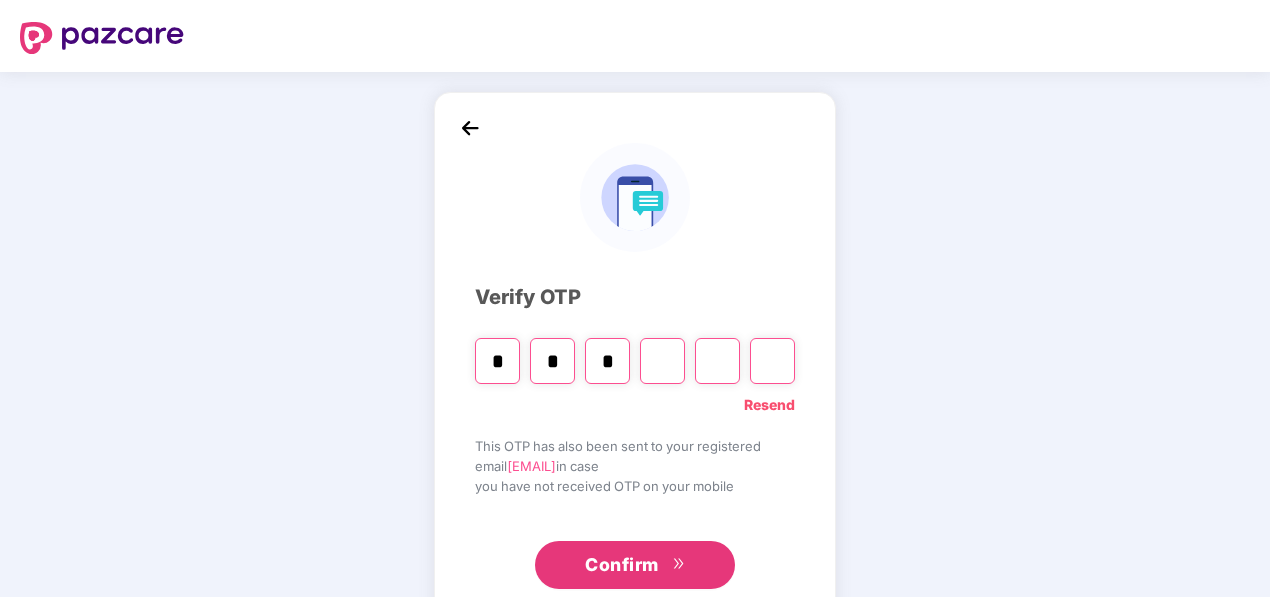 type on "*" 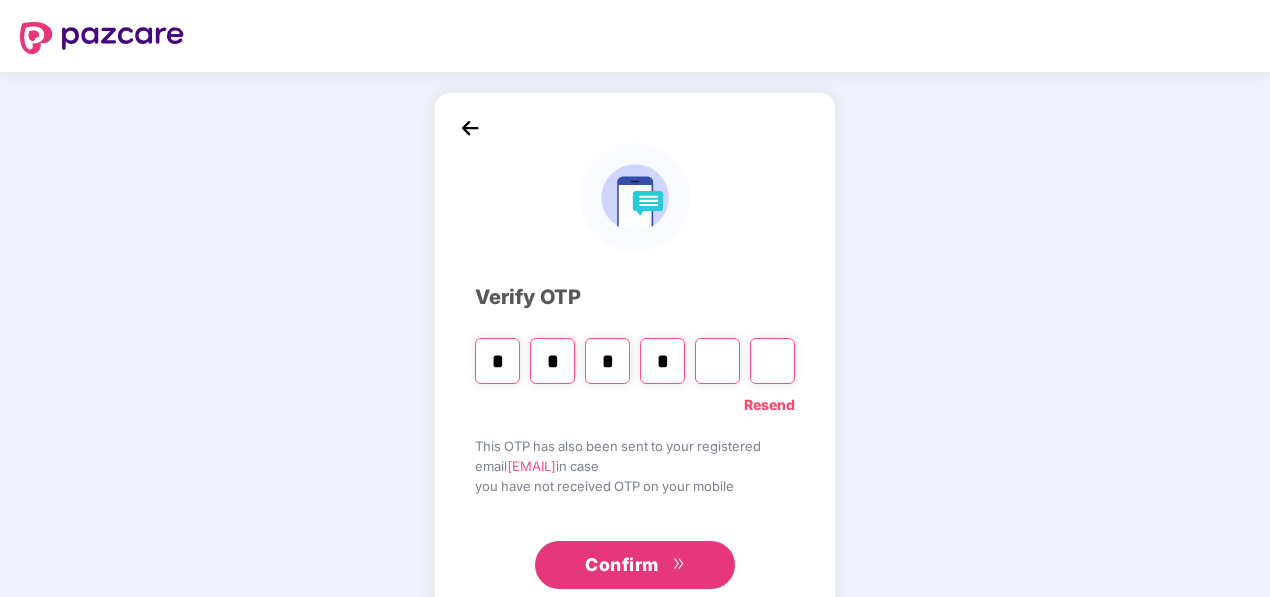 type on "*" 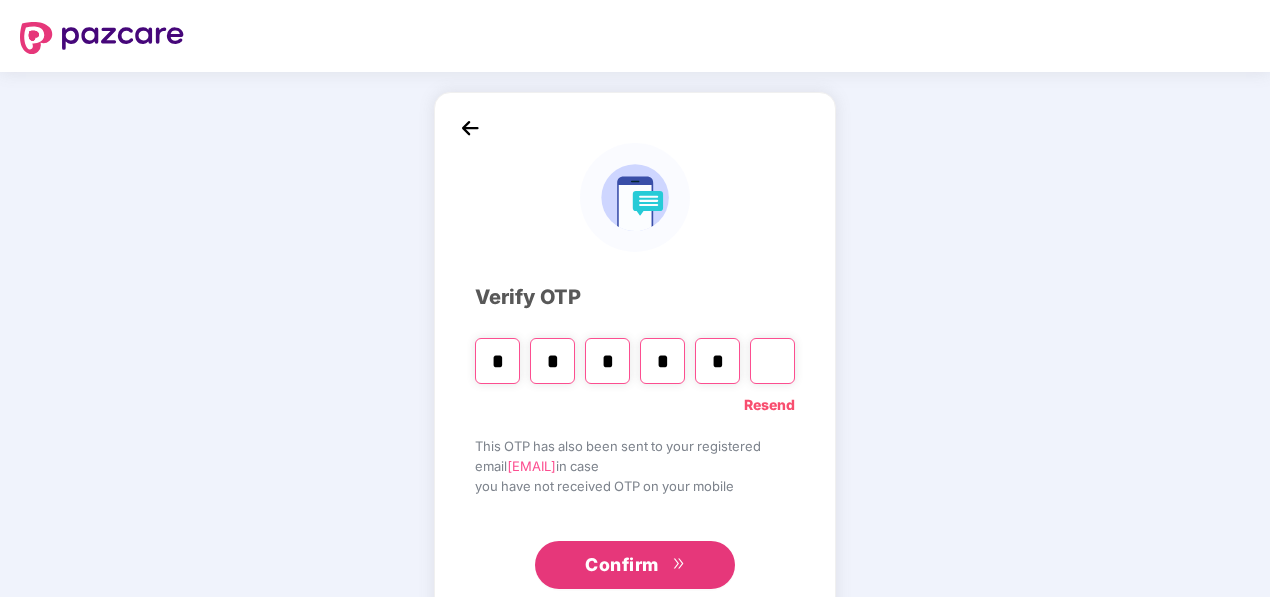 type on "*" 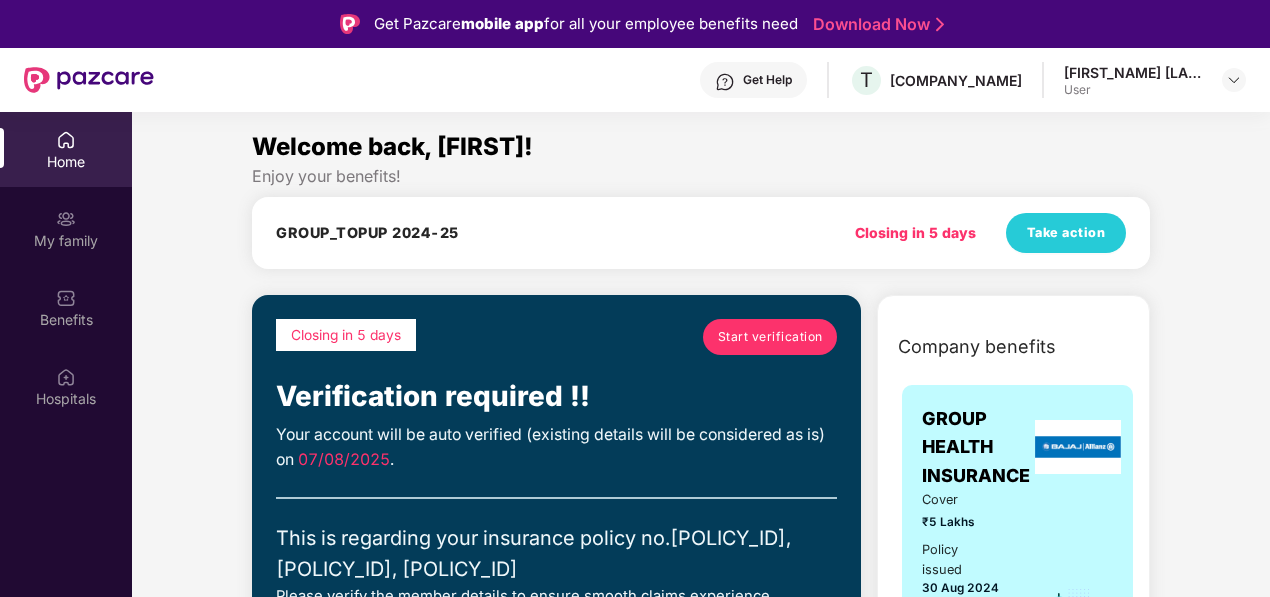 click on "Welcome back, [FIRST_NAME]! Enjoy your benefits! GROUP_TOPUP [YEAR] Closing in 5 days Take action Closing in 5 days Start verification Verification required !! Your account will be auto verified (existing details will be considered as is) on [DATE] . This is regarding your insurance policy no. [POLICY_NUMBER], [POLICY_NUMBER], [POLICY_NUMBER] Please verify the member details to ensure smooth claims experience. Any changes after this time window are NOT ALLOWED . Post the window closure, addition will only be allowed of a newly wedded spouse or a new born child as per policy terms and conditions. Do the following as part of verification: Make sure all members you want to cover are added (if the policy allows it) Make sure details of each member including self is as per your KYC document - name, DOB, mobile number, relationship, etc. Upto 45% off on Fitpass pro annual membership plan Unlimited access to 8,100 gyms and fitness studios across India Free Noise smartwatch Buy Now Buy Now" at bounding box center [701, 2757] 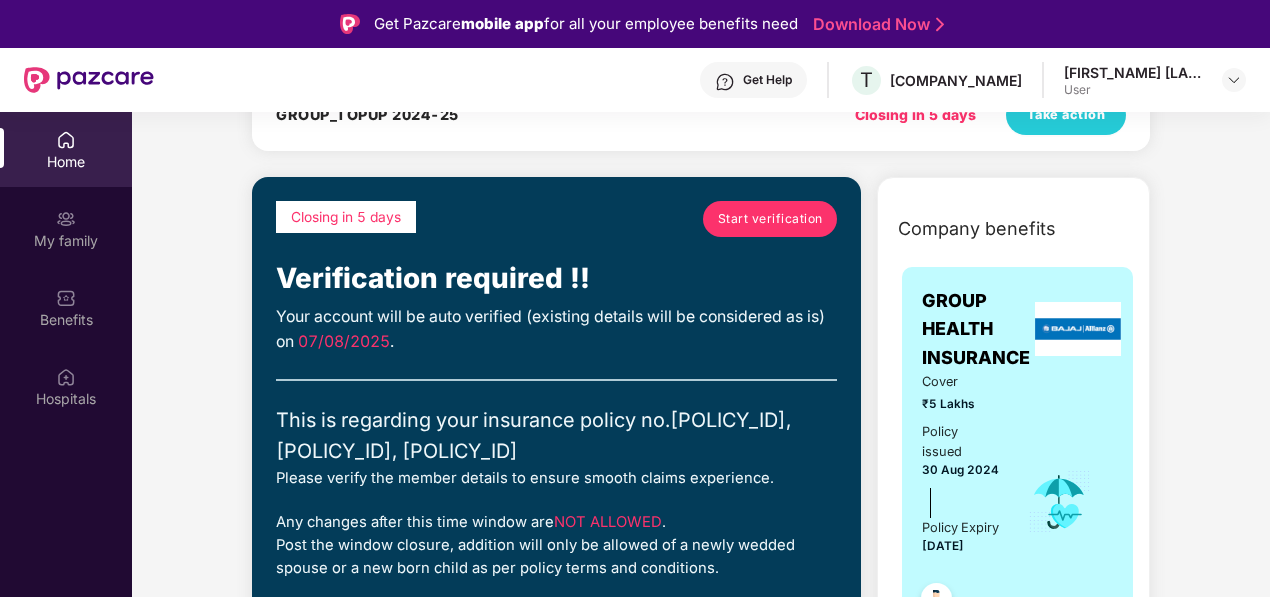 scroll, scrollTop: 120, scrollLeft: 0, axis: vertical 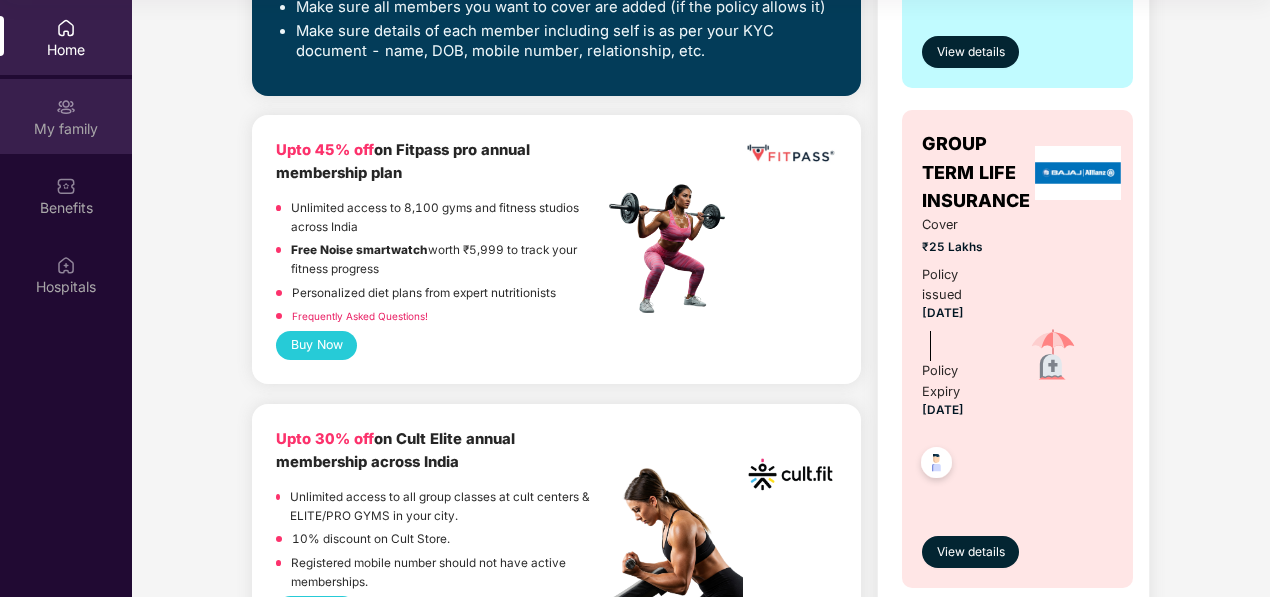 click on "My family" at bounding box center (66, 129) 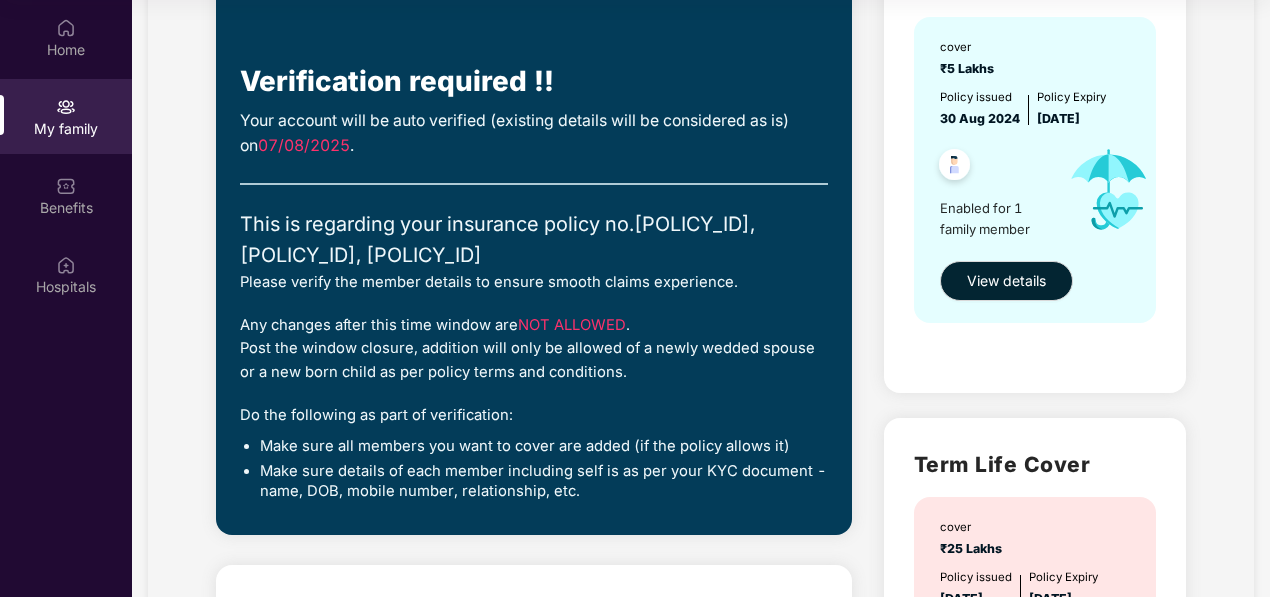 scroll, scrollTop: 0, scrollLeft: 0, axis: both 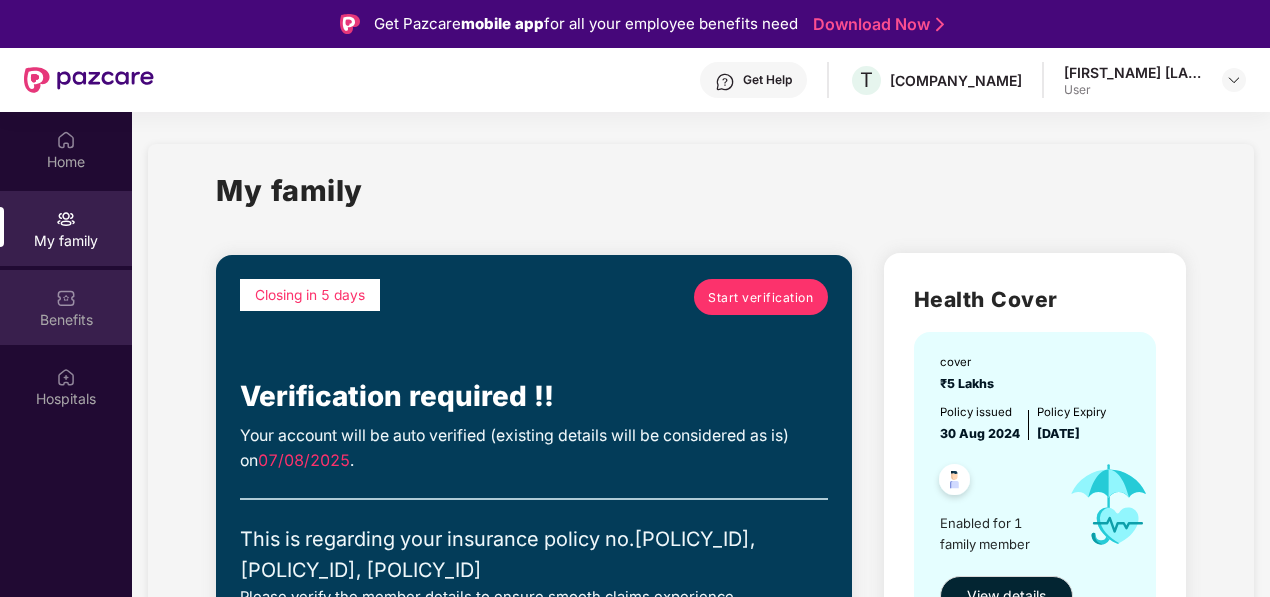 click on "Benefits" at bounding box center [66, 320] 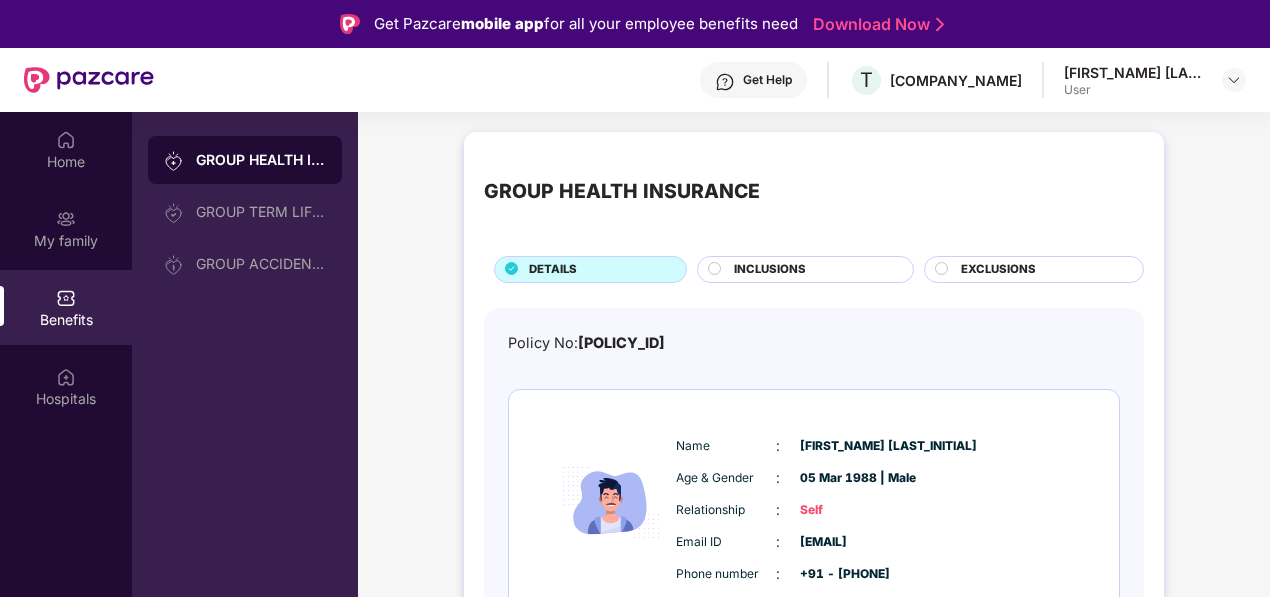 click on "GROUP HEALTH INSURANCE DETAILS INCLUSIONS EXCLUSIONS Policy No:  [POLICY_ID] Name : [FIRST] [LAST] Age & Gender : 05 Mar 1988 | Male Relationship : Self Email ID : [EMAIL] Phone number : +91 - [PHONE] Pending health card generation" at bounding box center (814, 459) 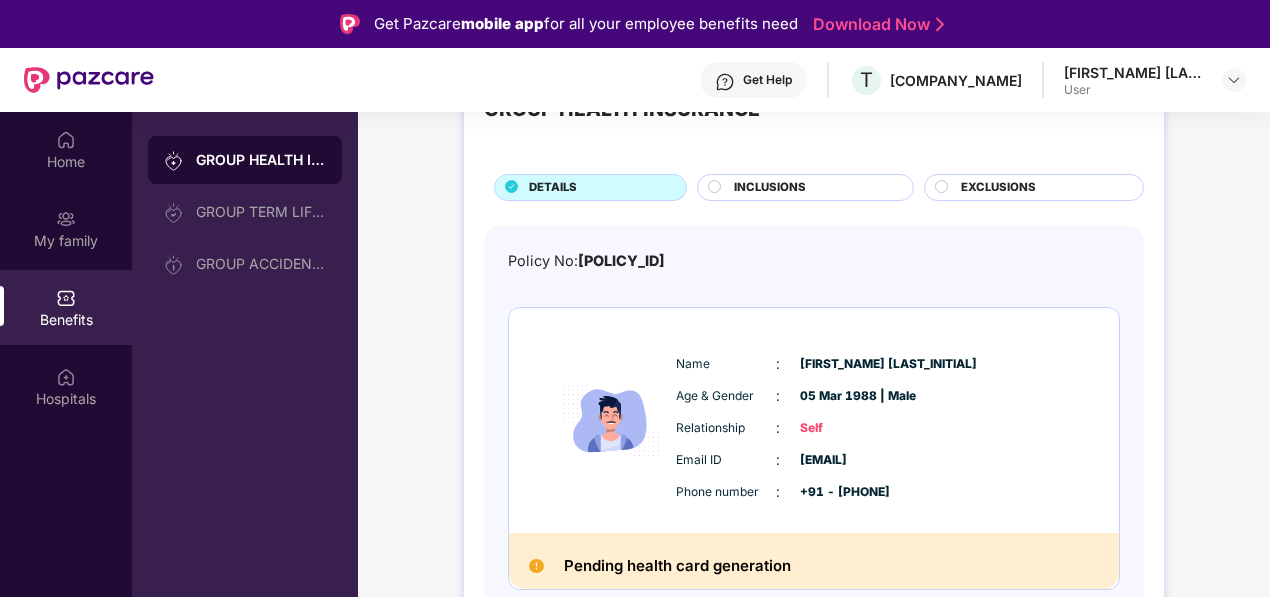 scroll, scrollTop: 85, scrollLeft: 0, axis: vertical 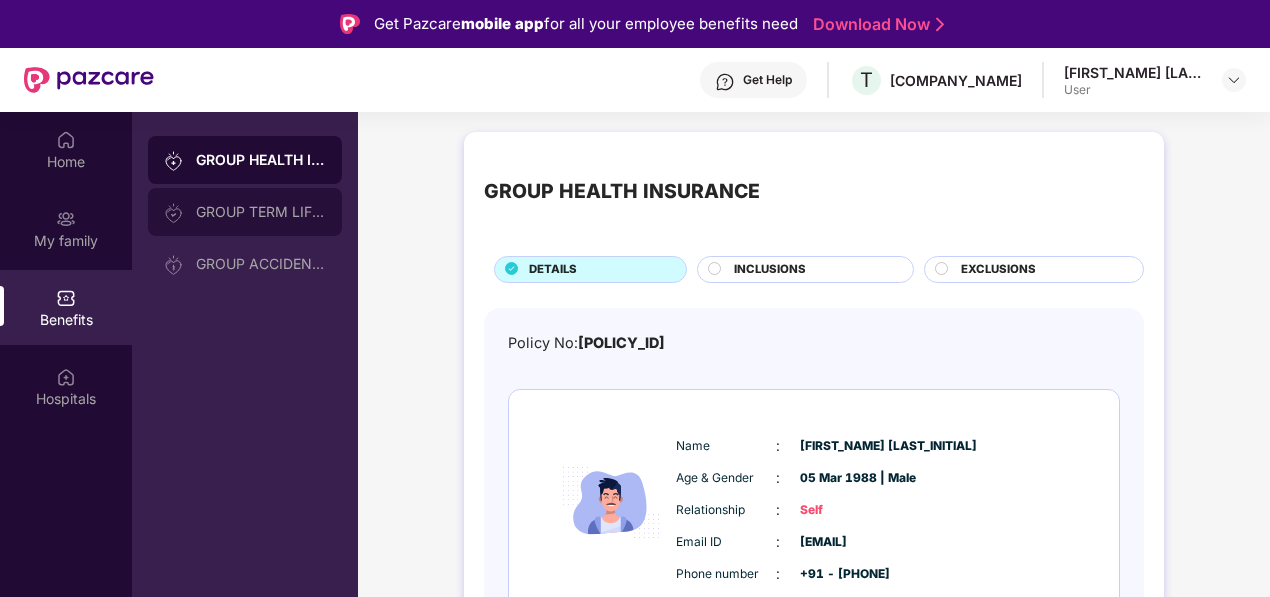 click on "GROUP TERM LIFE INSURANCE" at bounding box center [261, 212] 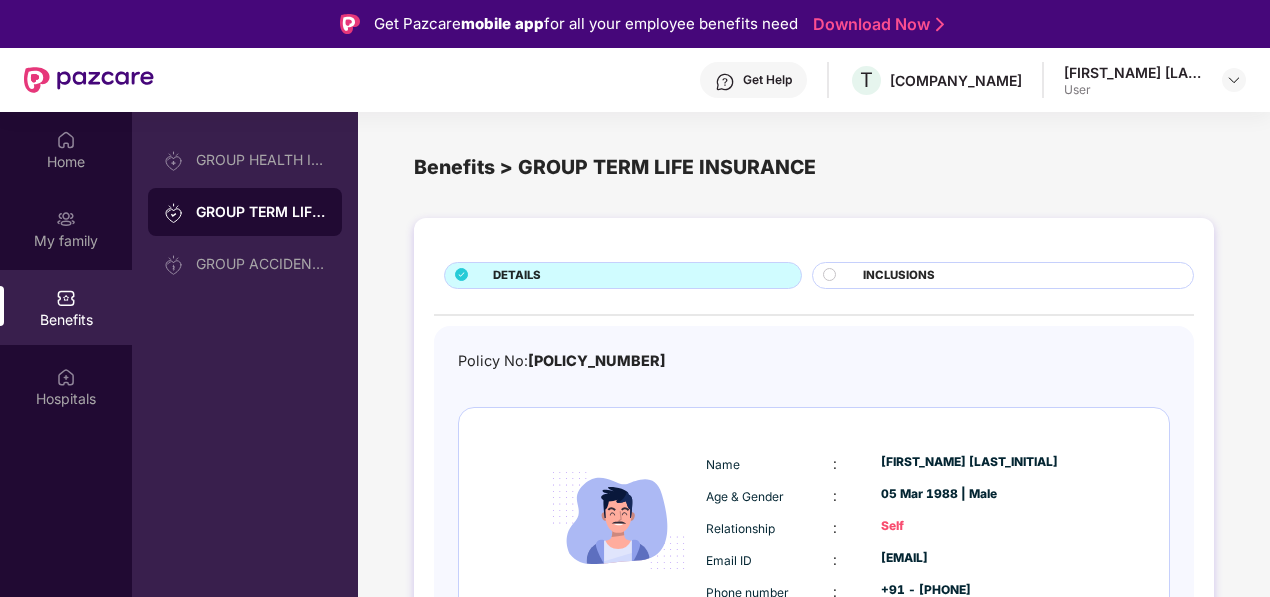 click on "DETAILS INCLUSIONS Policy No:  [POLICY_ID] Name : [FIRST] [LAST] Age & Gender : 05 Mar 1988 | Male Relationship : Self Email ID : [EMAIL] Phone number : +91 - [PHONE] Pending with insurer" at bounding box center (814, 511) 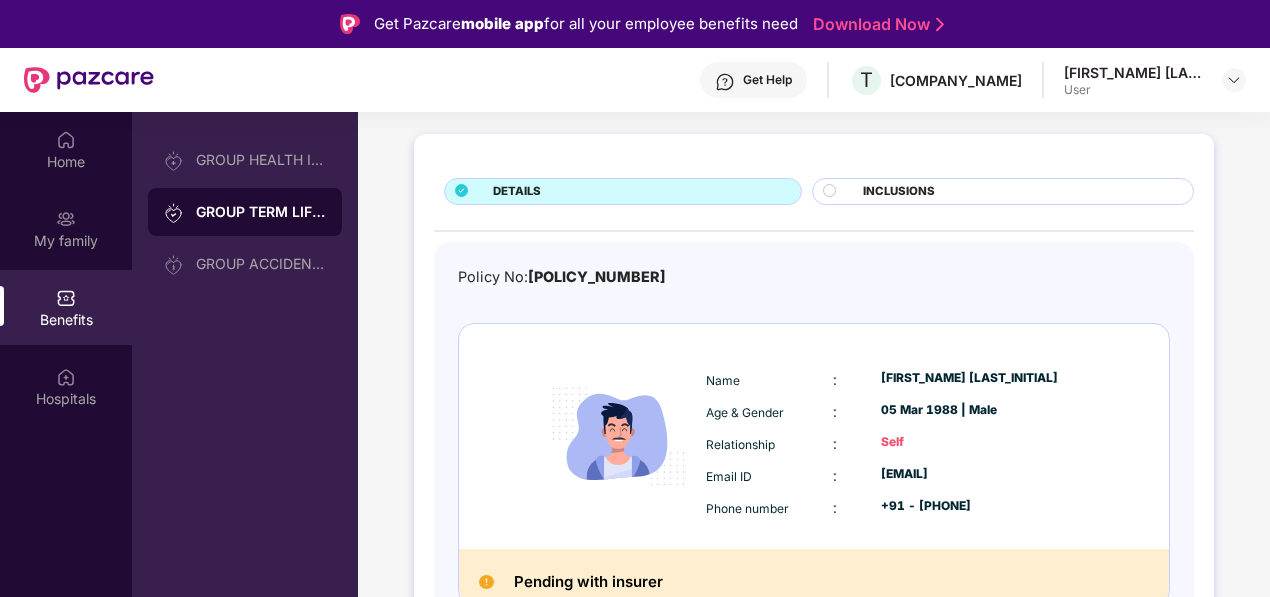 scroll, scrollTop: 102, scrollLeft: 0, axis: vertical 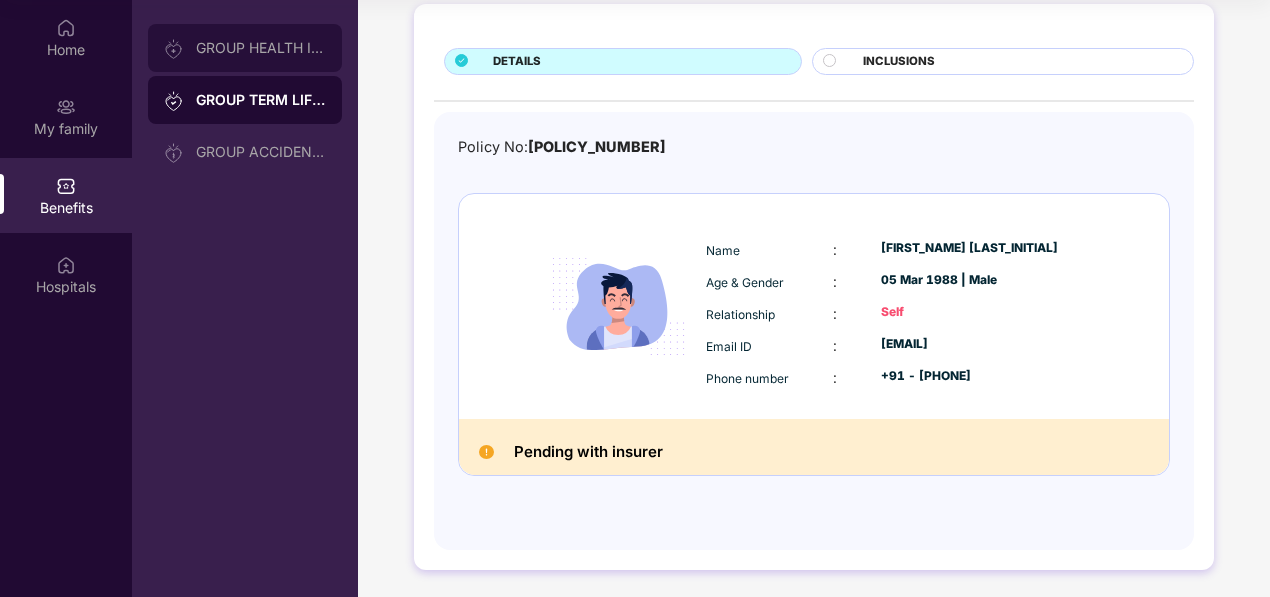 click on "GROUP HEALTH INSURANCE" at bounding box center [245, 48] 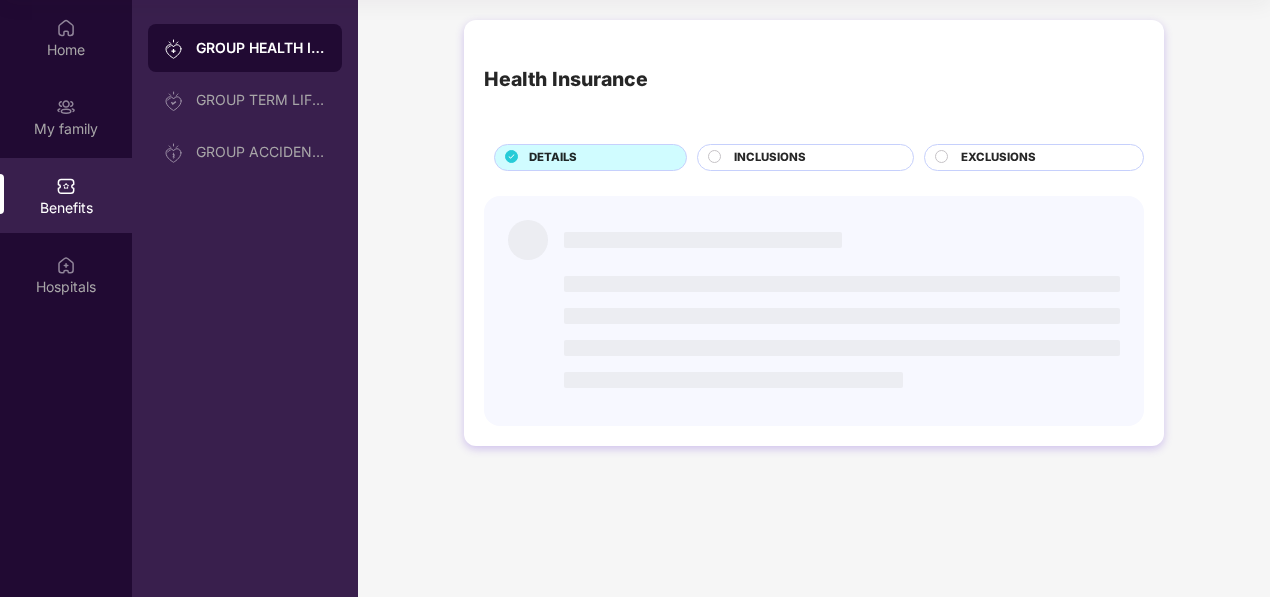 scroll, scrollTop: 0, scrollLeft: 0, axis: both 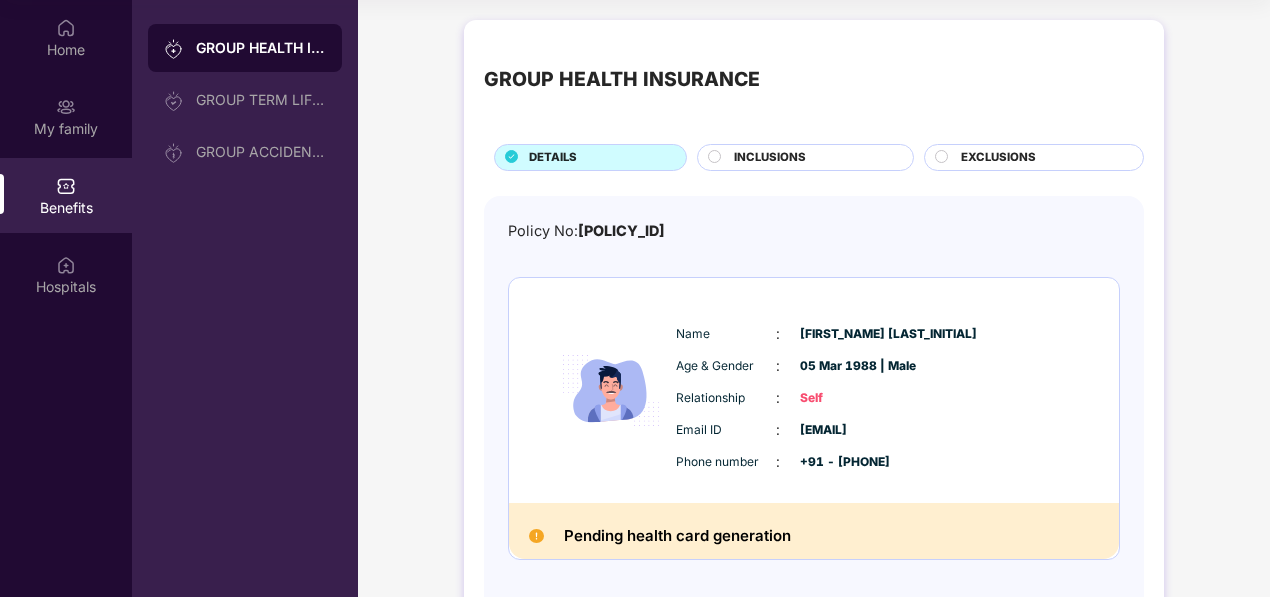 click 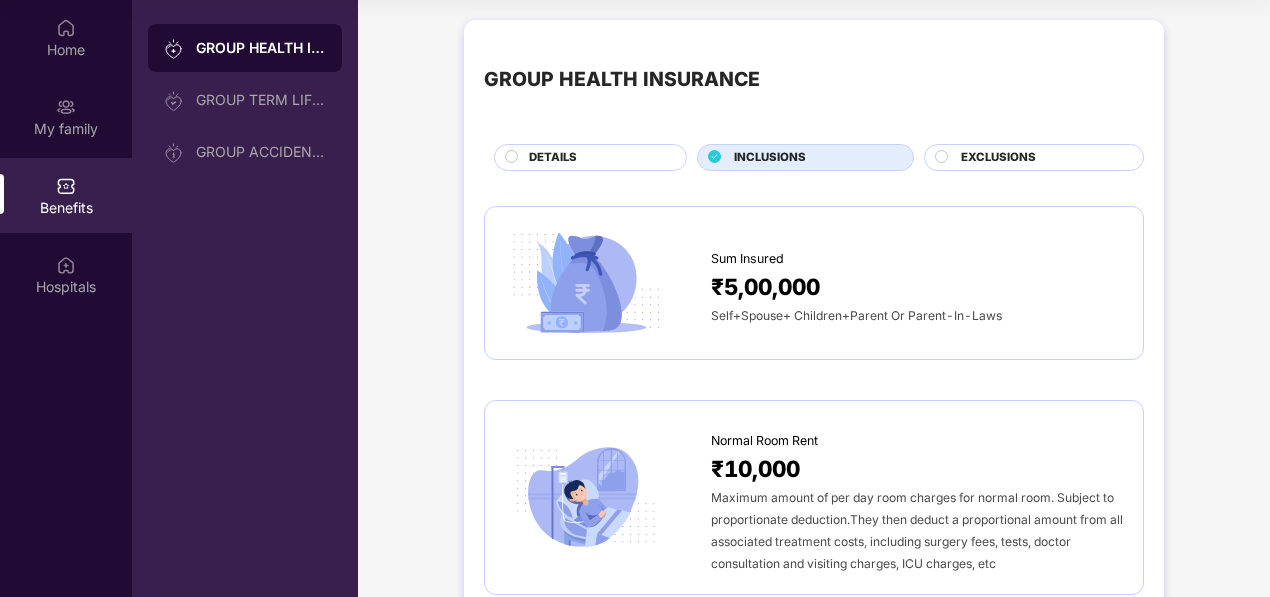 click on "GROUP HEALTH INSURANCE DETAILS INCLUSIONS EXCLUSIONS Sum Insured ₹5,00,000 Self+Spouse+ Children+Parent Or Parent-In-Laws Normal Room Rent ₹10,000 Maximum amount of per day room charges for normal room. Subject to proportionate deduction.They then deduct a proportional amount from all associated treatment costs, including surgery fees, tests, doctor consultation and visiting charges, ICU charges, etc ICU Room Rent No capping Maximum amount of per day room charges for ICU. Subject to proportionate deduction.They then deduct a proportional amount from all associated treatment costs, including surgery fees, tests, doctor consultation and visiting charges, ICU charges, etc Disease wise Not Covered No Disease Wise Capping. Payment Of Cover Will Be Proportionate To Cover On Room Rent & Upto Sum Insured. Please Refer Policy Terms And Condition For CompleteDetails. Pre Hospitalization 30 days Post Hospitalization 60 days Deductible As per policy Terms No upfront payment for an eligible claim. Ambulance ₹2,000" at bounding box center (814, 1771) 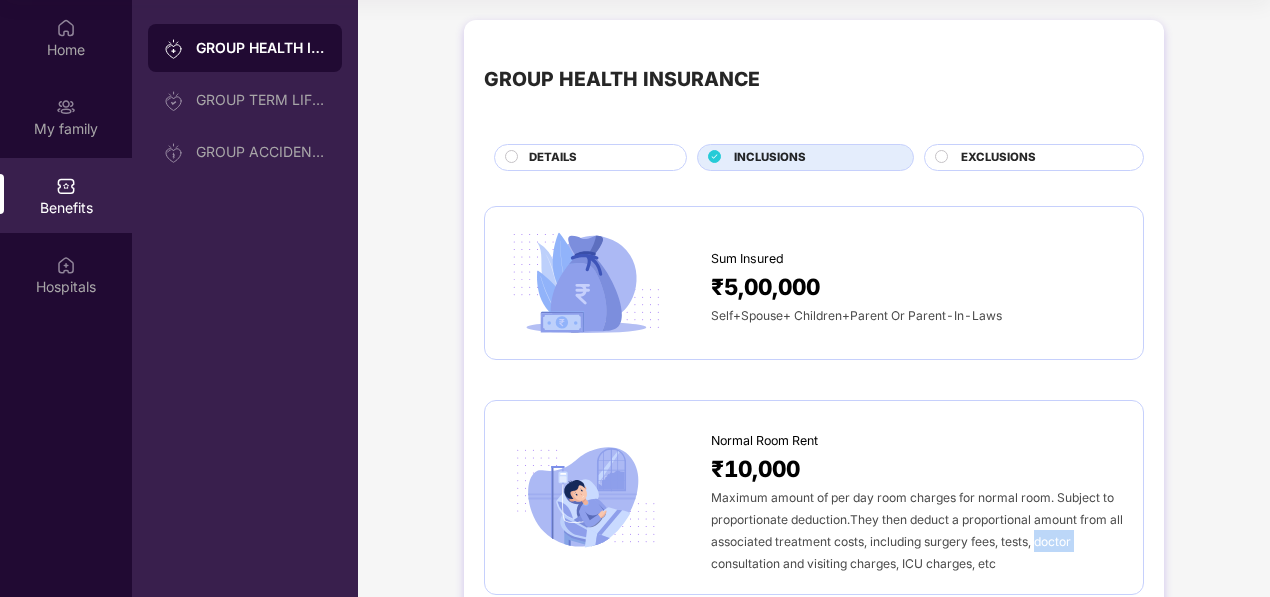 click on "GROUP HEALTH INSURANCE DETAILS INCLUSIONS EXCLUSIONS Sum Insured ₹5,00,000 Self+Spouse+ Children+Parent Or Parent-In-Laws Normal Room Rent ₹10,000 Maximum amount of per day room charges for normal room. Subject to proportionate deduction.They then deduct a proportional amount from all associated treatment costs, including surgery fees, tests, doctor consultation and visiting charges, ICU charges, etc ICU Room Rent No capping Maximum amount of per day room charges for ICU. Subject to proportionate deduction.They then deduct a proportional amount from all associated treatment costs, including surgery fees, tests, doctor consultation and visiting charges, ICU charges, etc Disease wise Not Covered No Disease Wise Capping. Payment Of Cover Will Be Proportionate To Cover On Room Rent & Upto Sum Insured. Please Refer Policy Terms And Condition For CompleteDetails. Pre Hospitalization 30 days Post Hospitalization 60 days Deductible As per policy Terms No upfront payment for an eligible claim. Ambulance ₹2,000" at bounding box center [814, 1771] 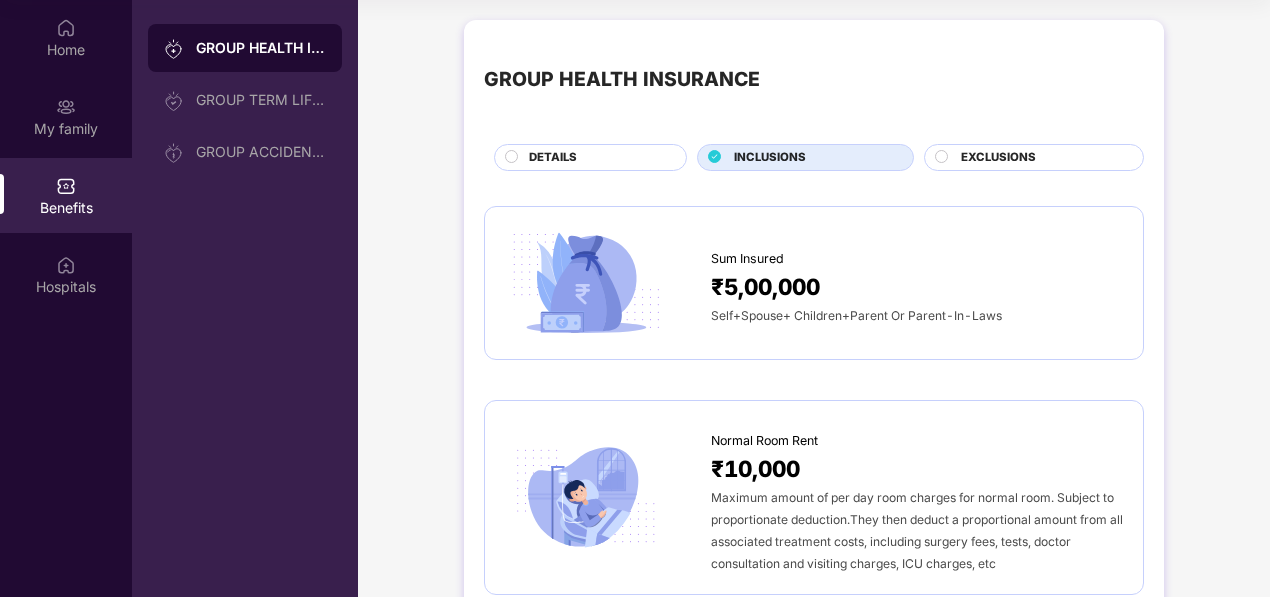 drag, startPoint x: 1259, startPoint y: 542, endPoint x: 1194, endPoint y: 562, distance: 68.007355 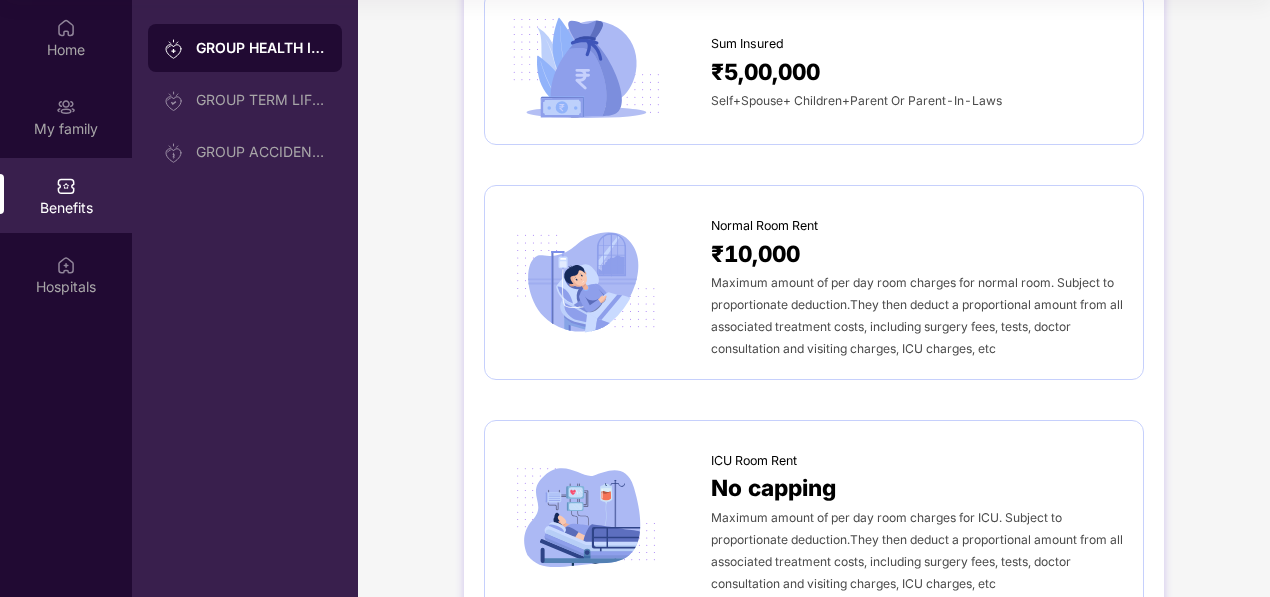 scroll, scrollTop: 38, scrollLeft: 0, axis: vertical 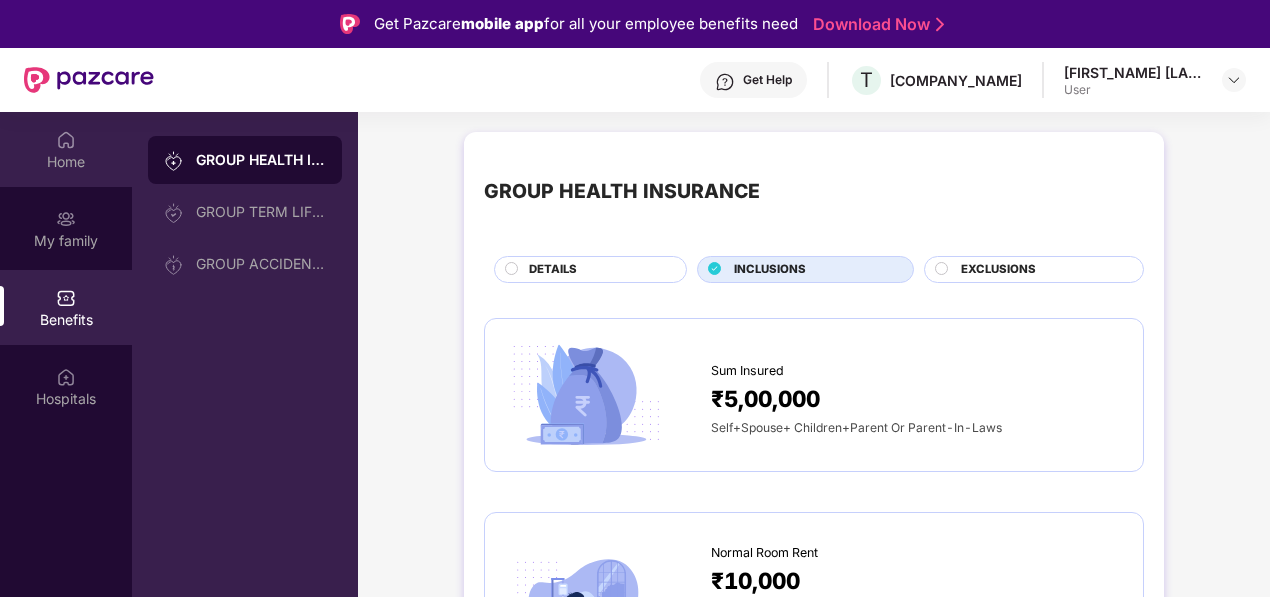 click on "Home" at bounding box center [66, 162] 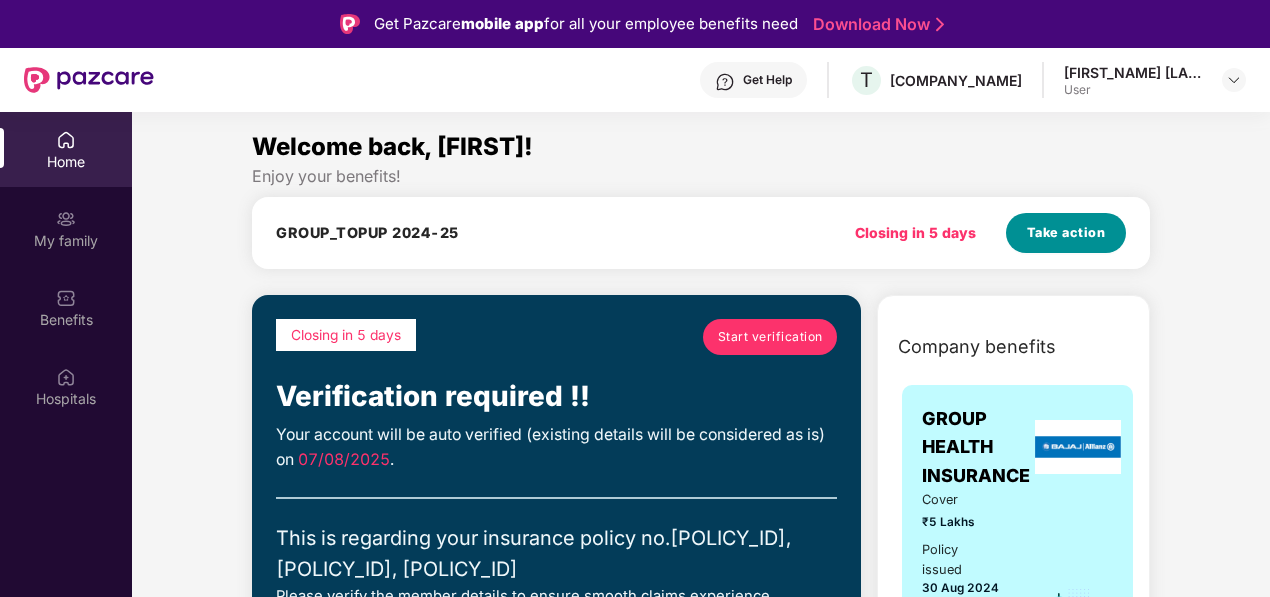 click on "Take action" at bounding box center (1066, 233) 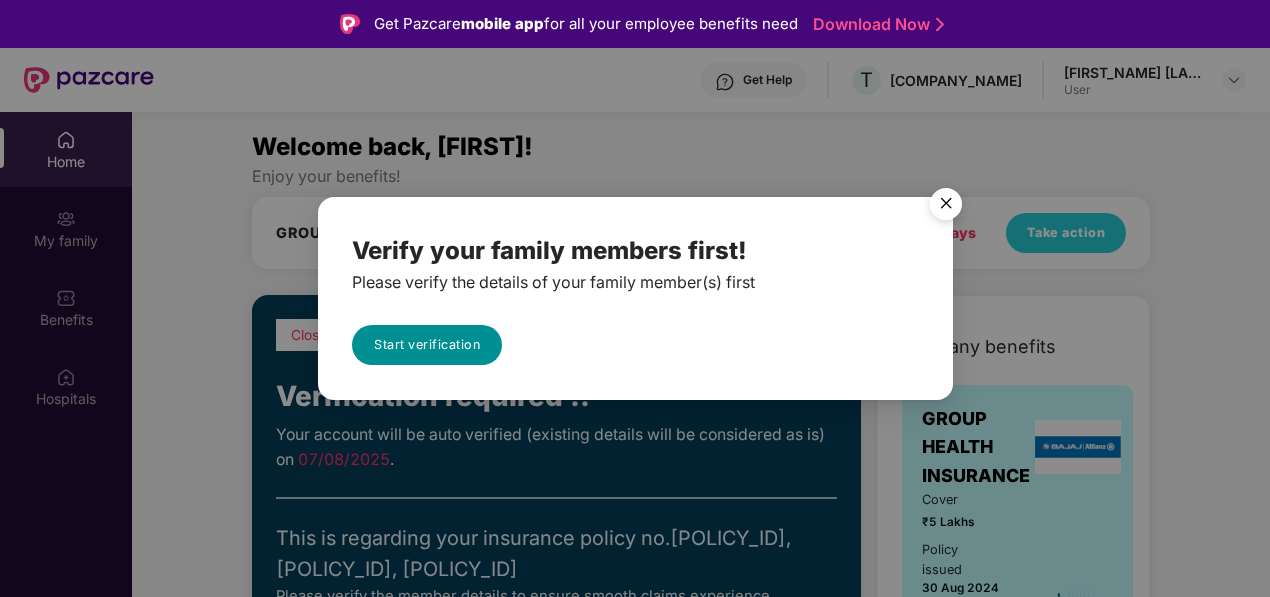 click on "Start verification" at bounding box center [427, 345] 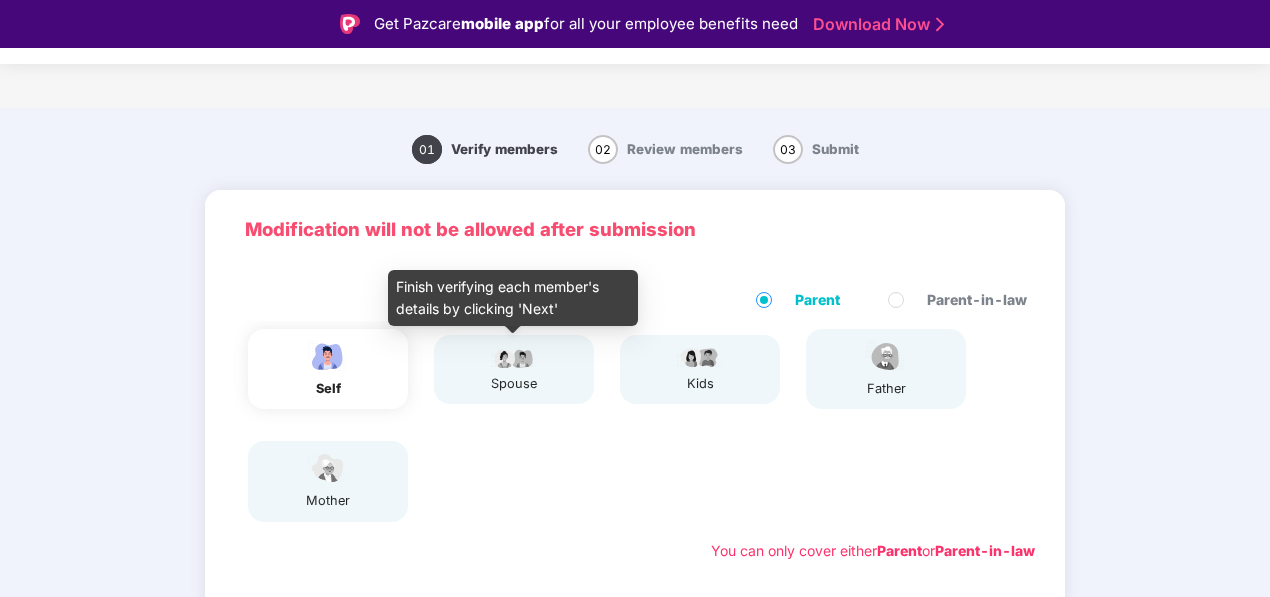 click on "spouse" at bounding box center [514, 384] 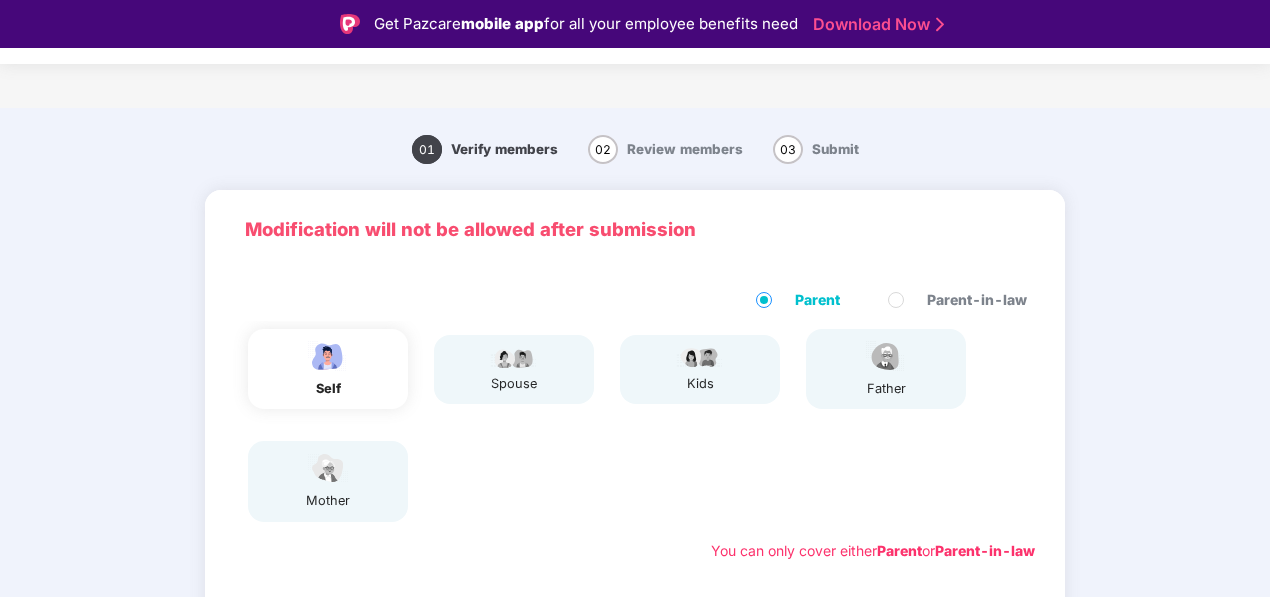 click on "01 Verify members 02 Review members 03 Submit Modification will not be allowed after submission Parent Parent-in-law self spouse kids father mother You can only cover either Parent or Parent-in-law Employee ID : [ID] Name : [FIRST_NAME] [LAST_INITIAL] Date of birth : [DATE] Gender : MALE Edit Next" at bounding box center (635, 560) 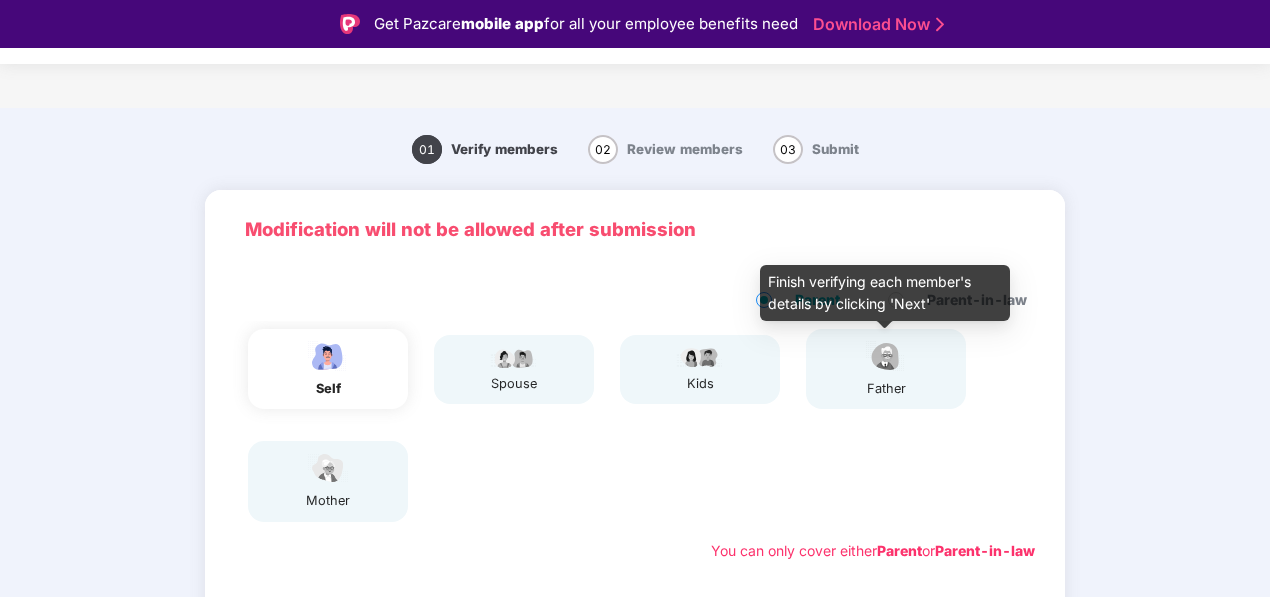 click on "father" at bounding box center (886, 389) 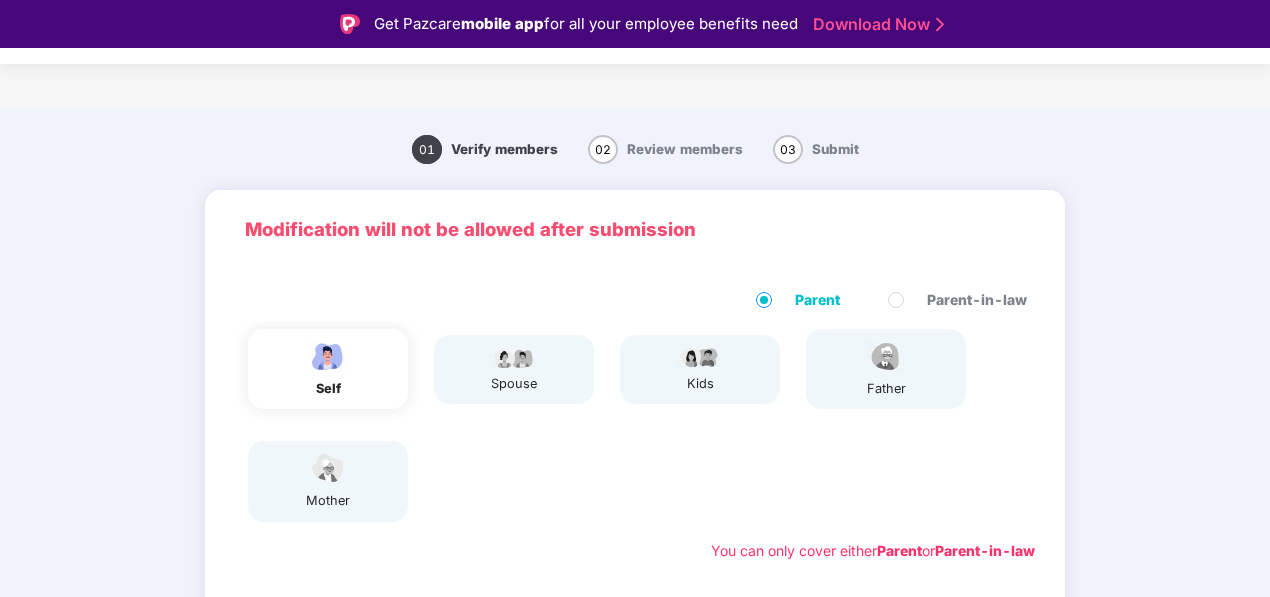 click on "self spouse kids father mother" at bounding box center [635, 425] 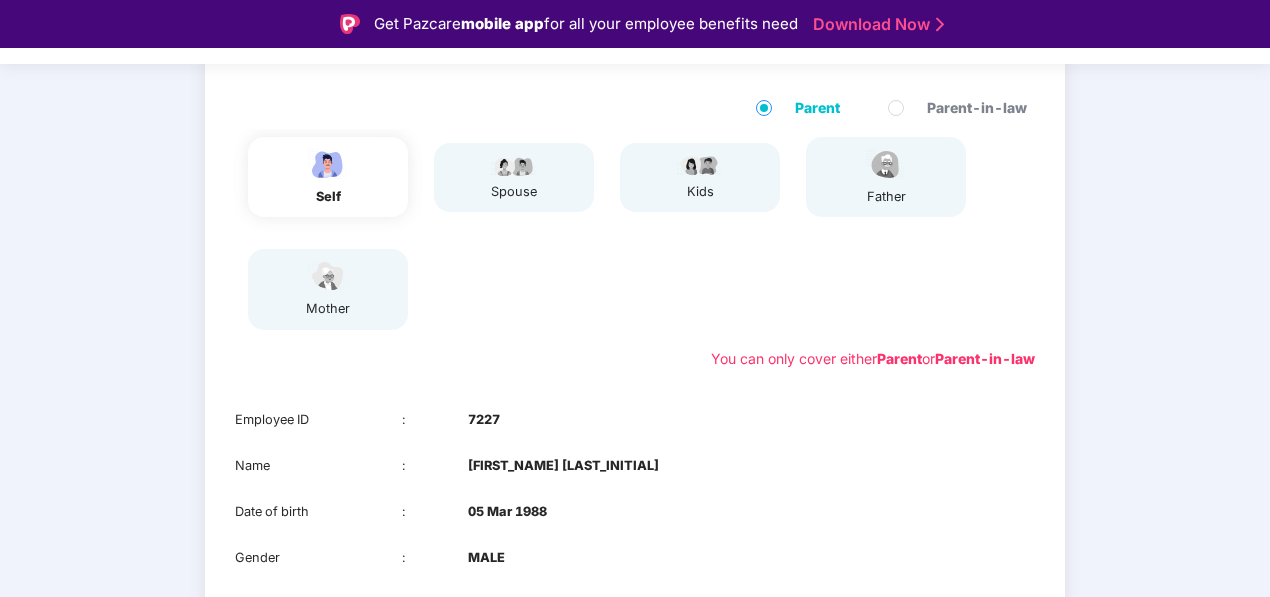 scroll, scrollTop: 330, scrollLeft: 0, axis: vertical 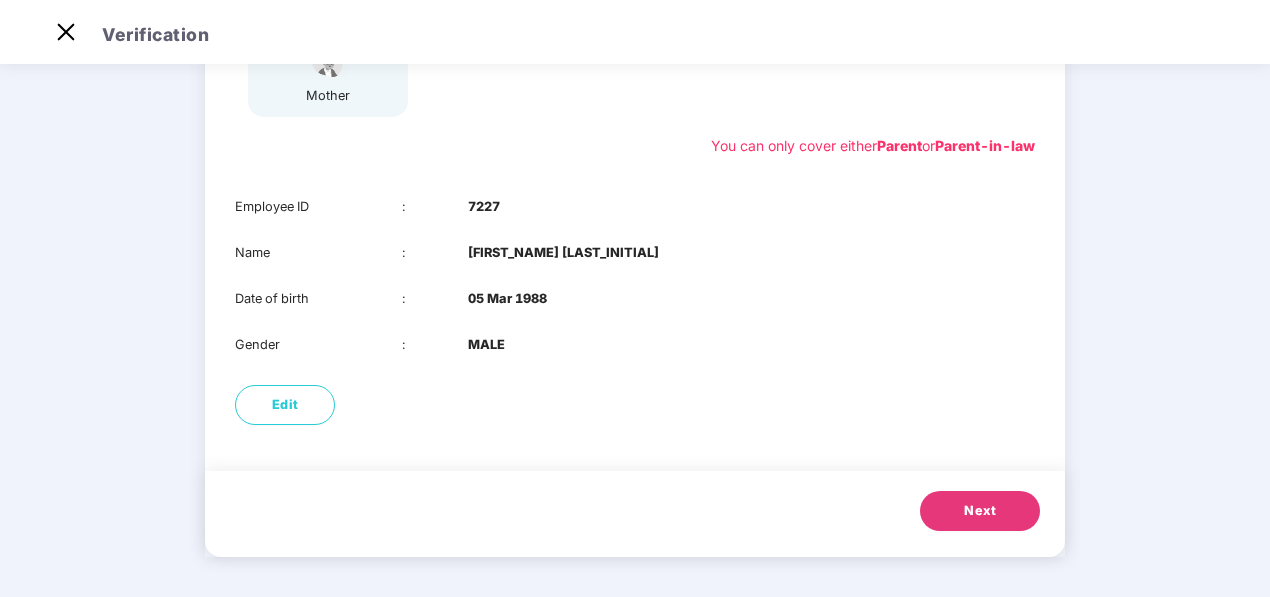 click on "Next" at bounding box center [980, 511] 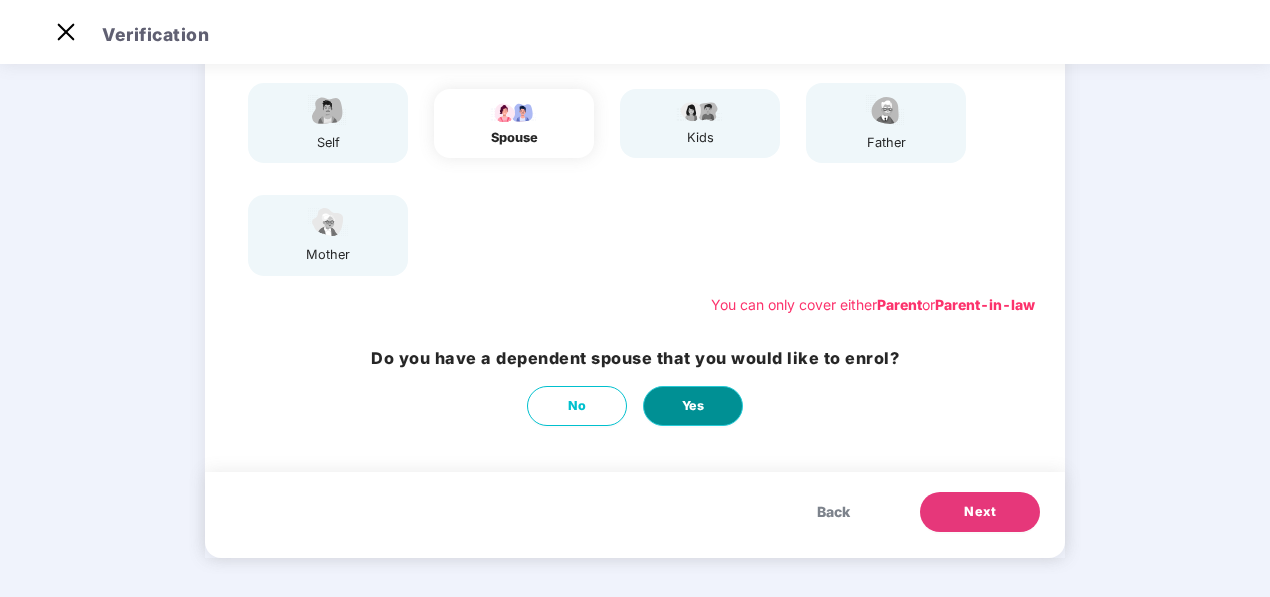 click on "Yes" at bounding box center (693, 406) 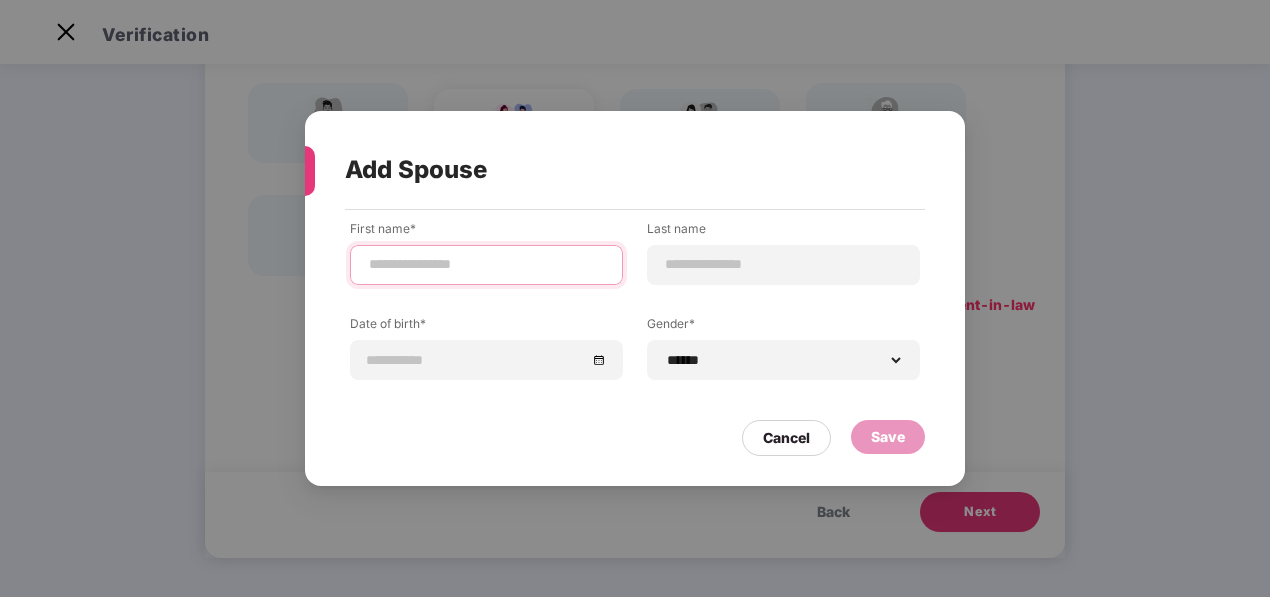 click at bounding box center [486, 264] 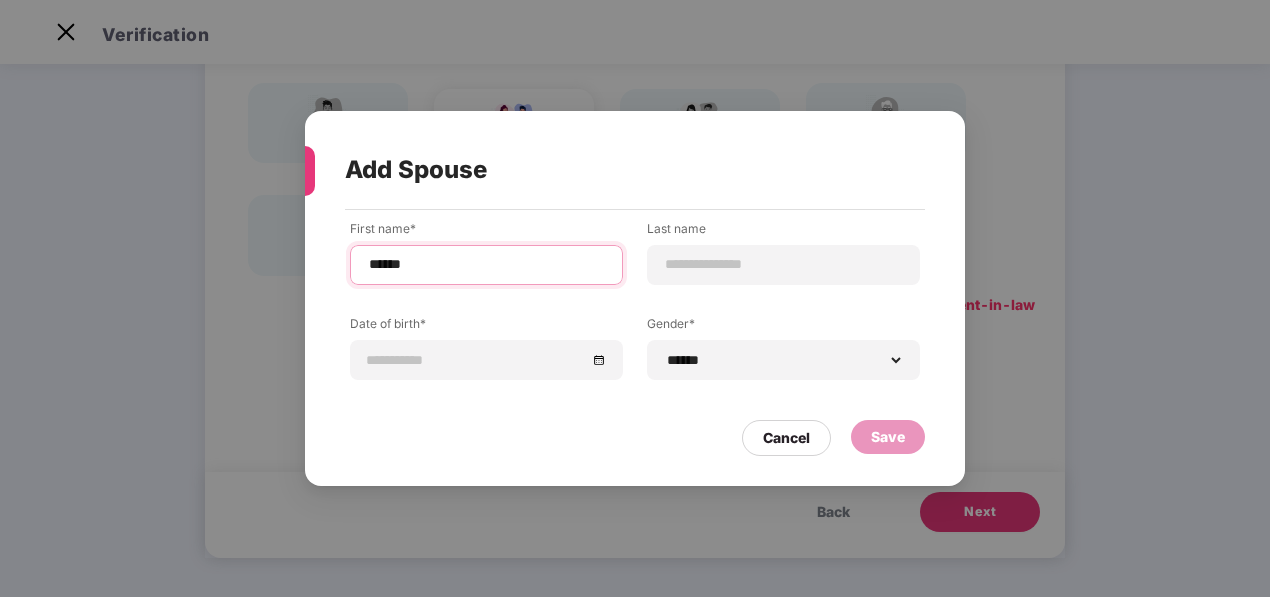 type on "******" 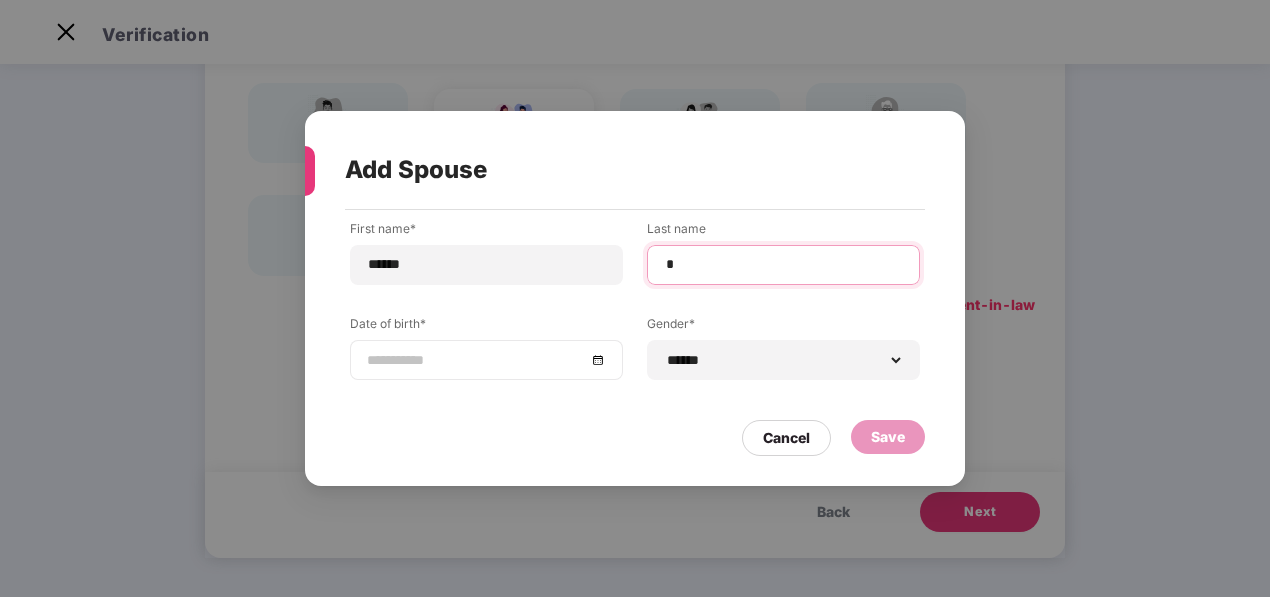 type on "*" 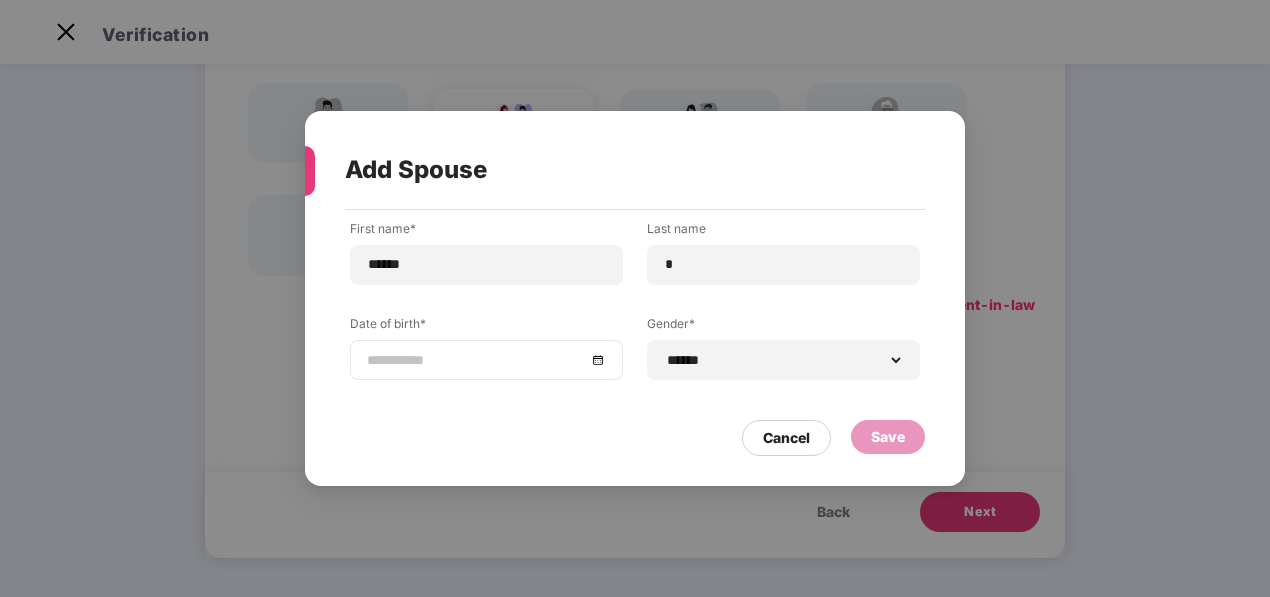 click at bounding box center [486, 360] 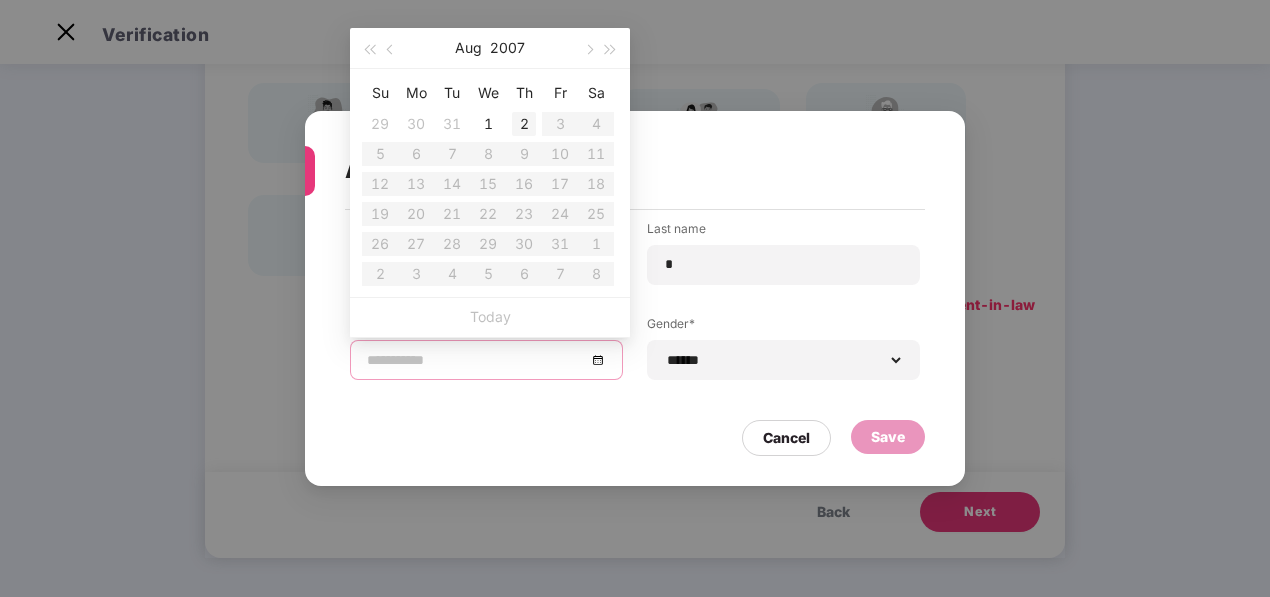 type on "**********" 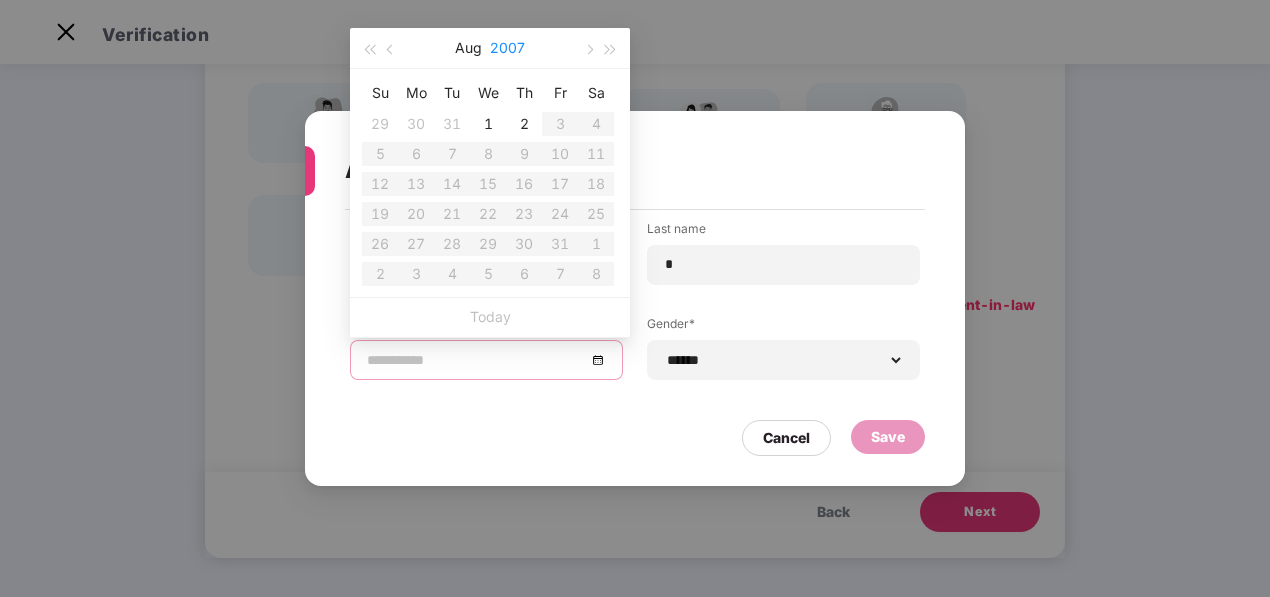 click on "2007" at bounding box center (507, 48) 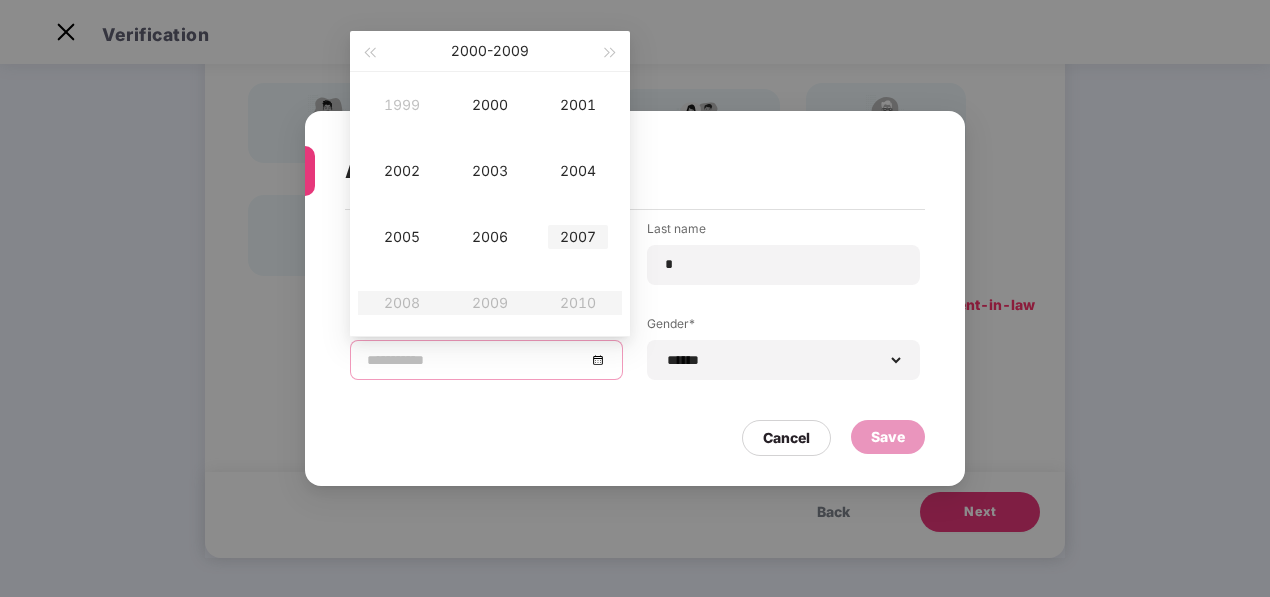 type on "**********" 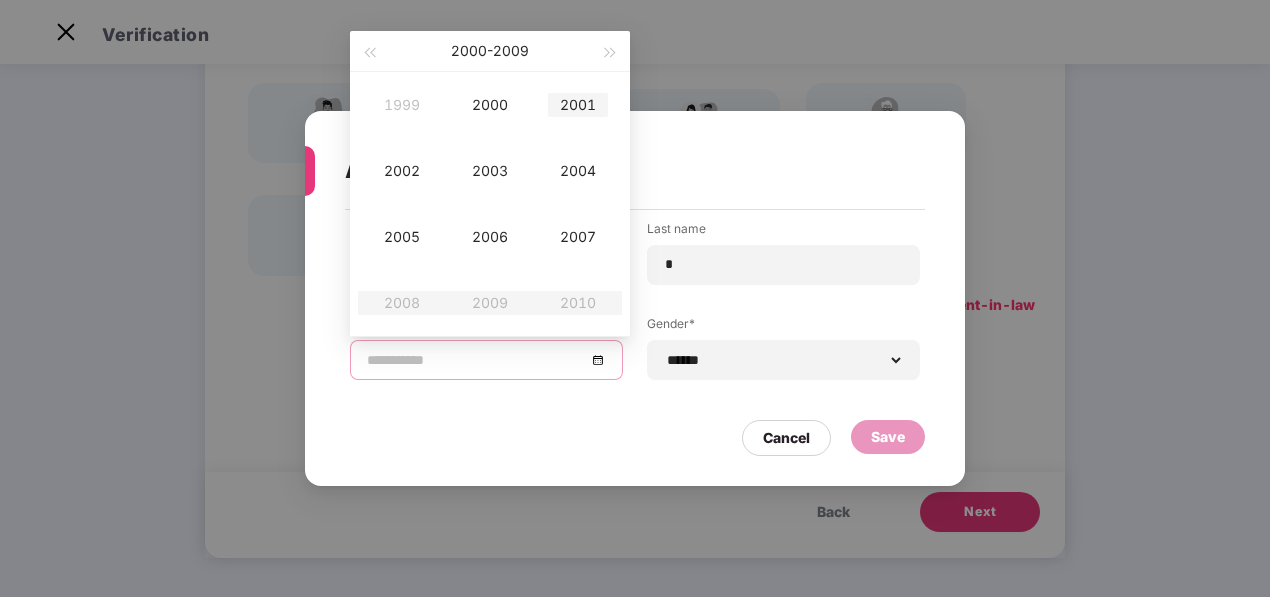 type on "**********" 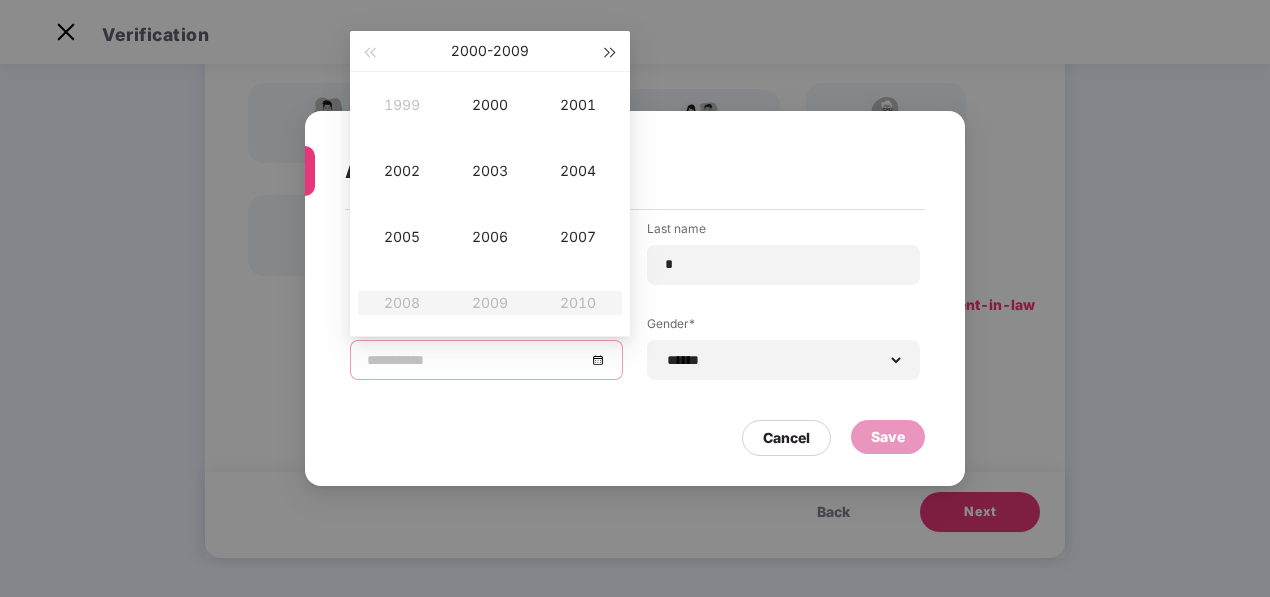click at bounding box center (611, 53) 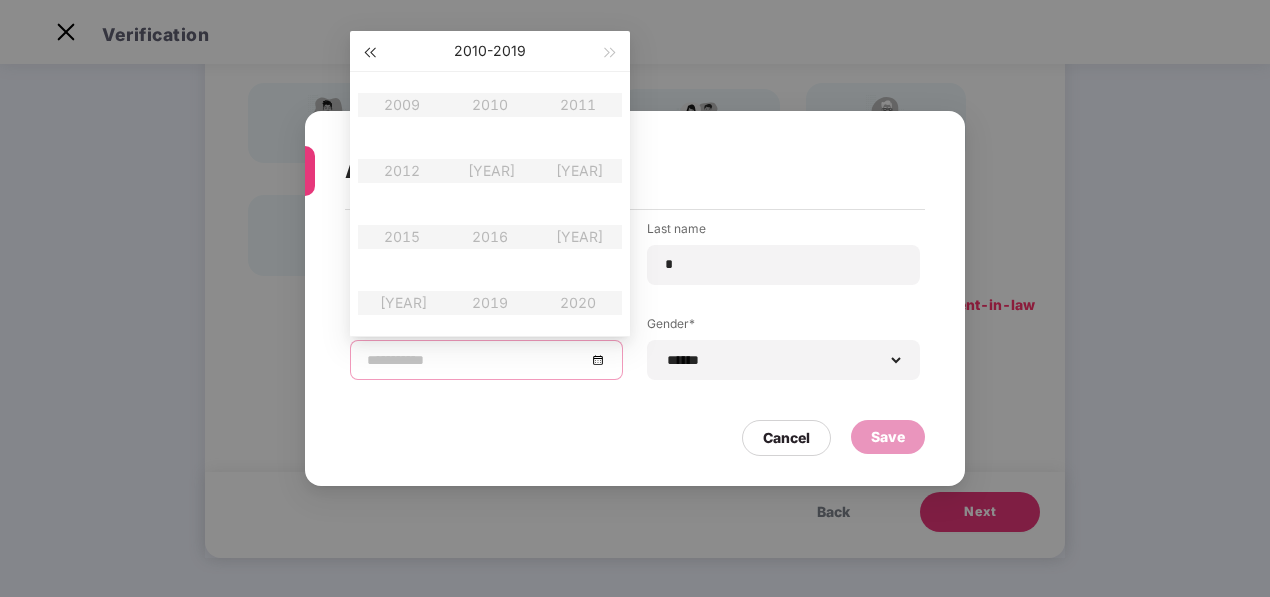 click at bounding box center [369, 51] 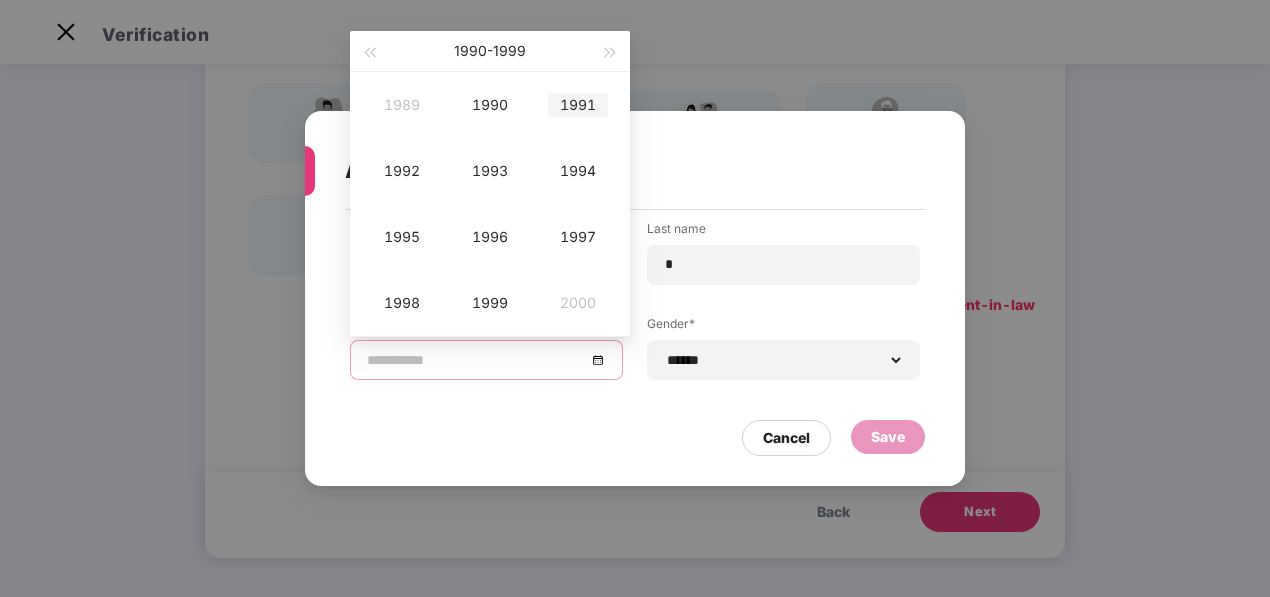 type on "**********" 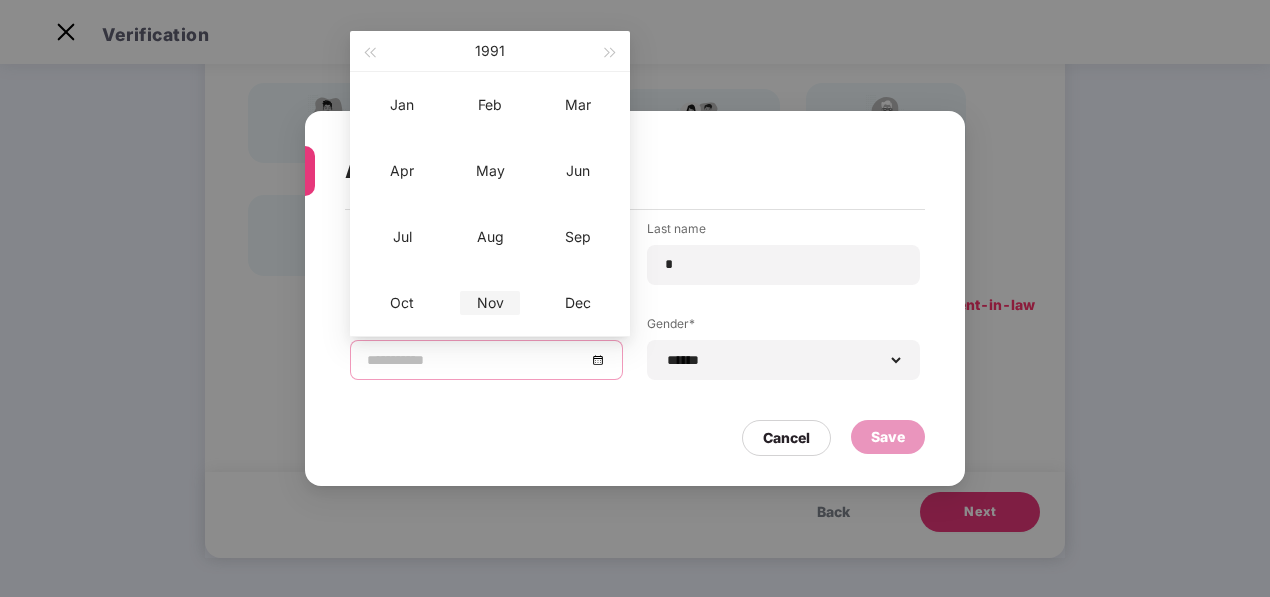 type on "**********" 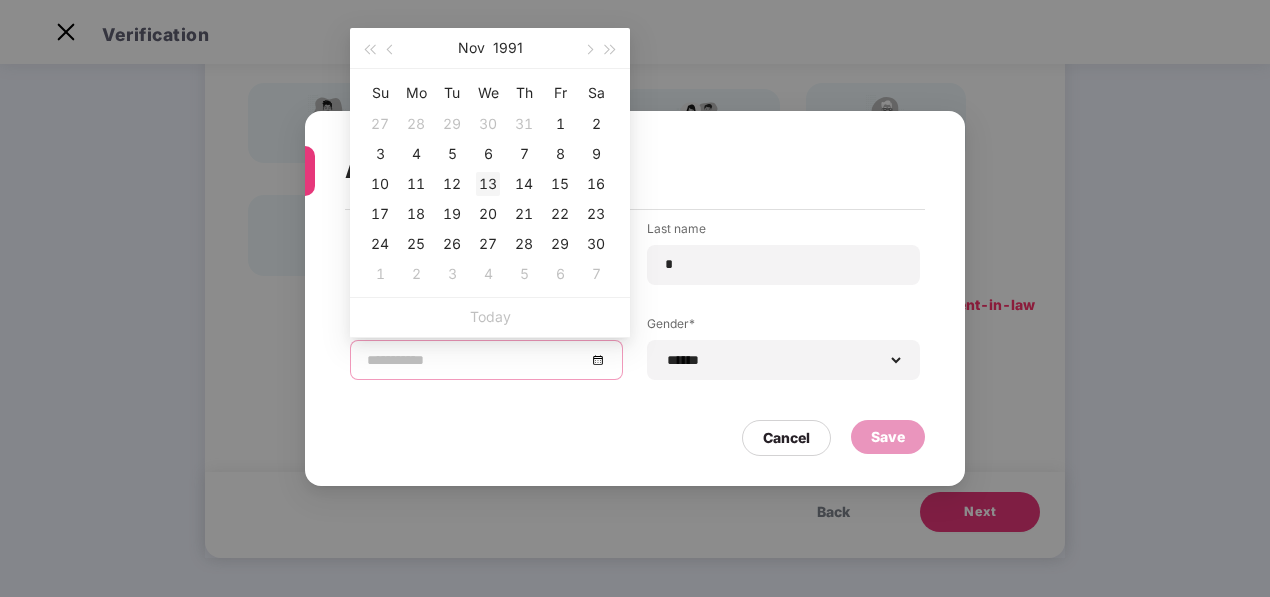 type on "**********" 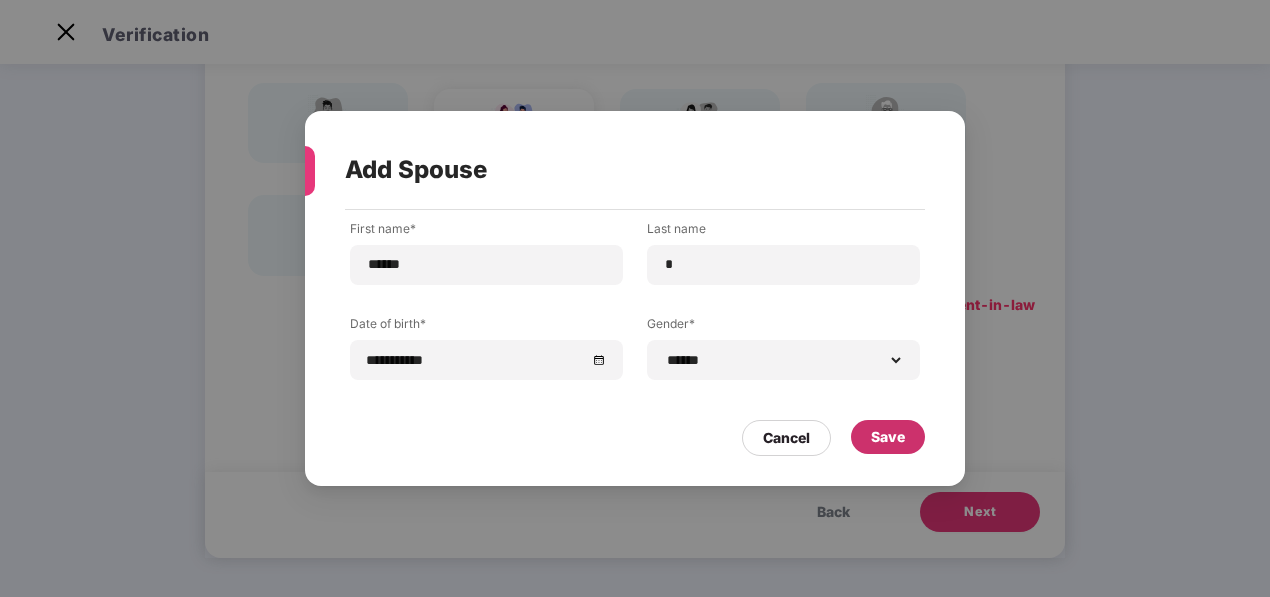 click on "Save" at bounding box center (888, 437) 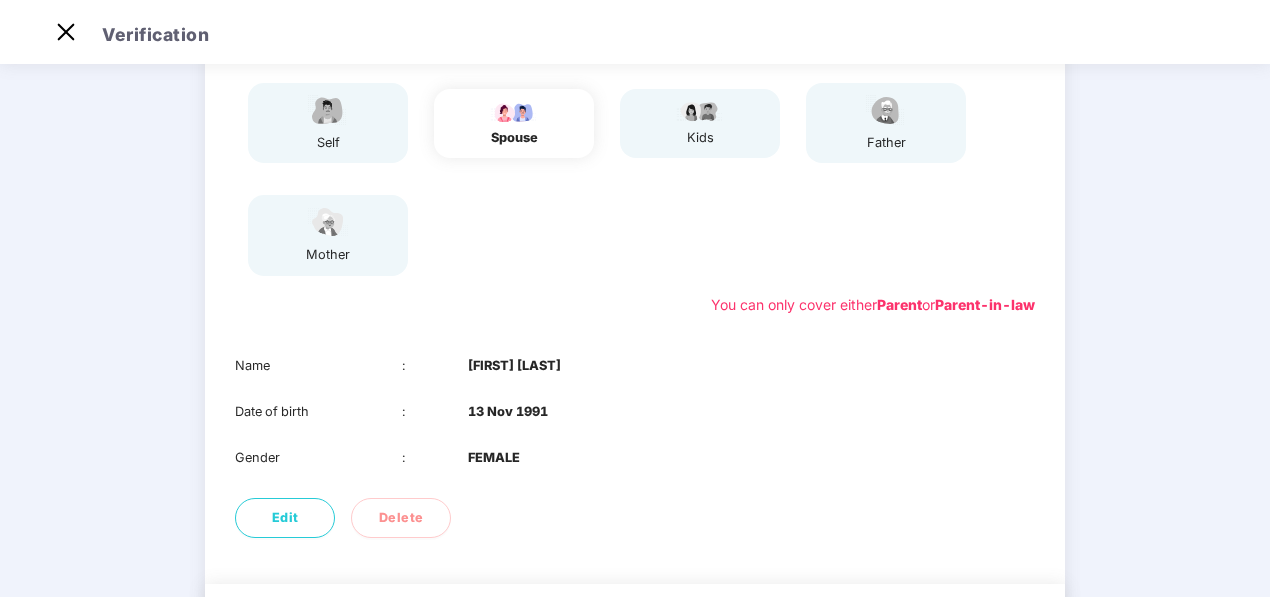 click on "01 Verify members 02 Review members 03 Submit Modification will not be allowed after submission Parent Parent-in-law self spouse kids father mother You can only cover either Parent or Parent-in-law Name : [FIRST_NAME] [LAST_INITIAL] Date of birth : [DATE] Gender : FEMALE Edit Delete Back Next" at bounding box center [635, 291] 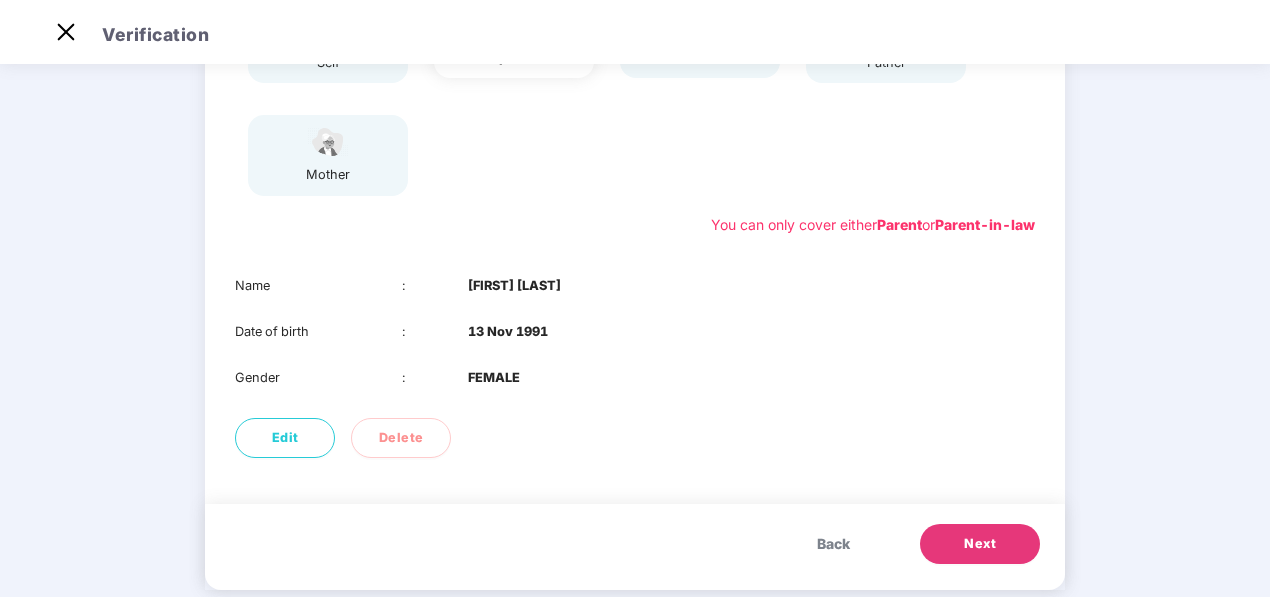 scroll, scrollTop: 310, scrollLeft: 0, axis: vertical 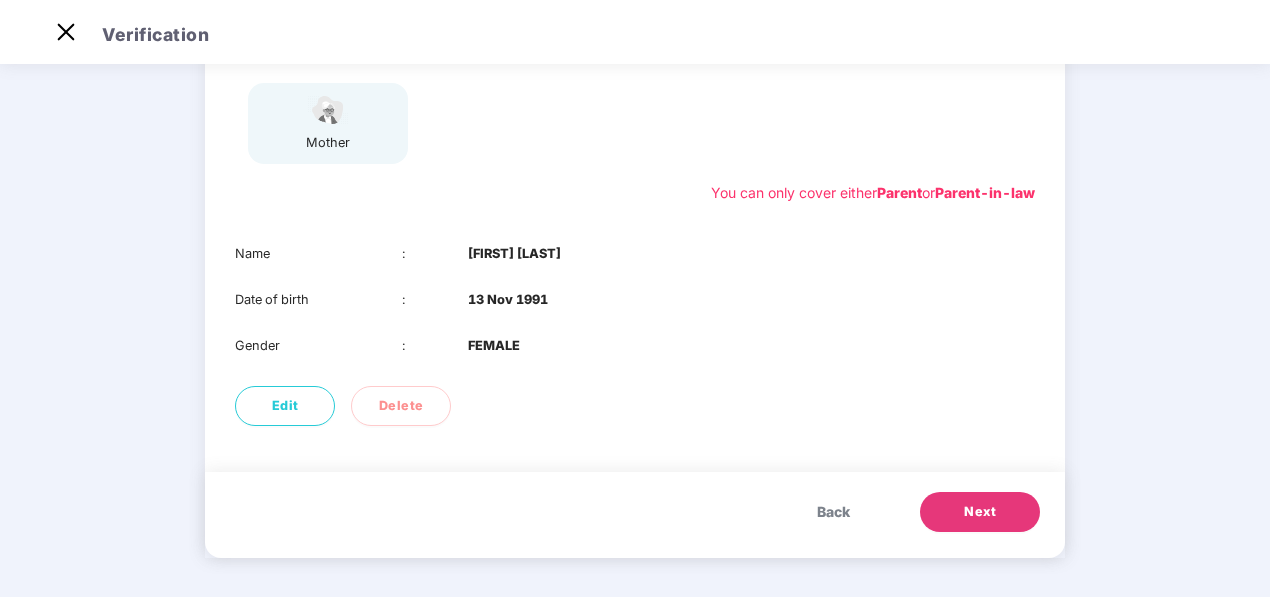 click on "Next" at bounding box center (980, 512) 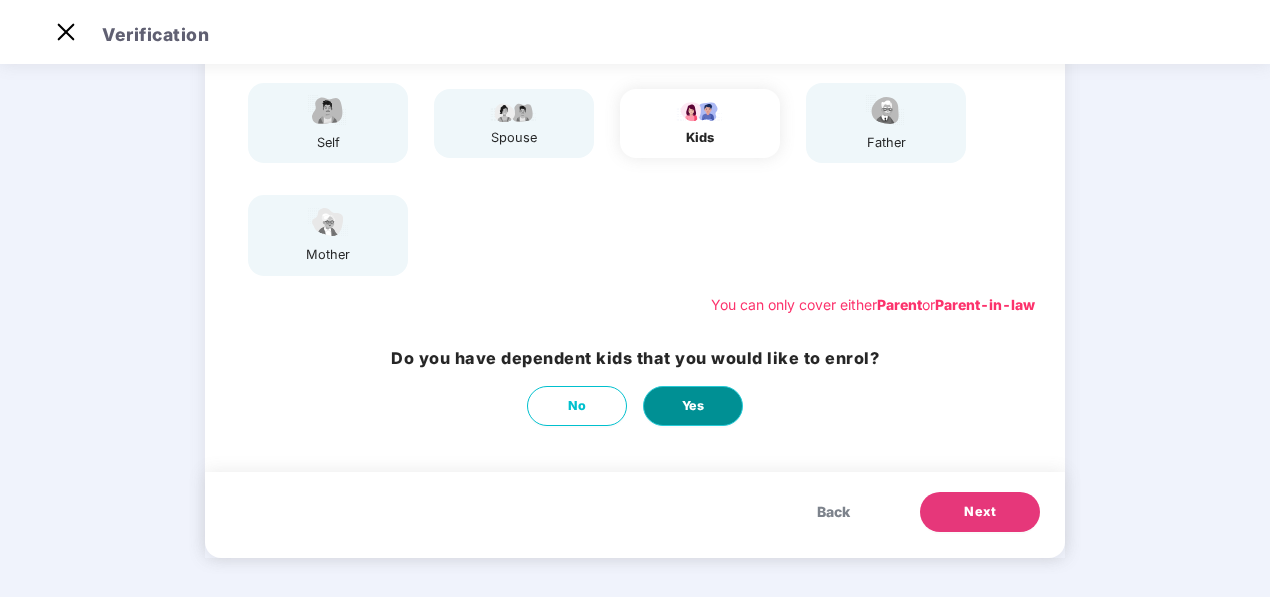 click on "Yes" at bounding box center [693, 406] 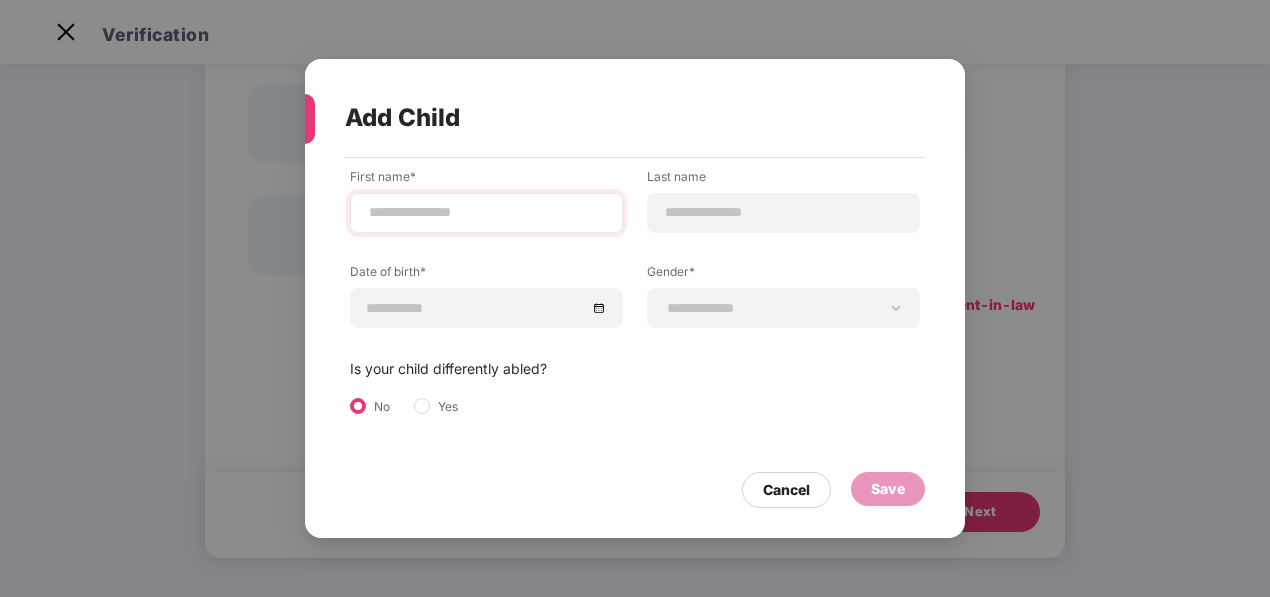 click at bounding box center [486, 213] 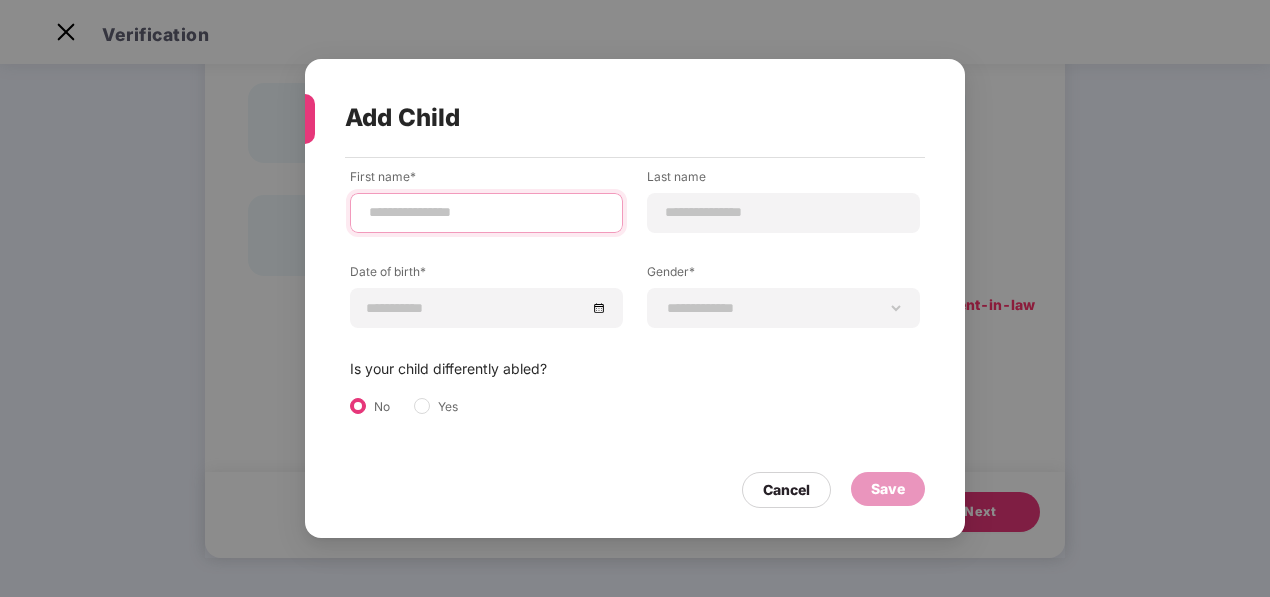 click at bounding box center [486, 212] 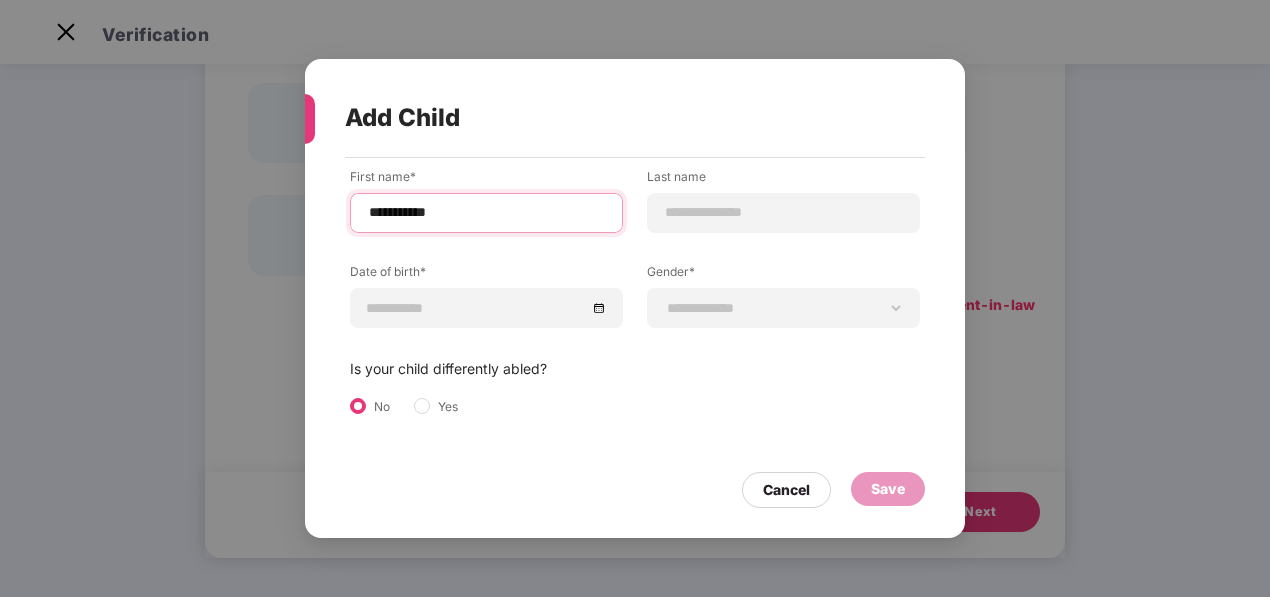 type on "**********" 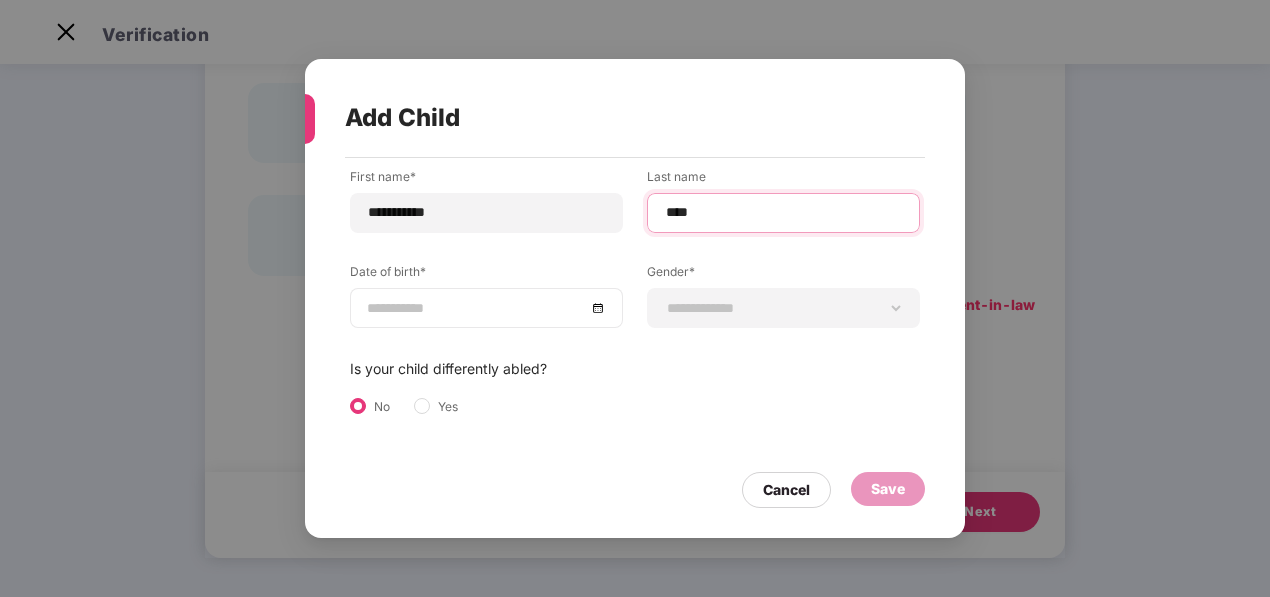 type on "****" 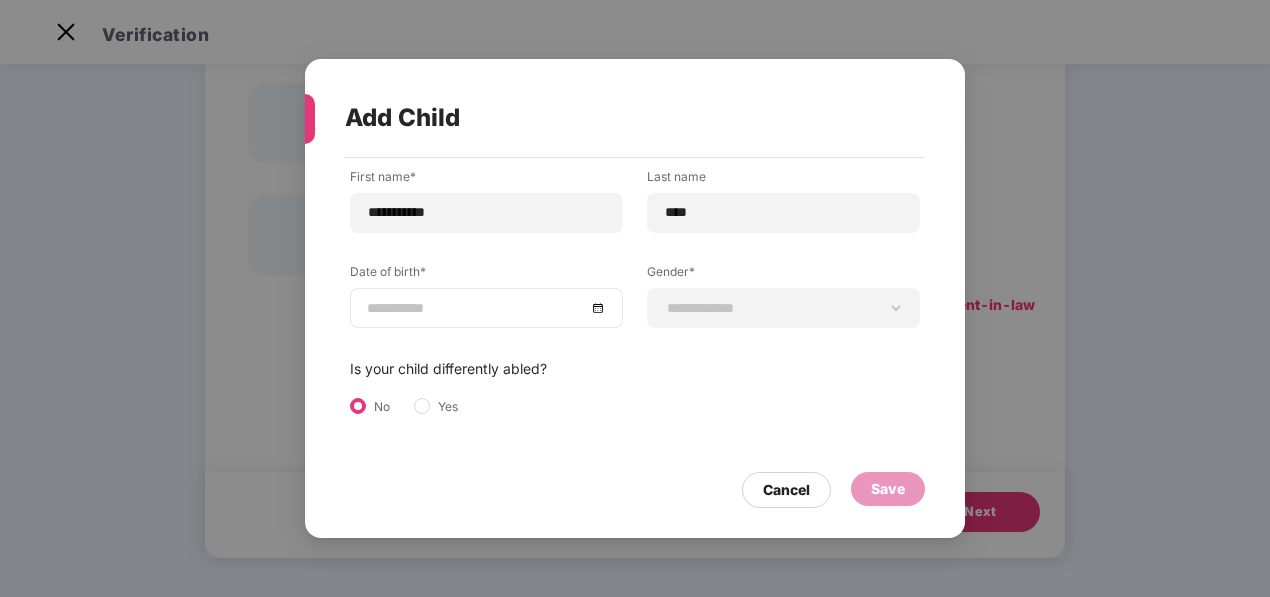 click at bounding box center (486, 308) 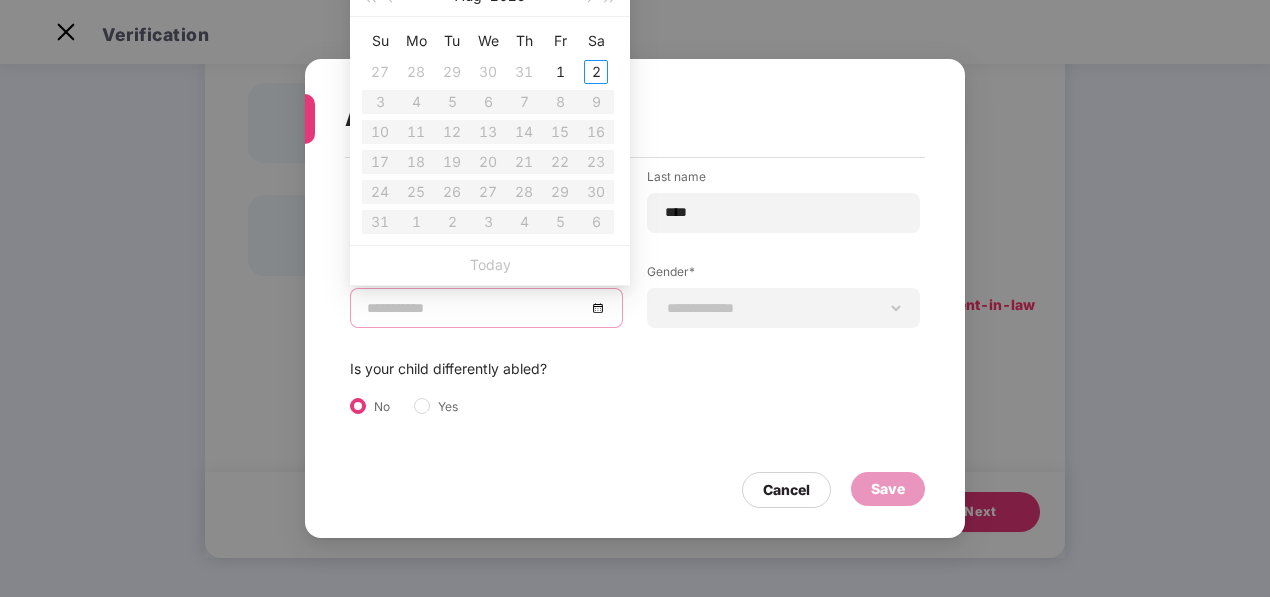 type on "**********" 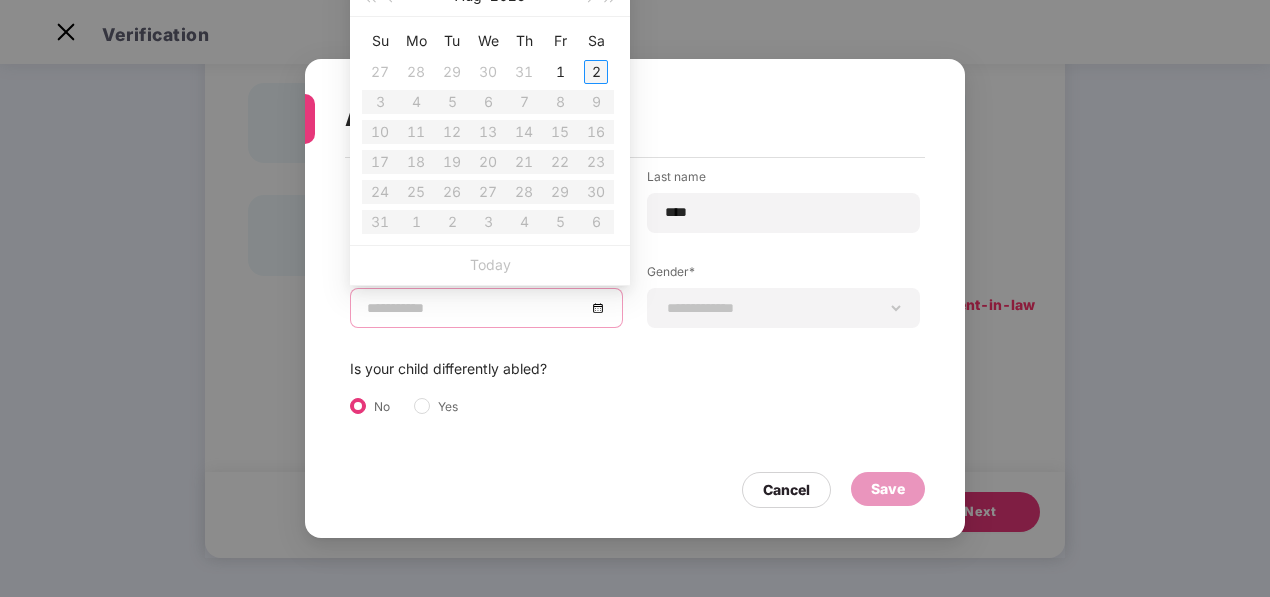type on "**********" 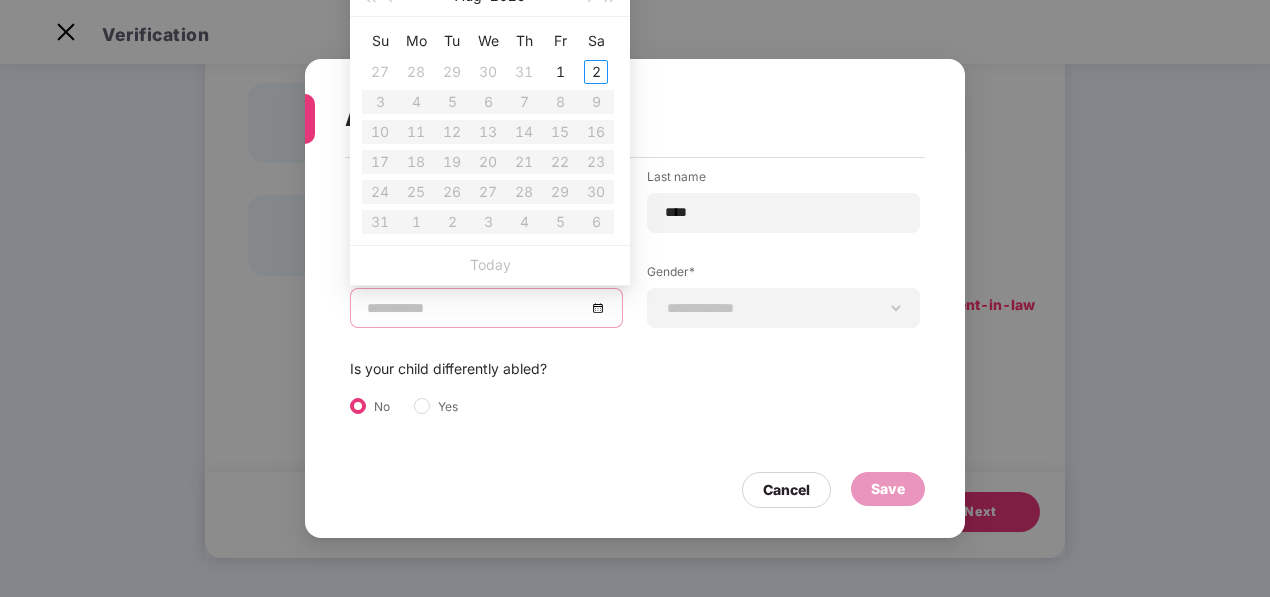 click on "**********" at bounding box center [635, 298] 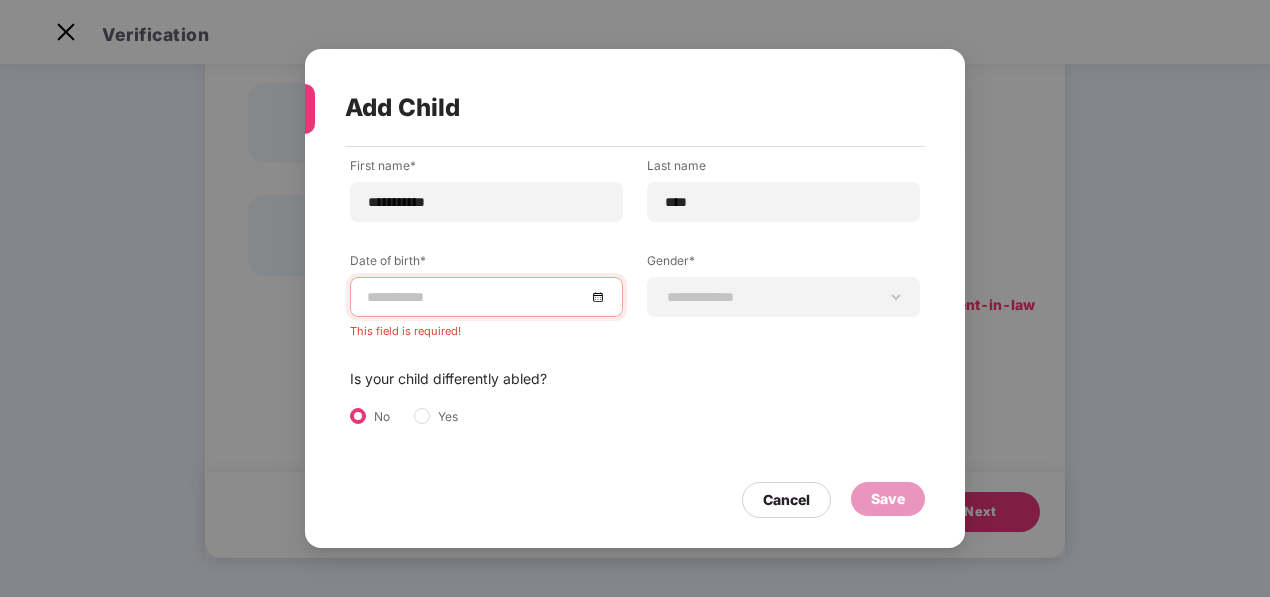 click at bounding box center [486, 297] 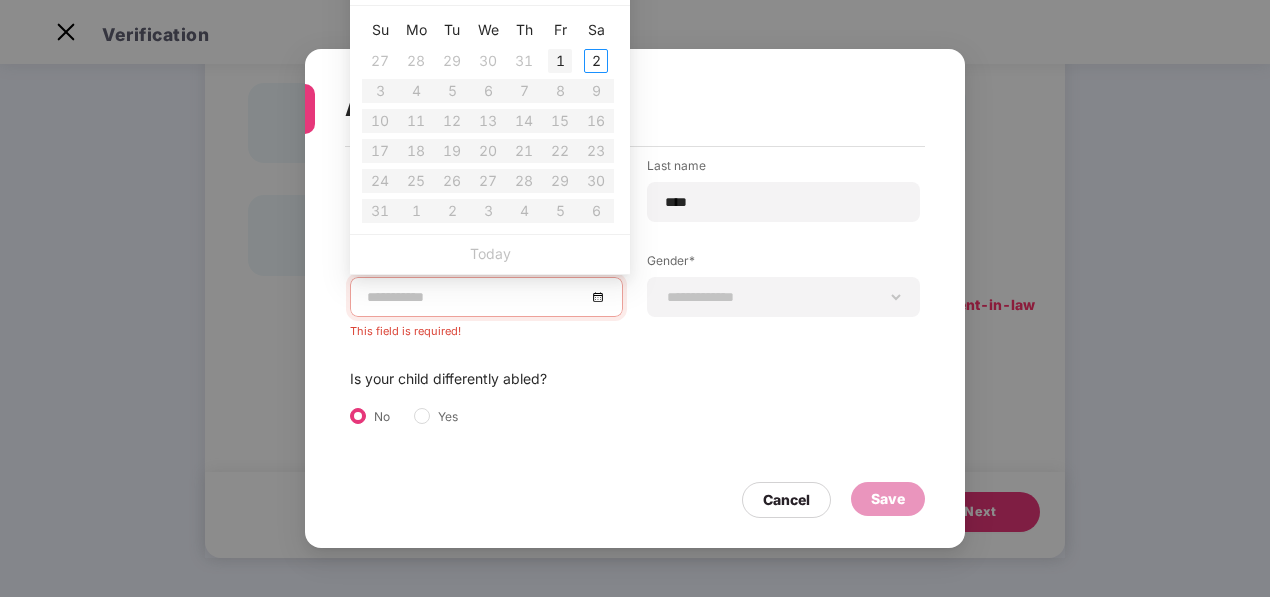 type on "**********" 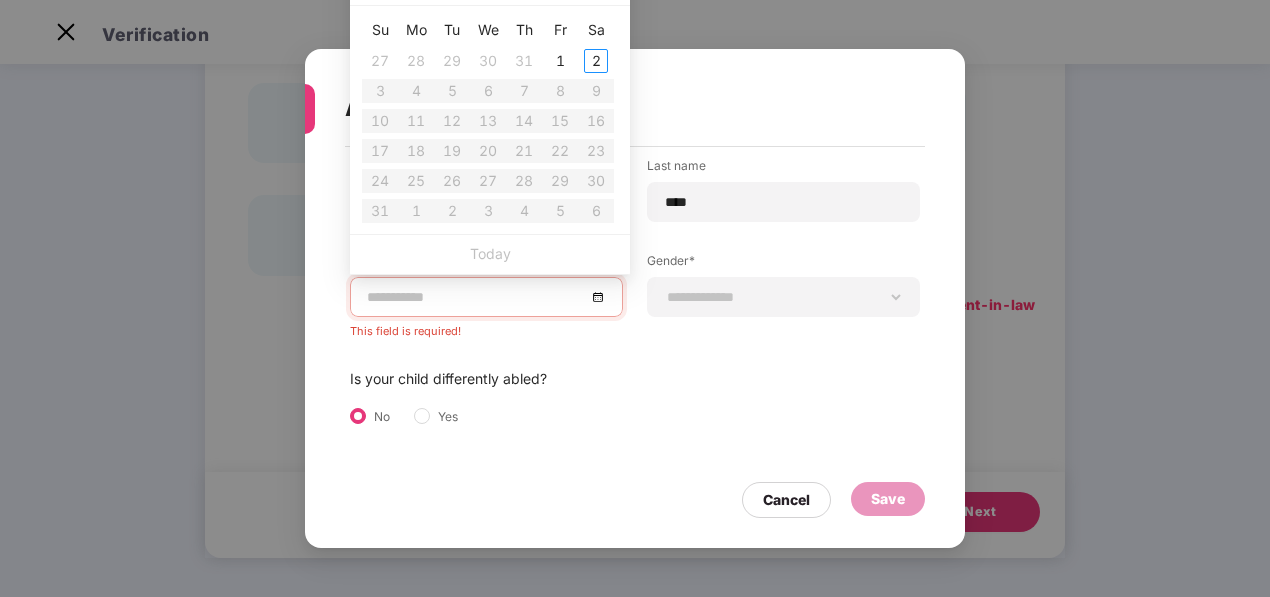 click on "Aug 2025" at bounding box center (490, -15) 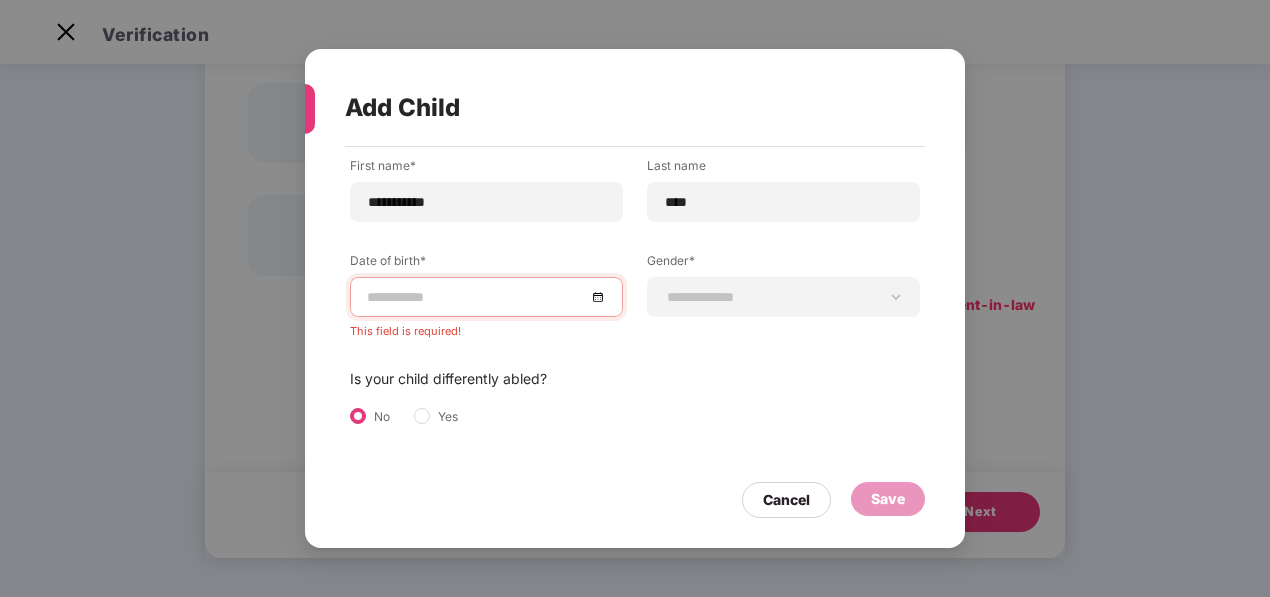 click at bounding box center [486, 297] 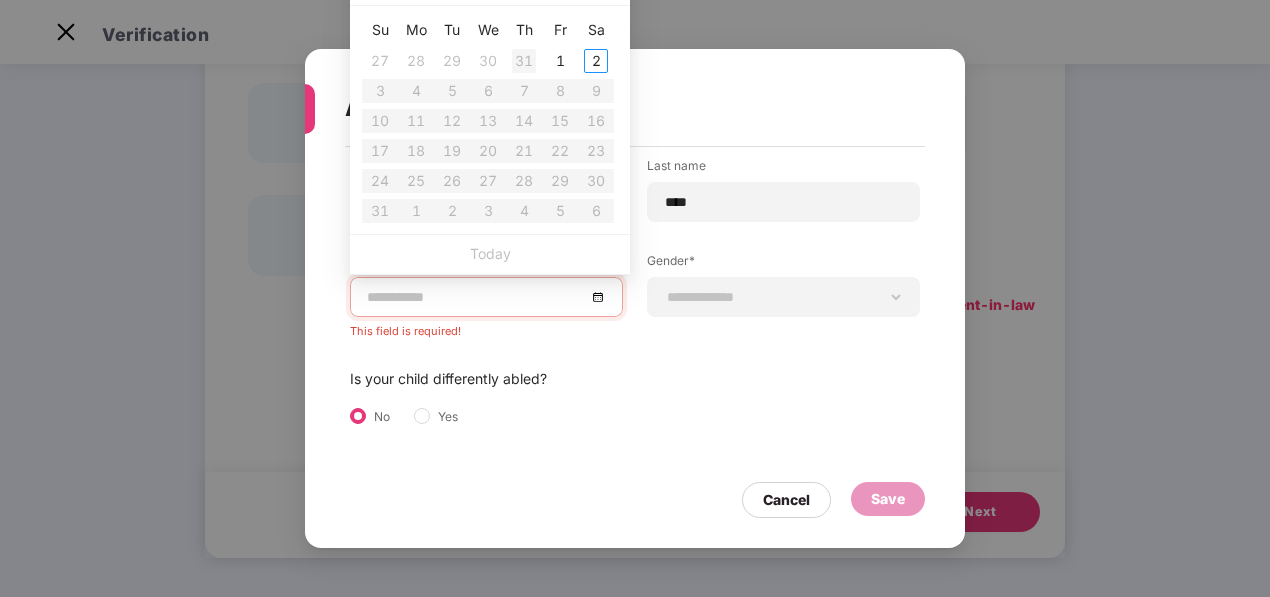 type on "**********" 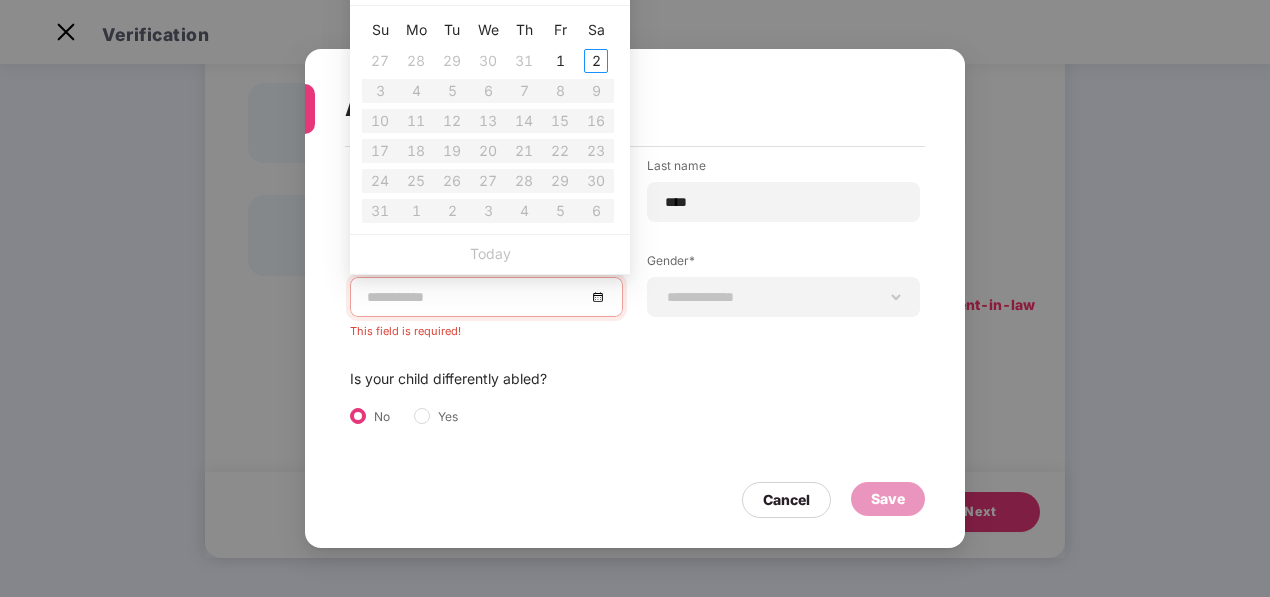 click on "Aug 2025" at bounding box center (490, -15) 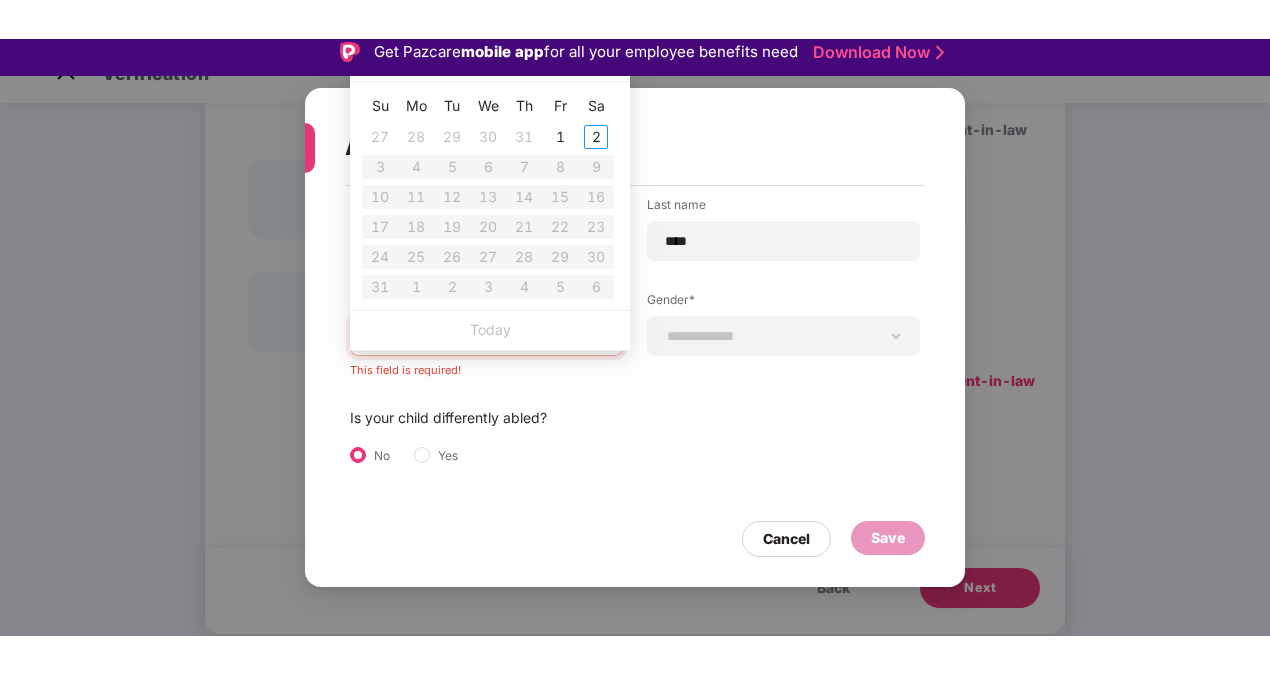 scroll, scrollTop: 8, scrollLeft: 0, axis: vertical 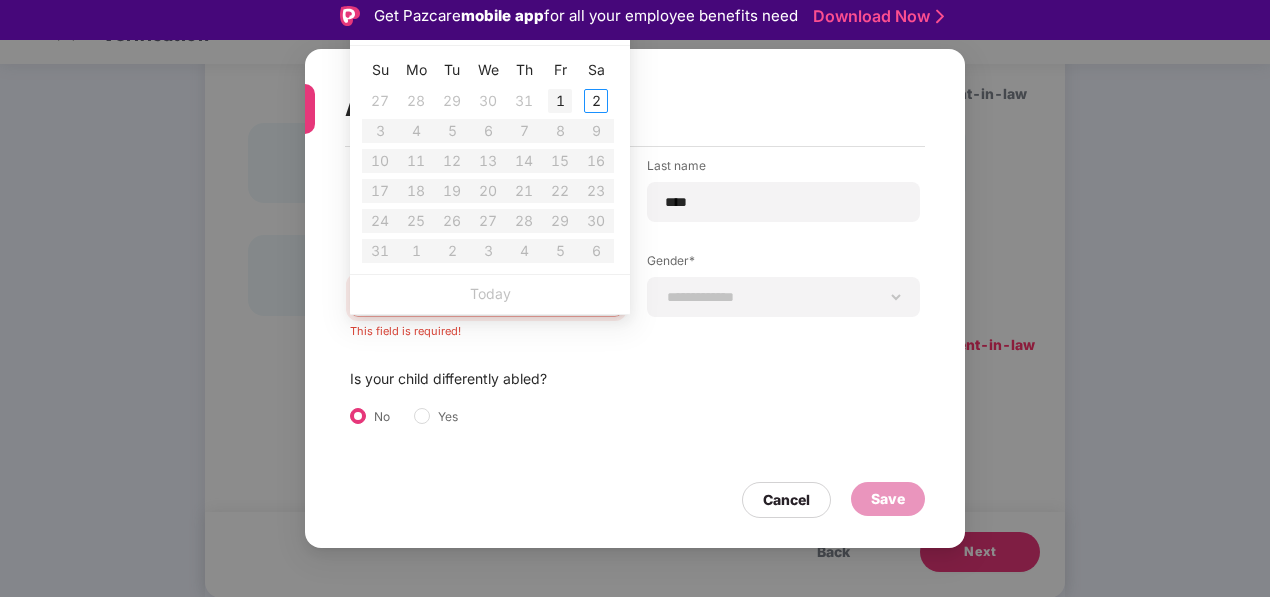 type on "**********" 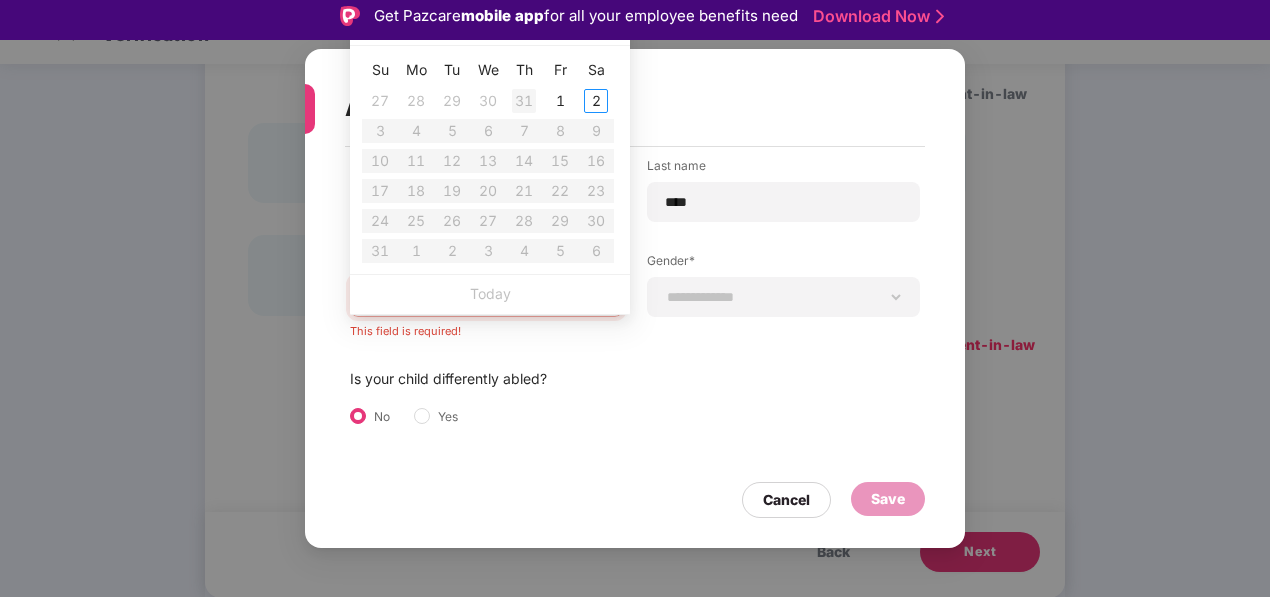 type on "**********" 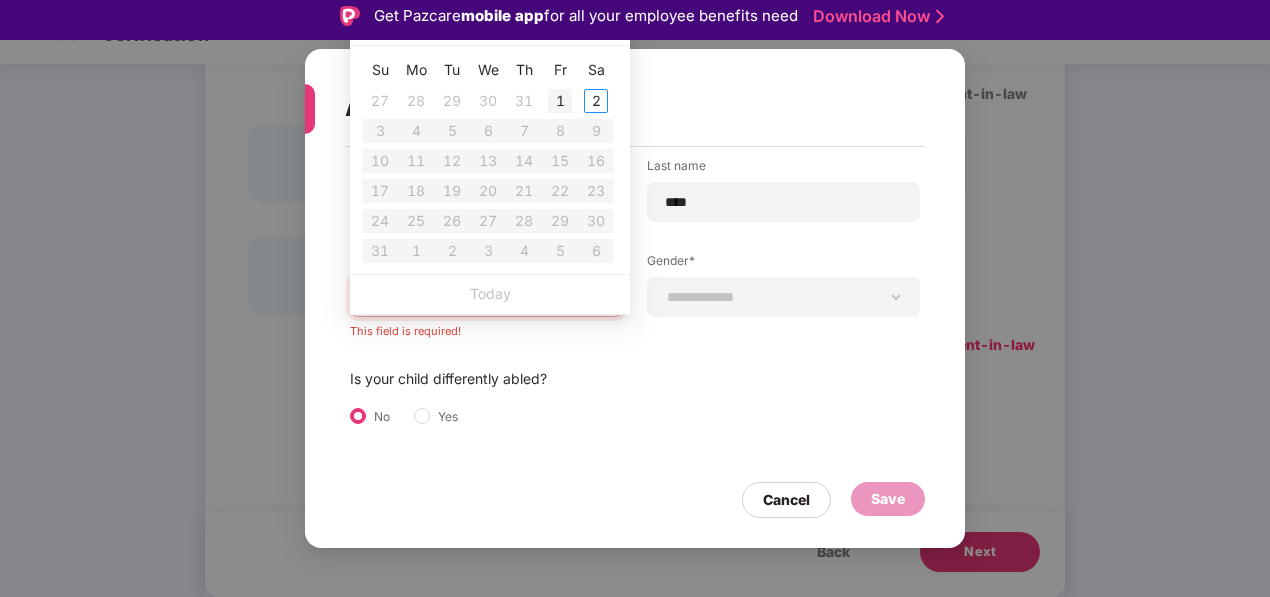 type on "**********" 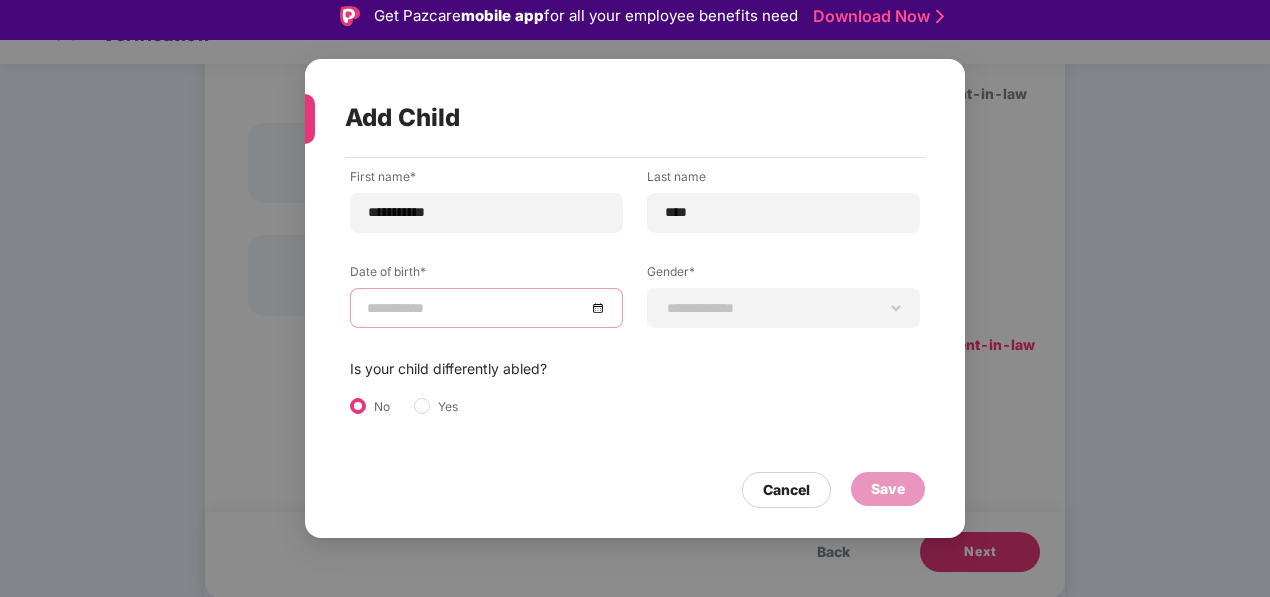 click at bounding box center (486, 308) 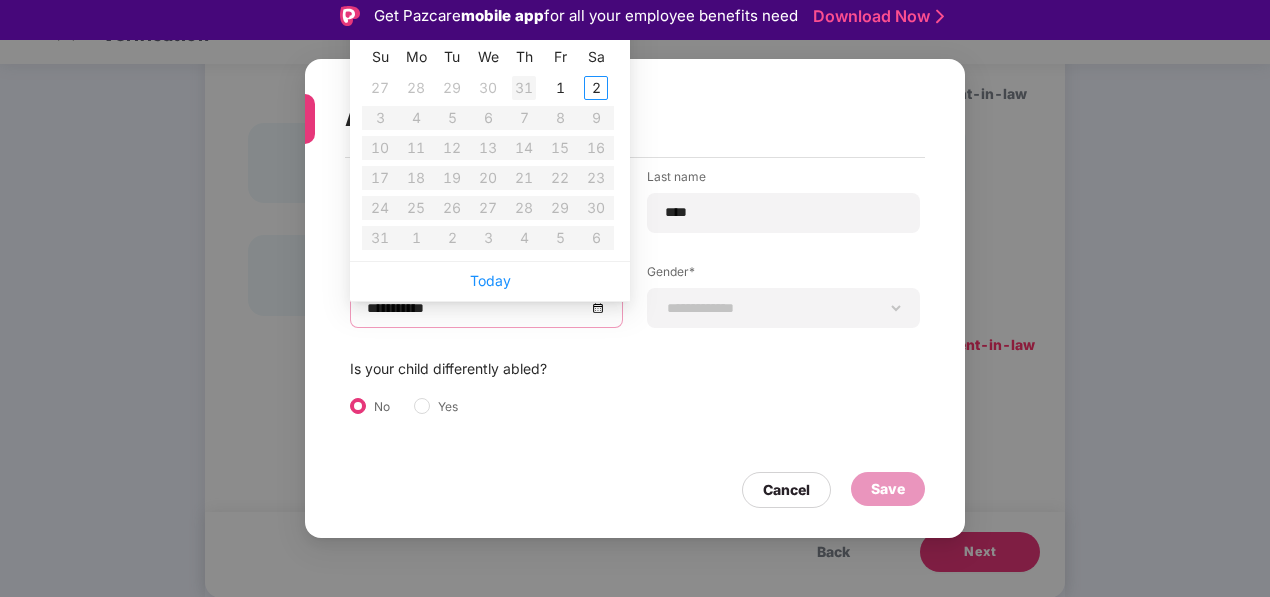 type on "**********" 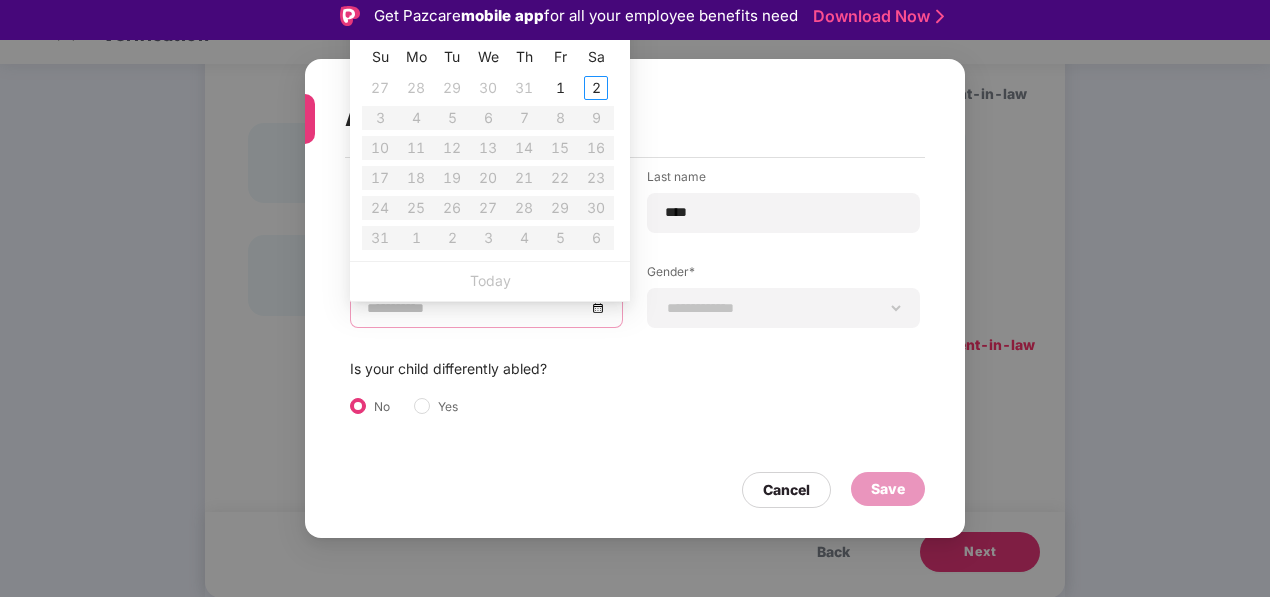type 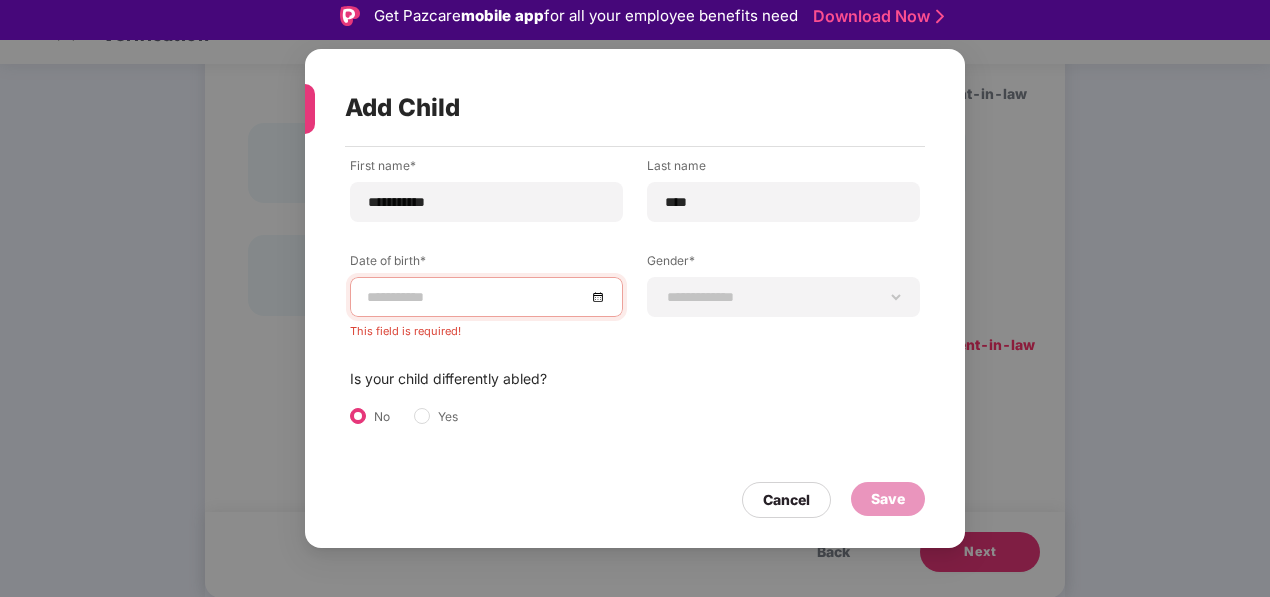 click on "**********" at bounding box center [635, 298] 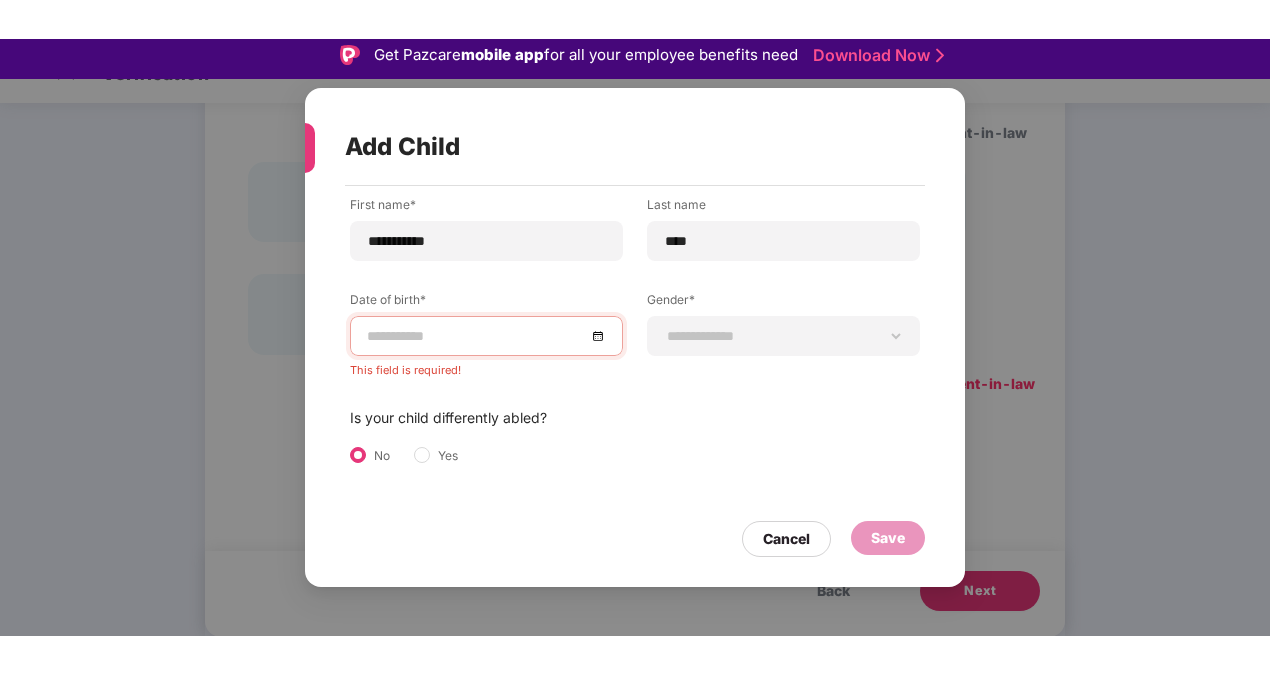 scroll, scrollTop: 122, scrollLeft: 0, axis: vertical 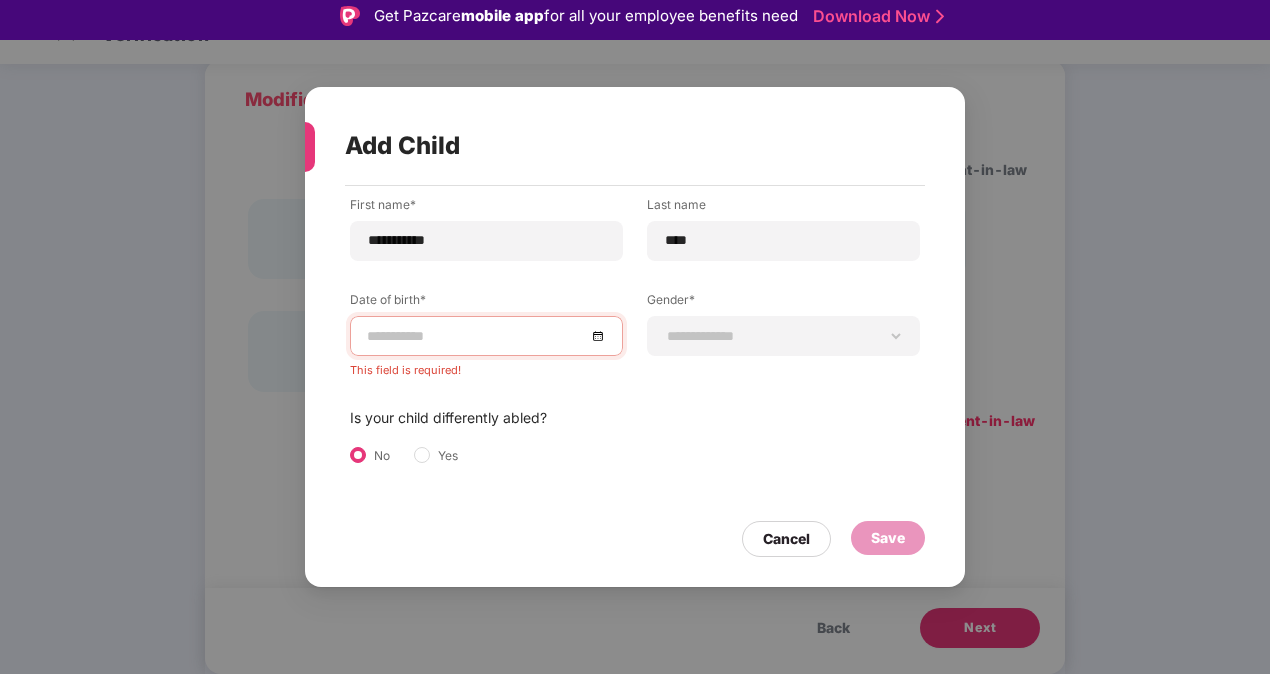 click on "**********" at bounding box center (635, 337) 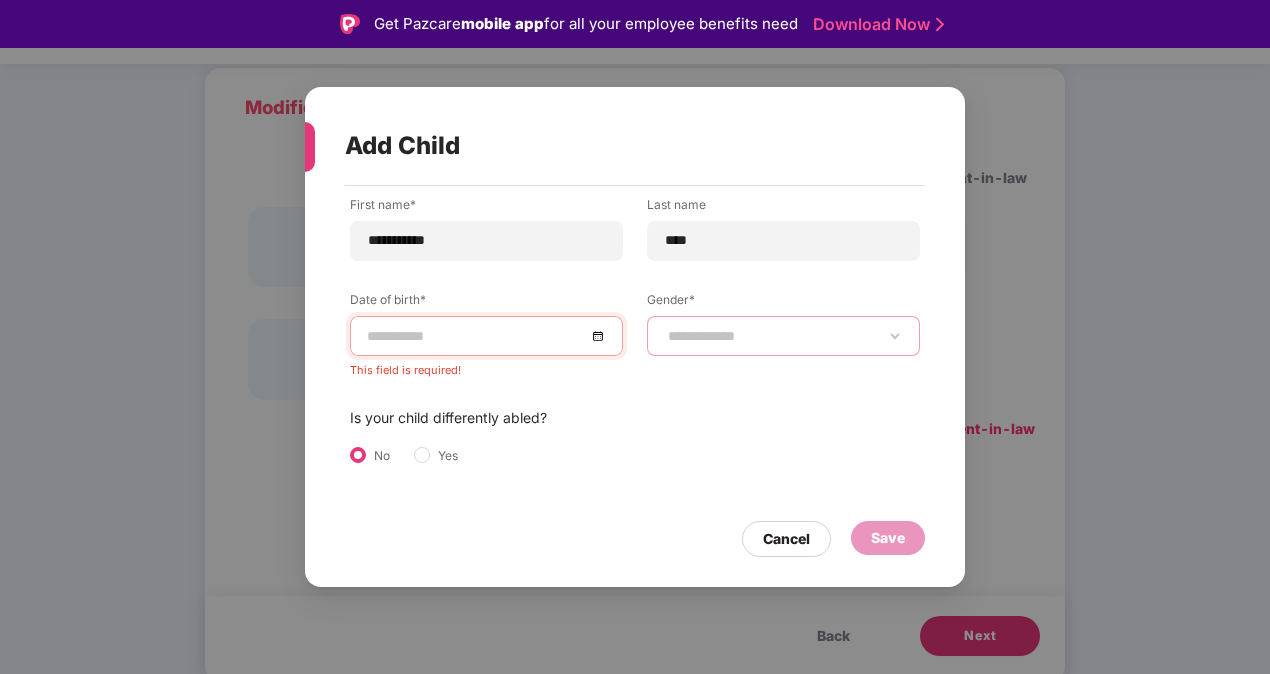 click on "**********" at bounding box center (783, 336) 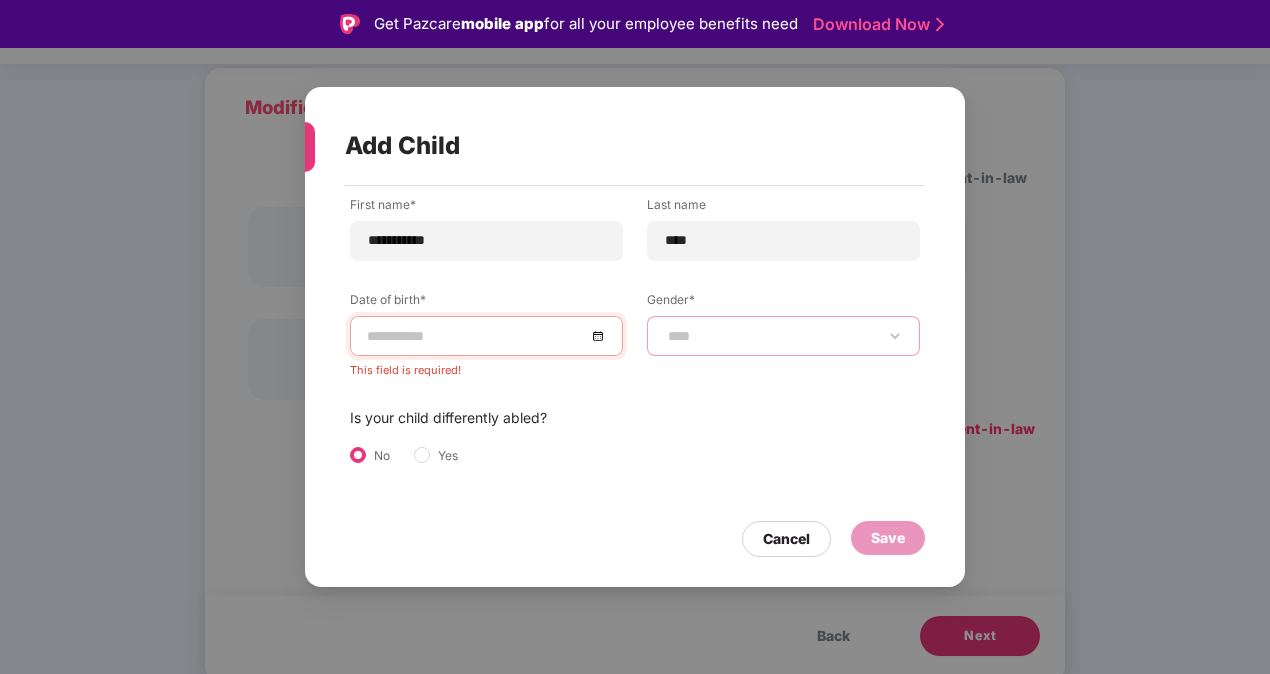 click on "**********" at bounding box center [783, 336] 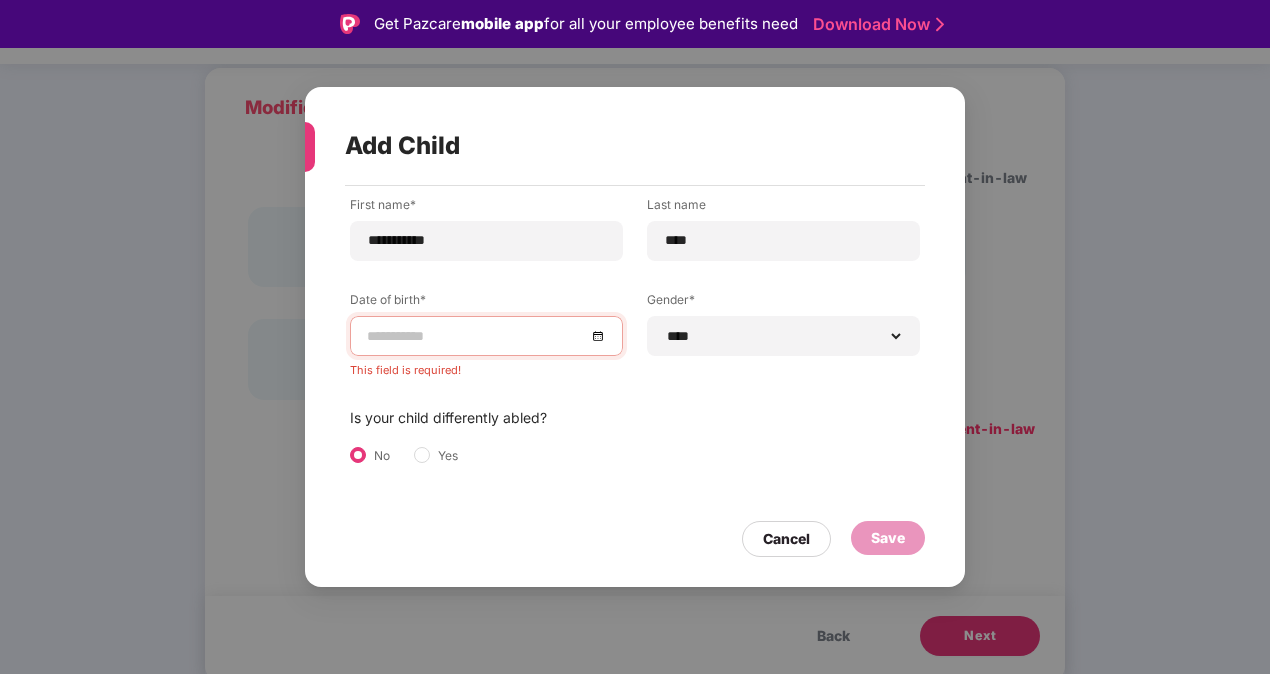 click at bounding box center [486, 336] 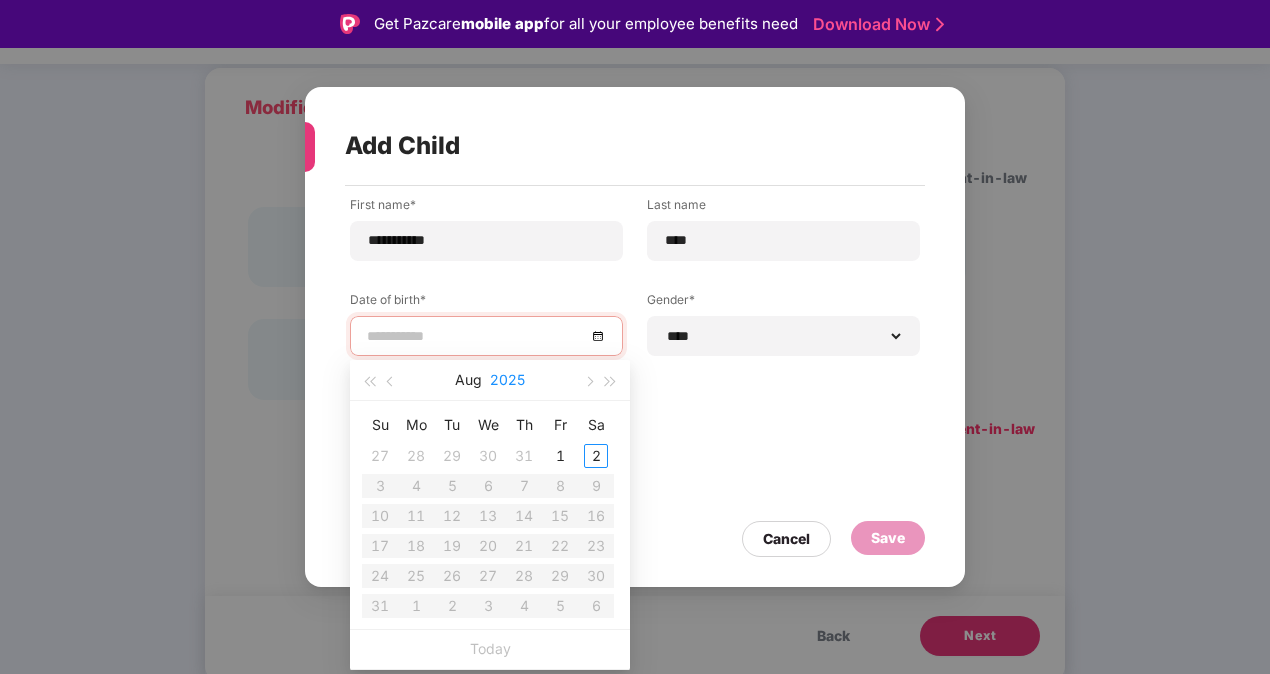 click on "2025" at bounding box center (507, 380) 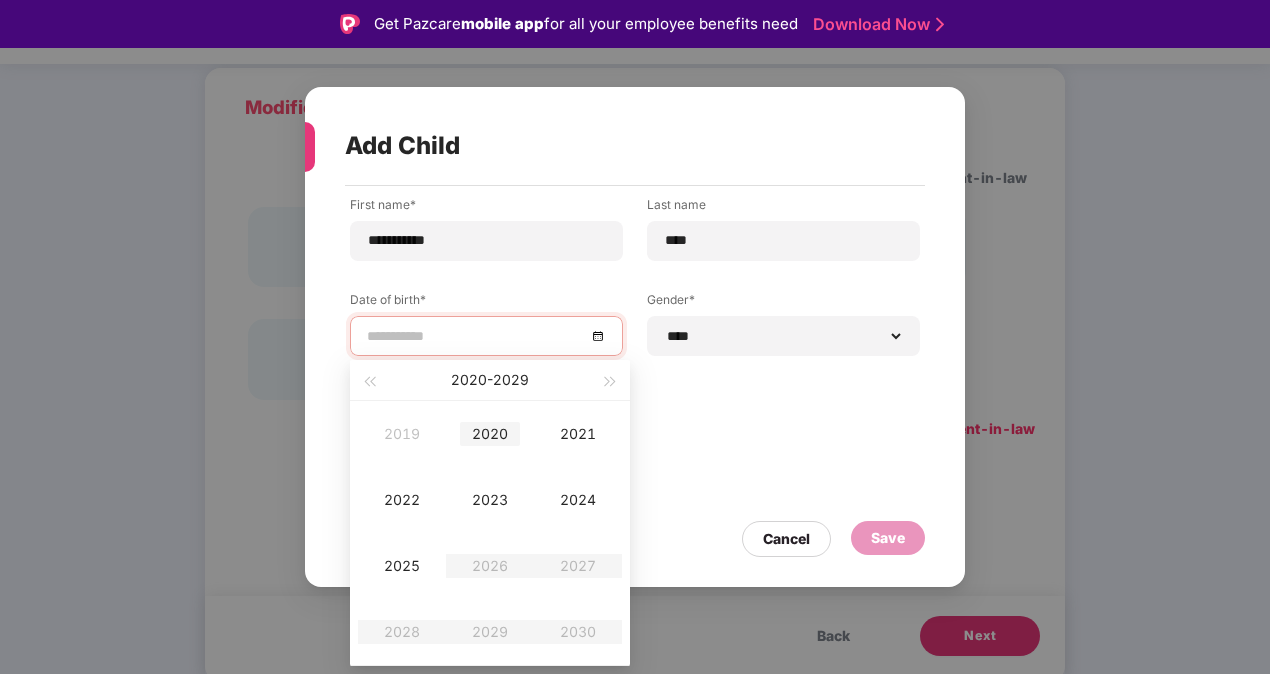 type on "**********" 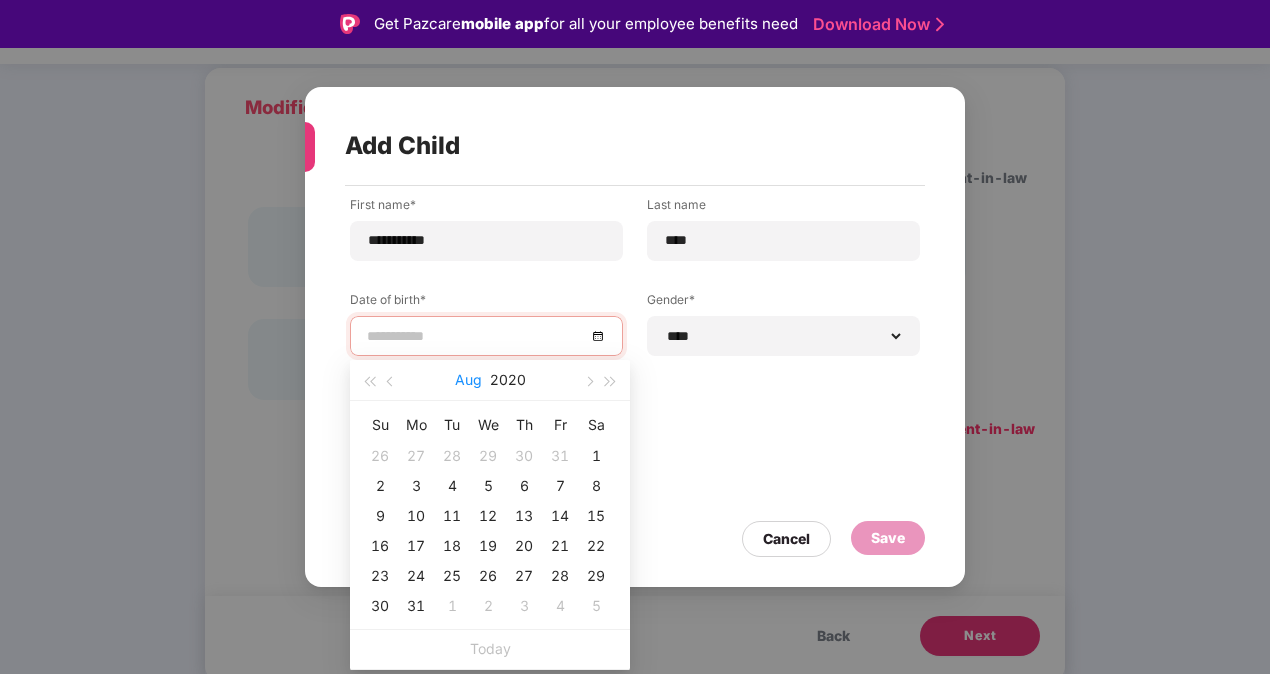 click on "Aug" at bounding box center [468, 380] 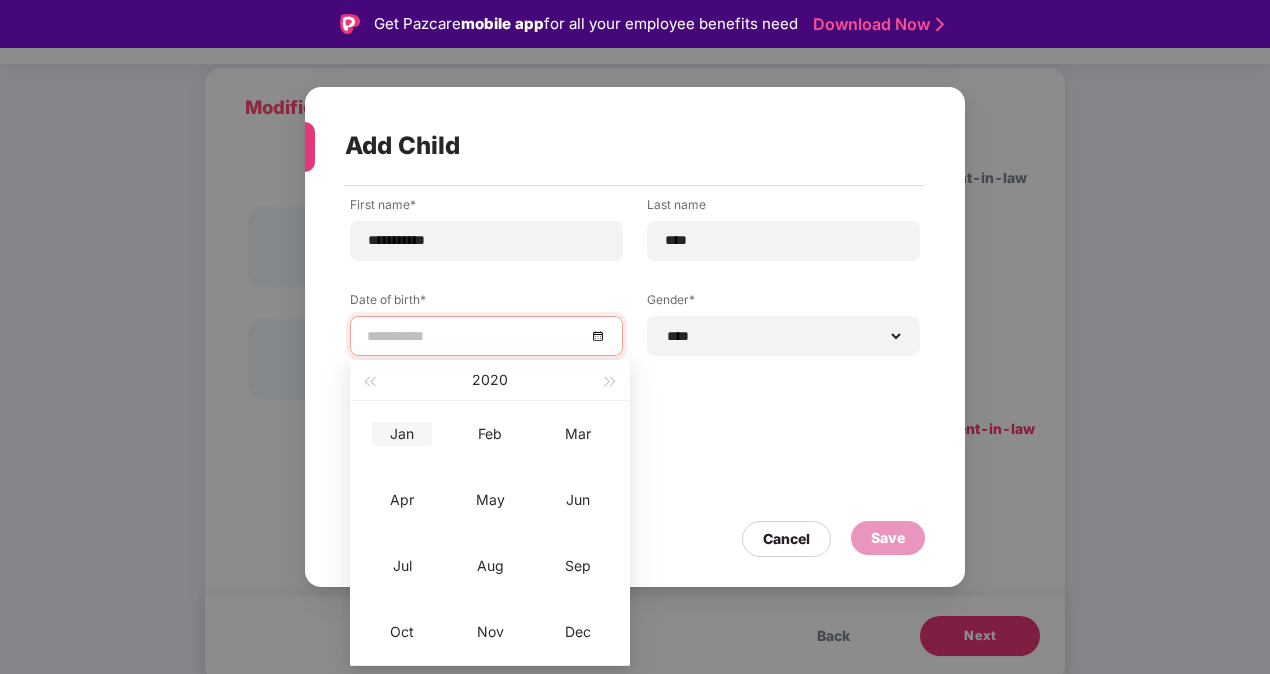 type on "**********" 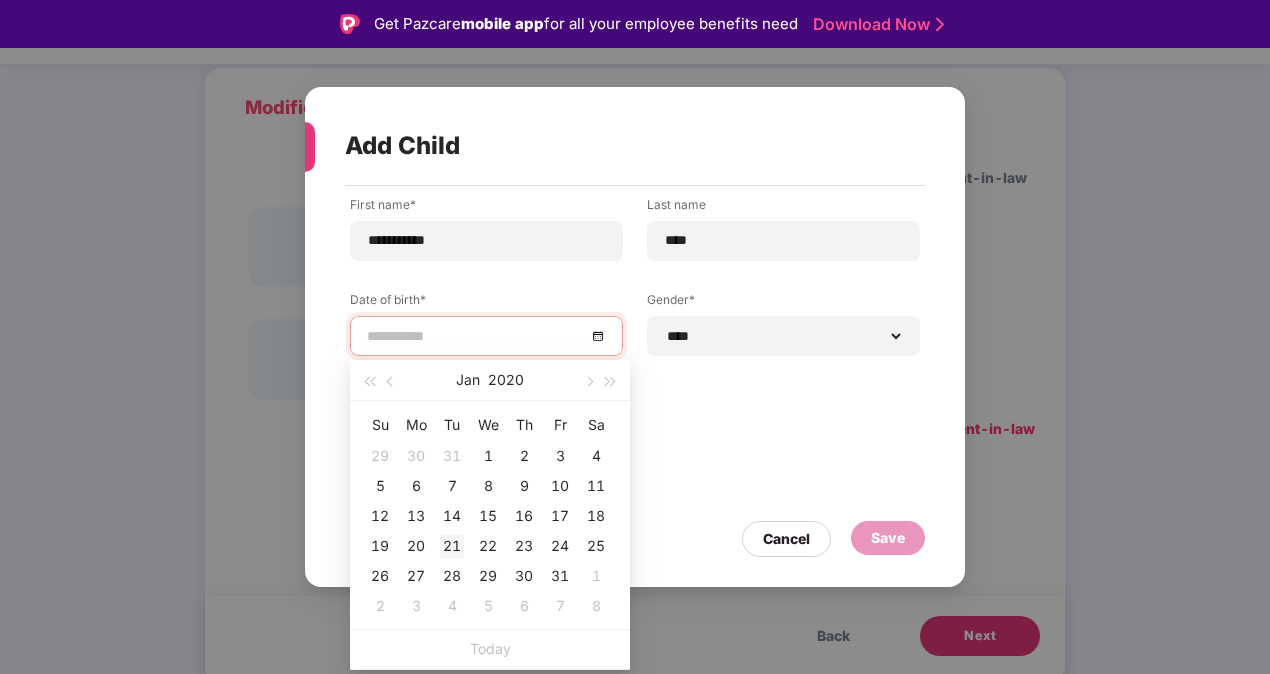type on "**********" 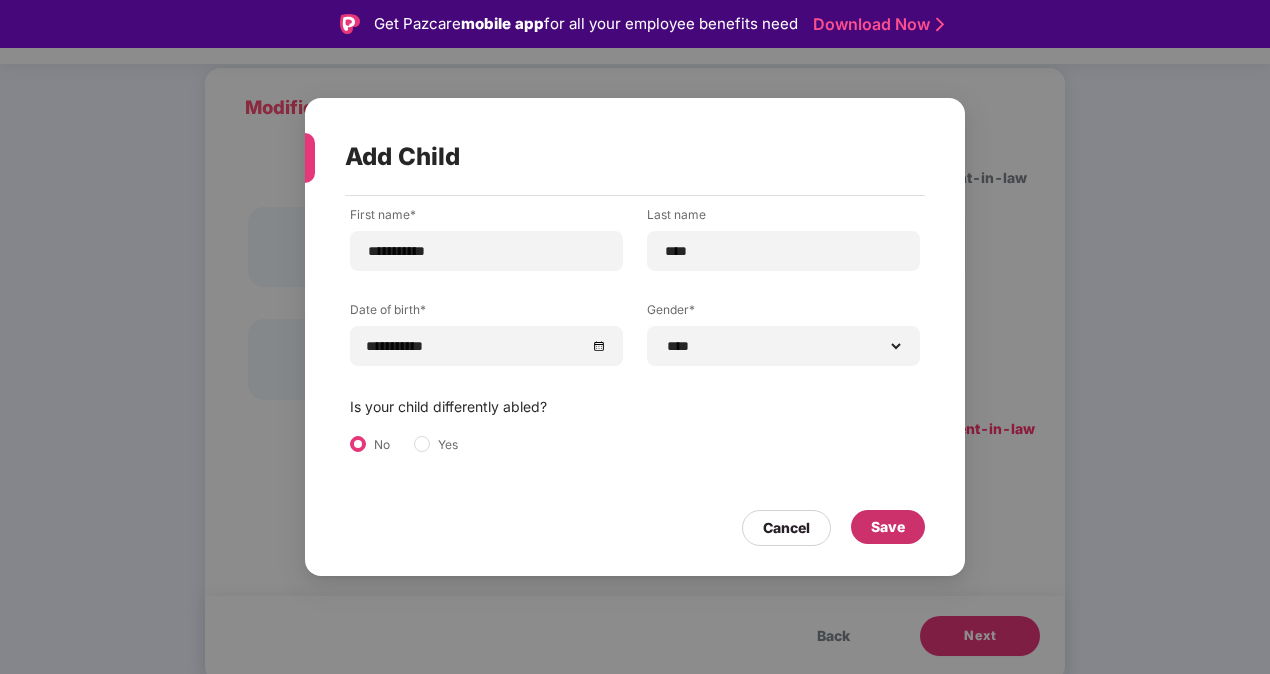 click on "Save" at bounding box center (888, 527) 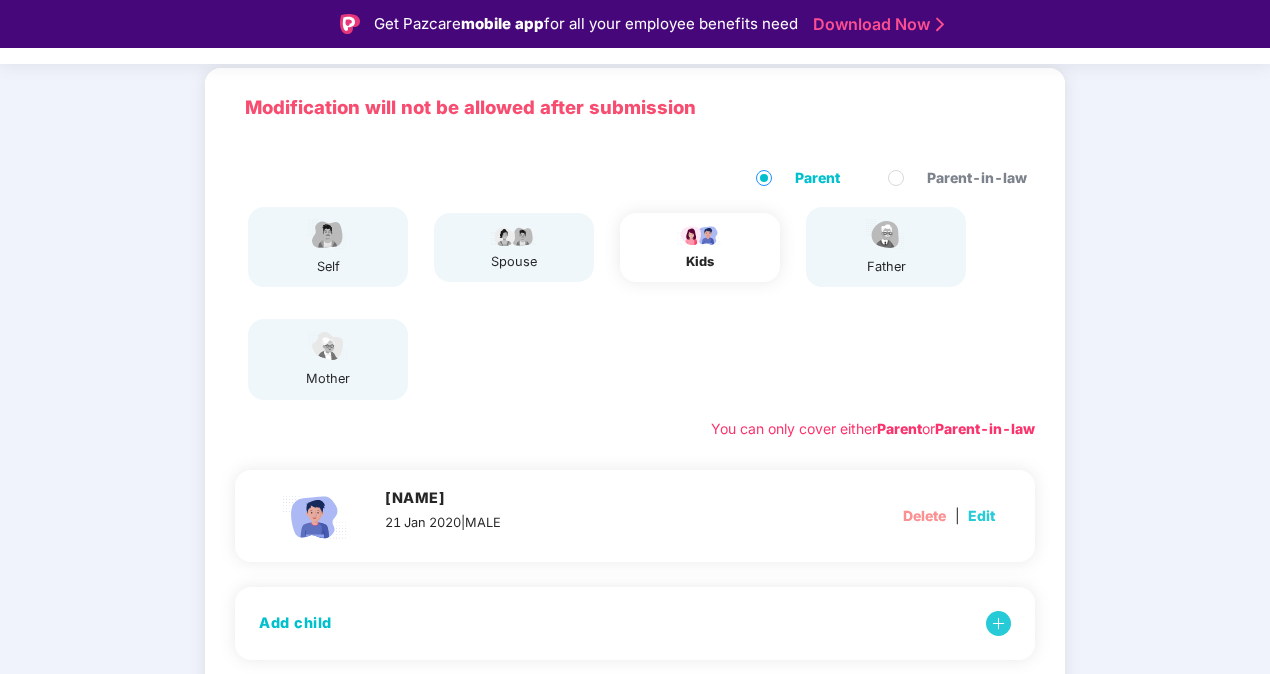 click at bounding box center (998, 623) 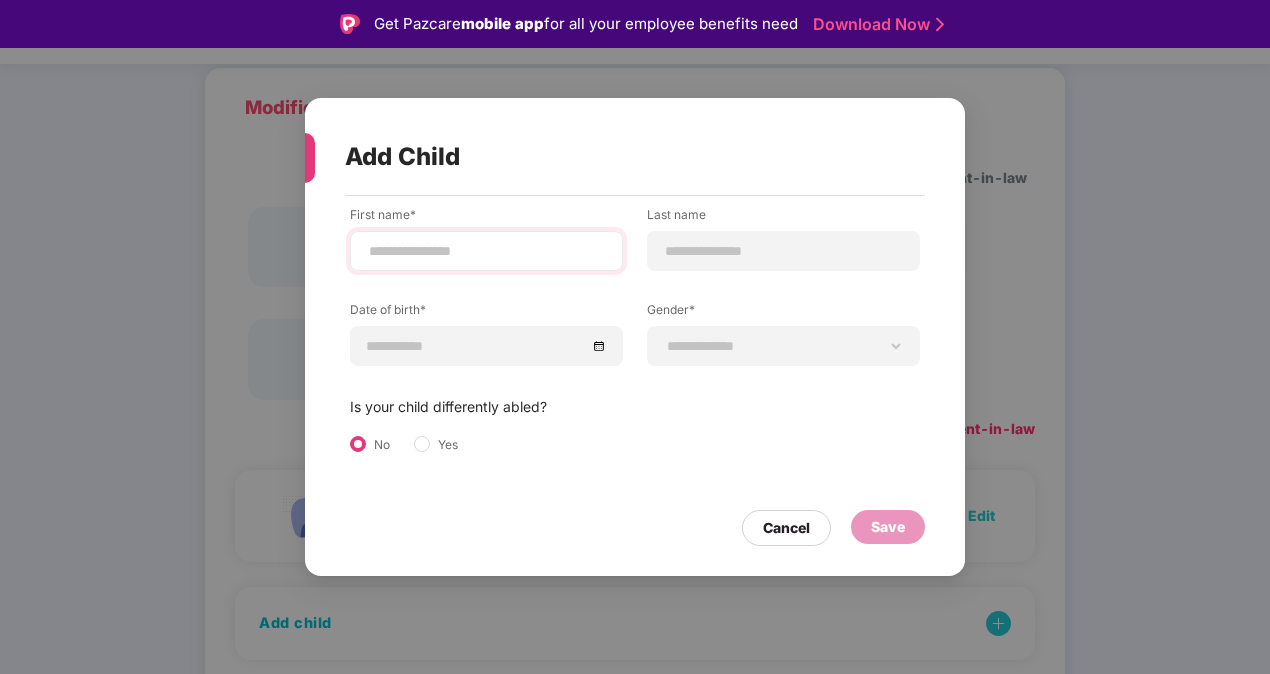 click at bounding box center [486, 251] 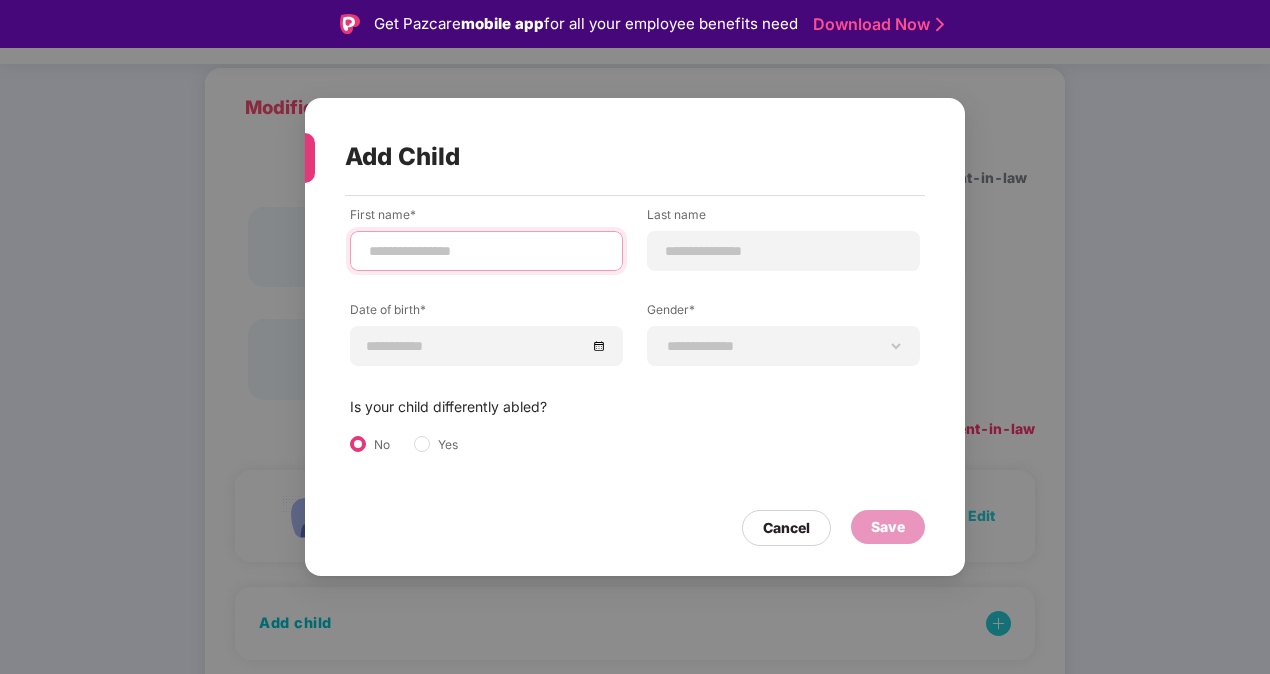 click at bounding box center [486, 251] 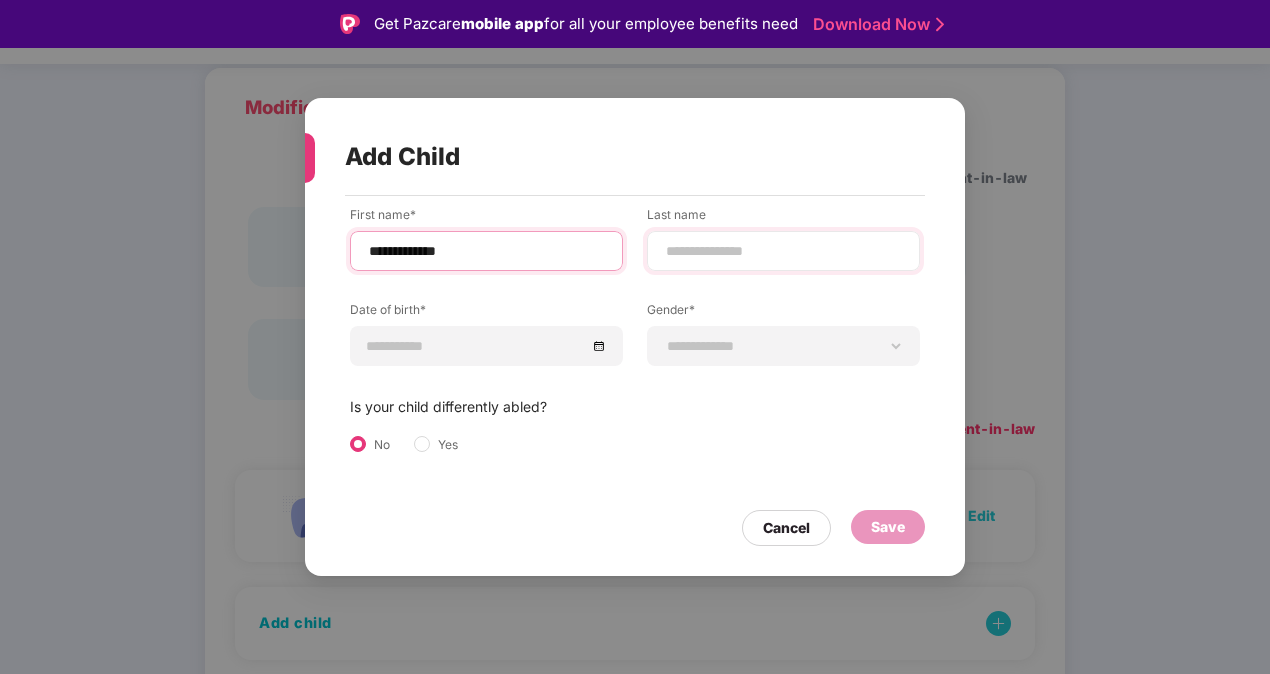 type on "**********" 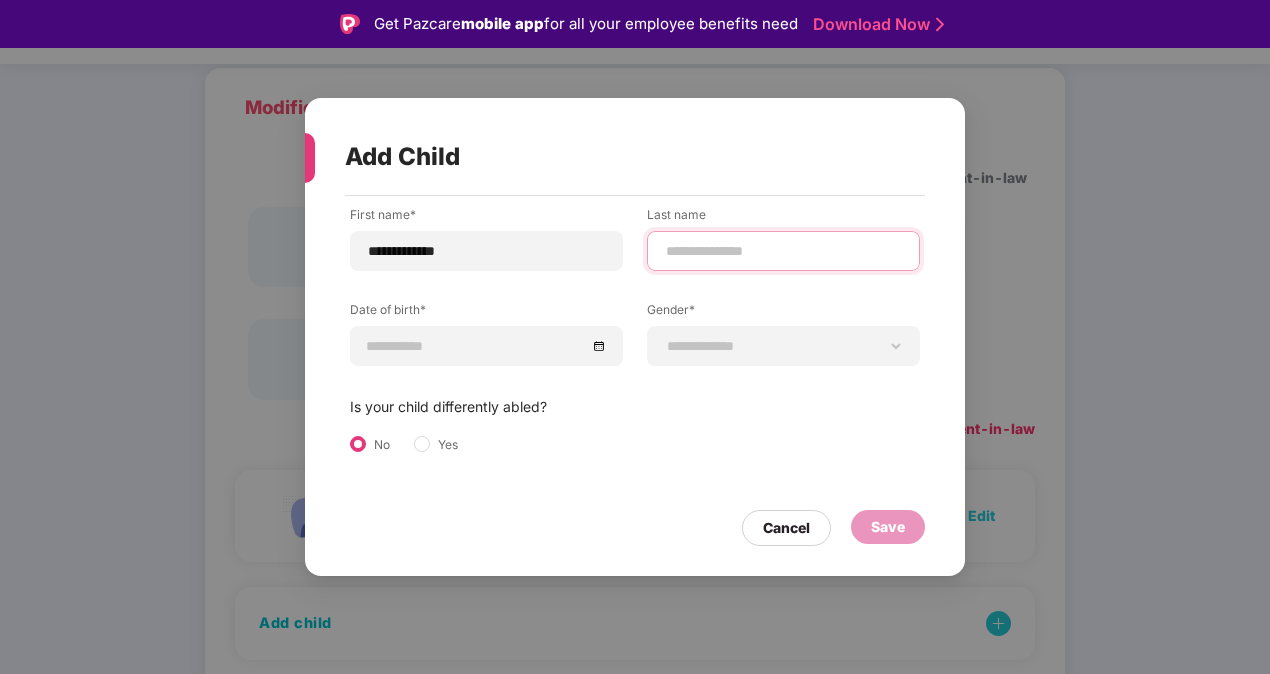 click at bounding box center (783, 251) 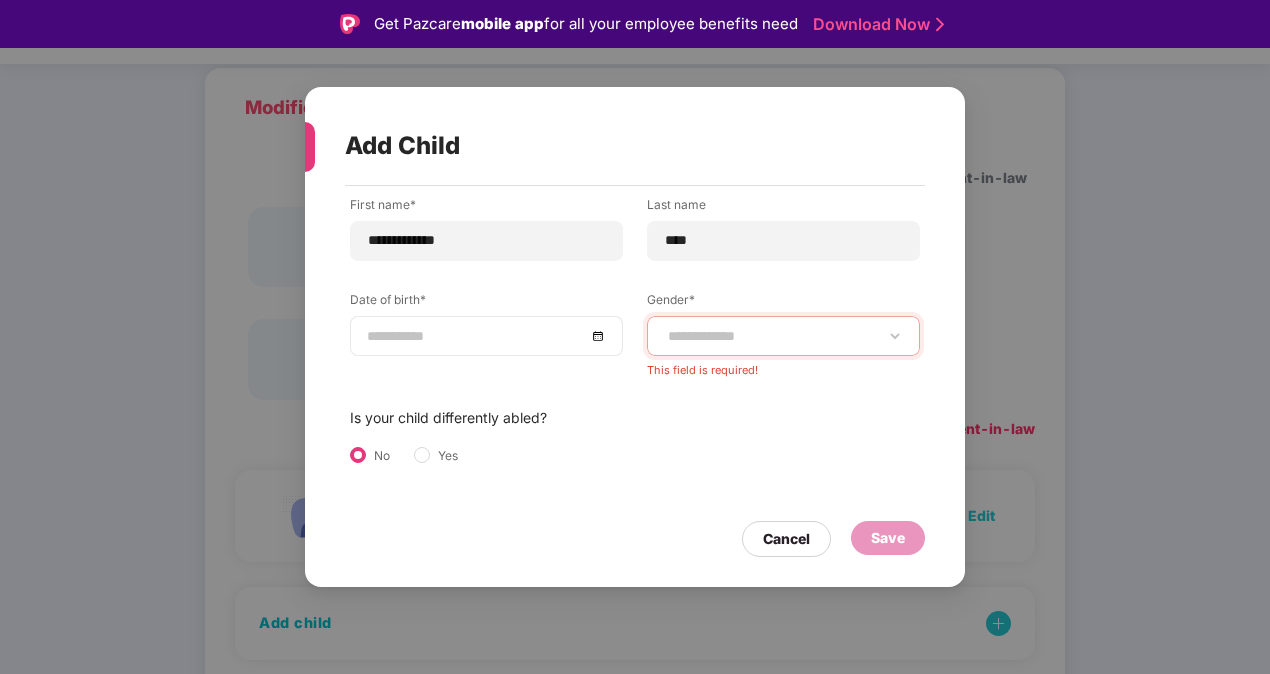 click at bounding box center (486, 336) 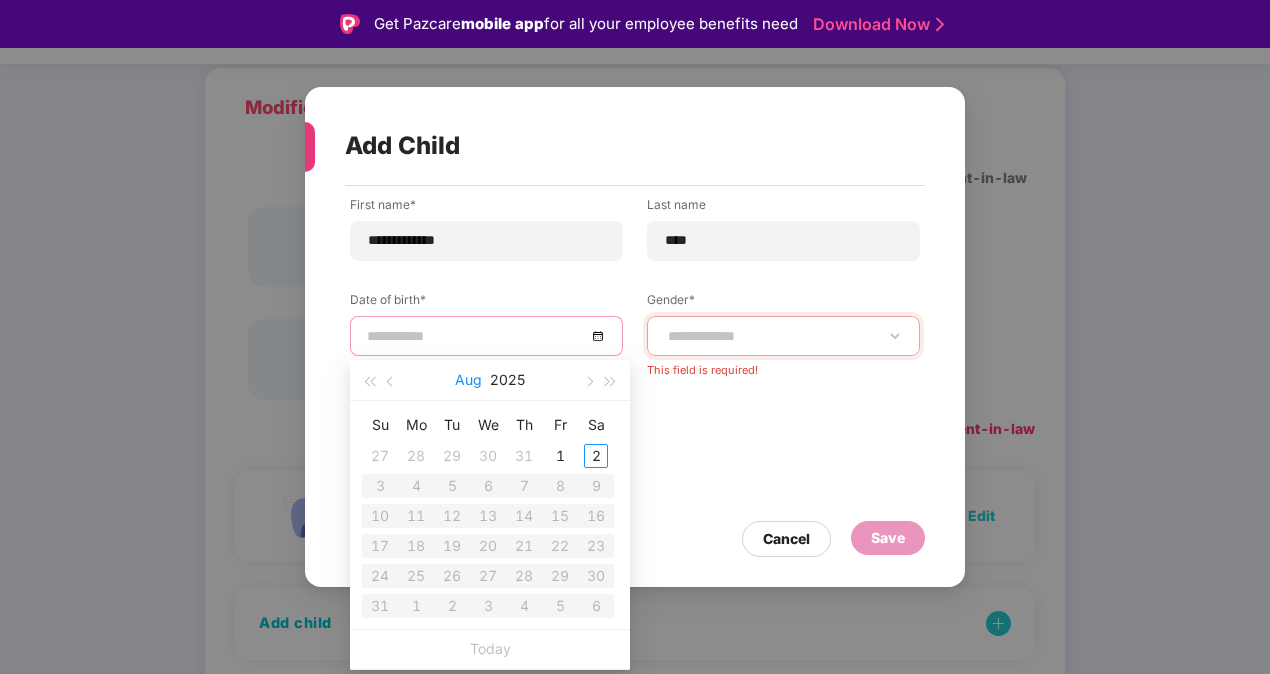 click on "Aug" at bounding box center (468, 380) 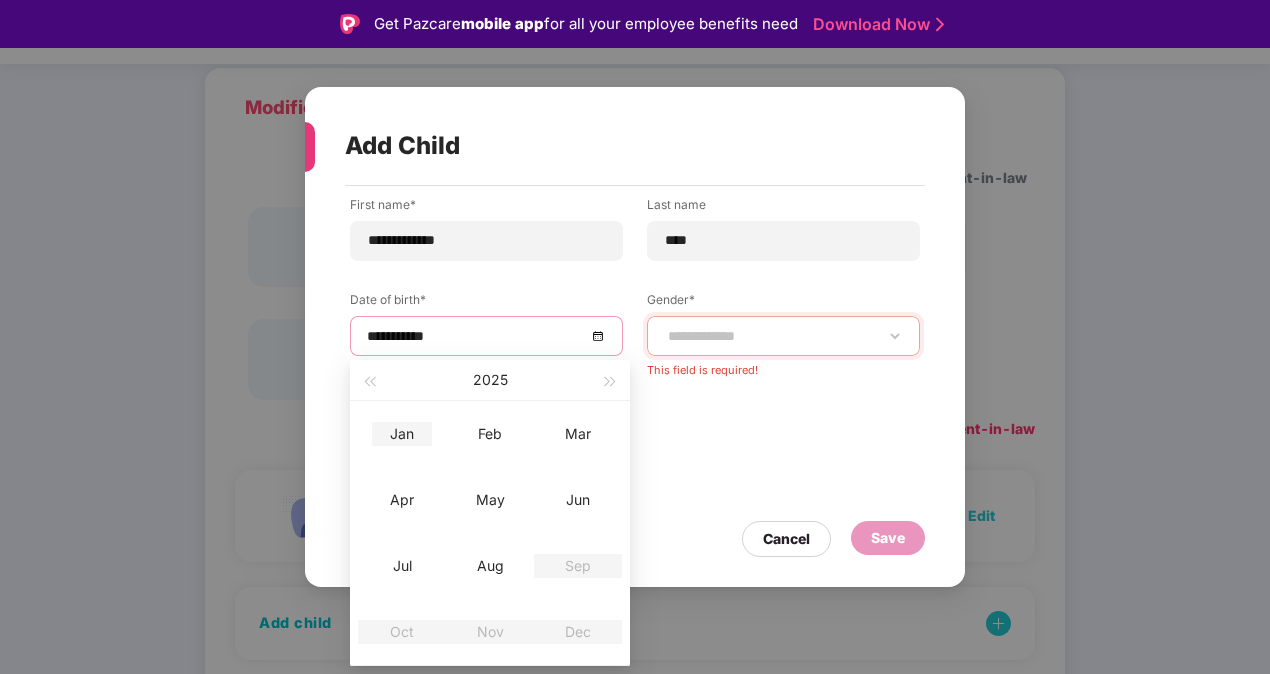 type on "**********" 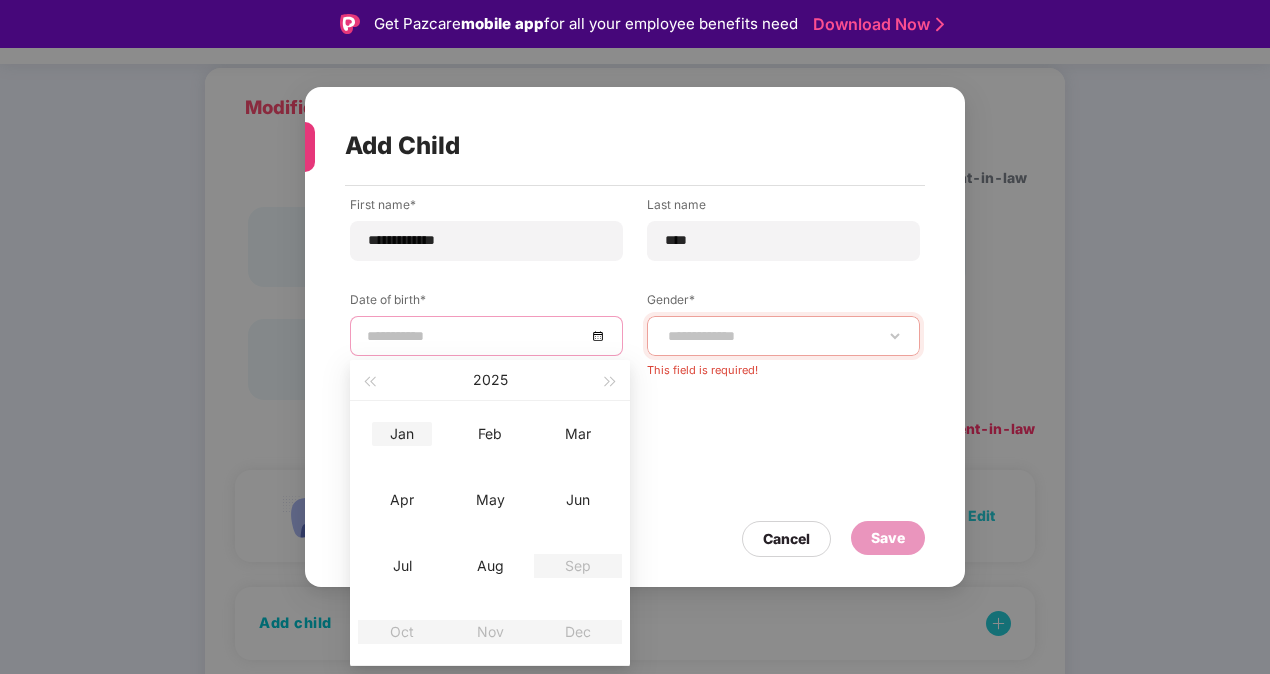 click on "Jan" at bounding box center [402, 434] 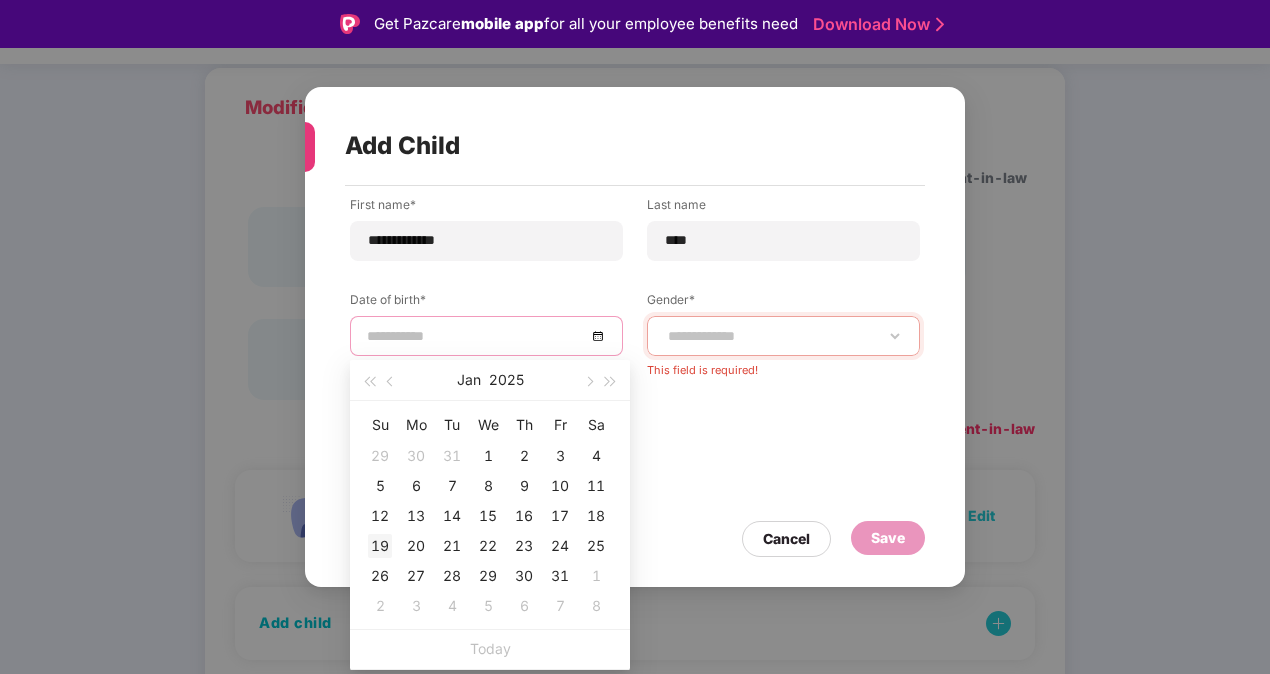 type on "**********" 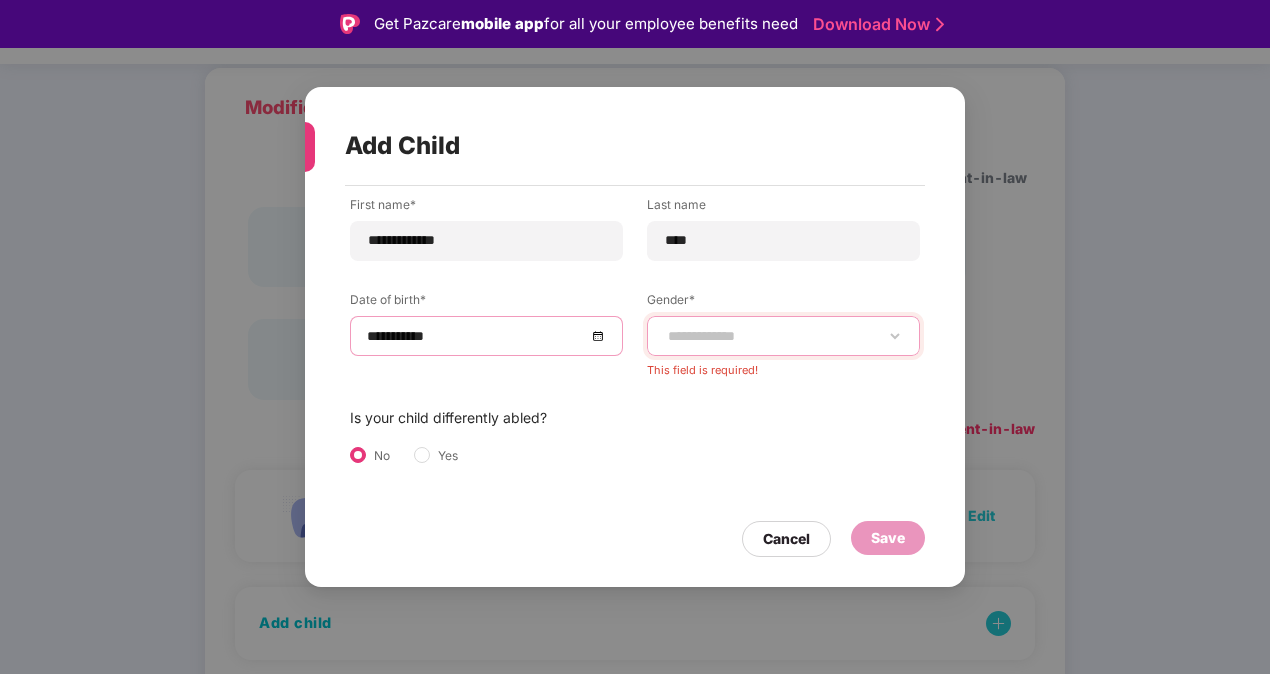 click on "**********" at bounding box center (783, 336) 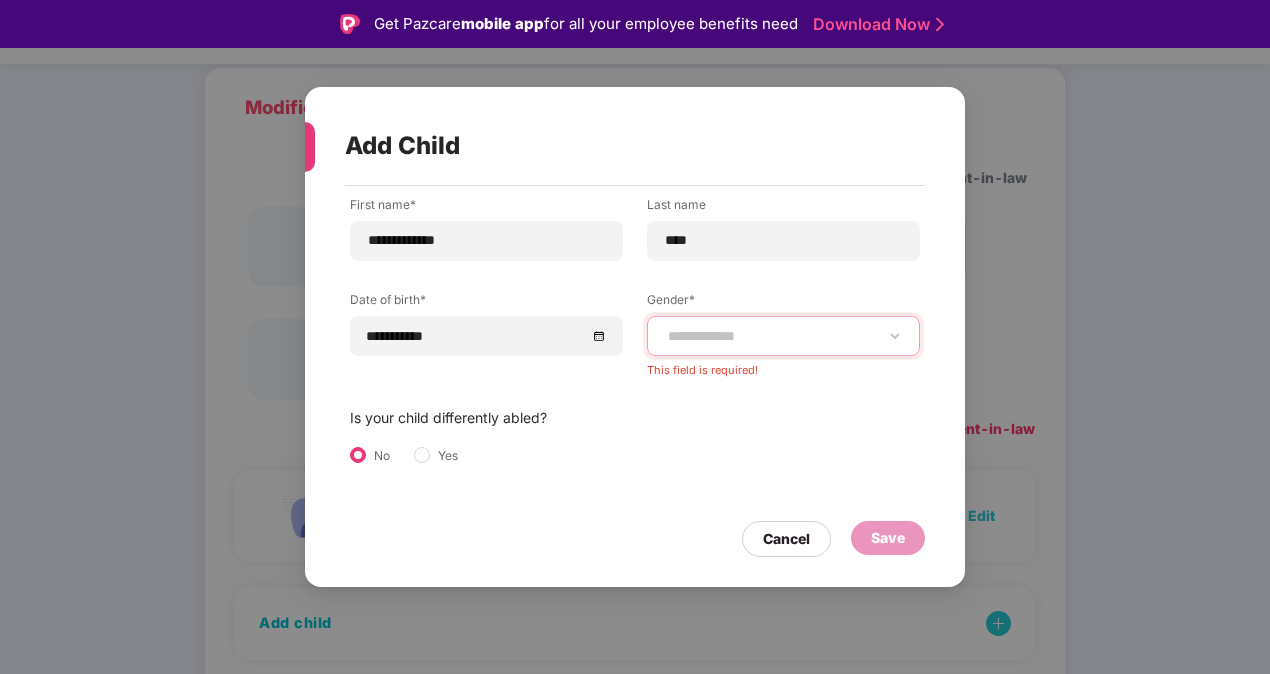 select on "******" 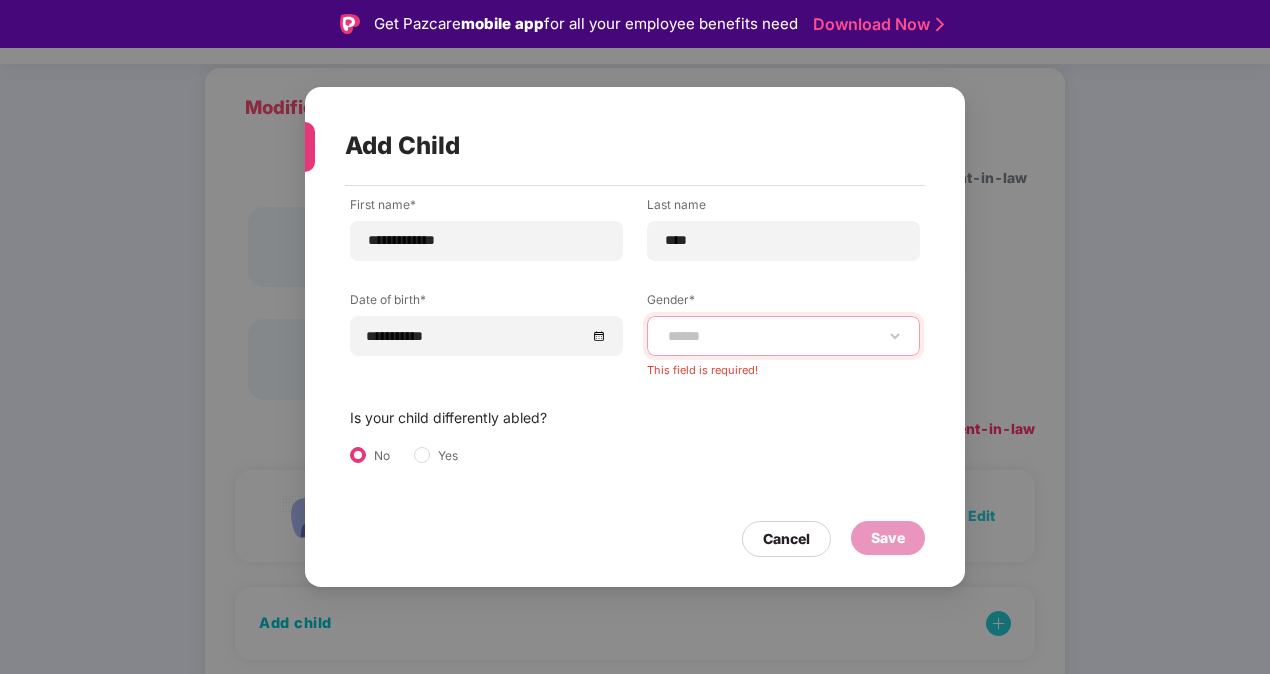 click on "**********" at bounding box center [783, 336] 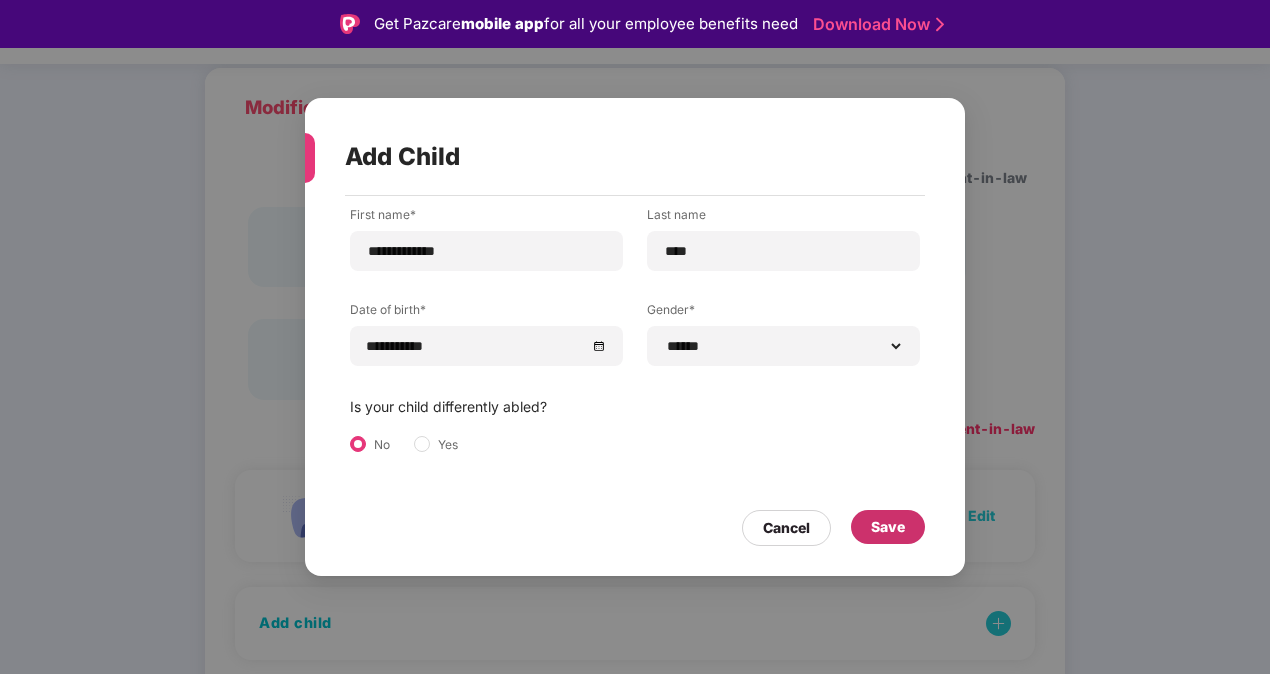 click on "Save" at bounding box center [888, 527] 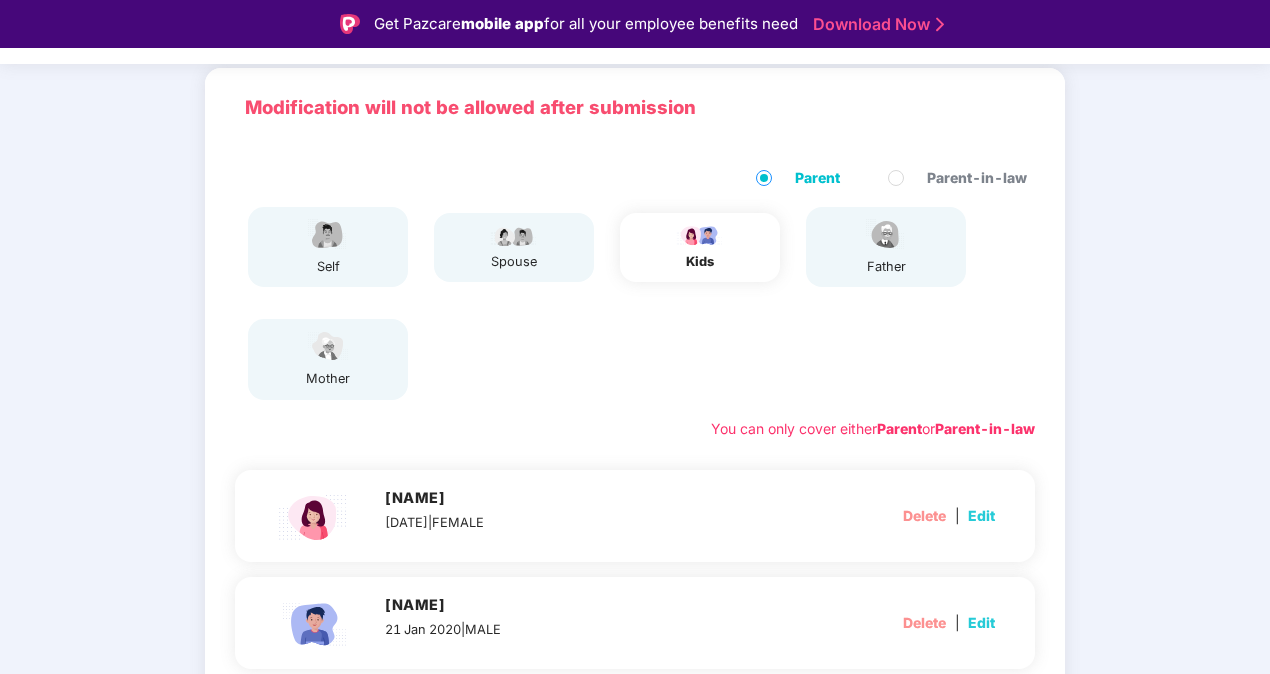 click on "Edit" at bounding box center [981, 516] 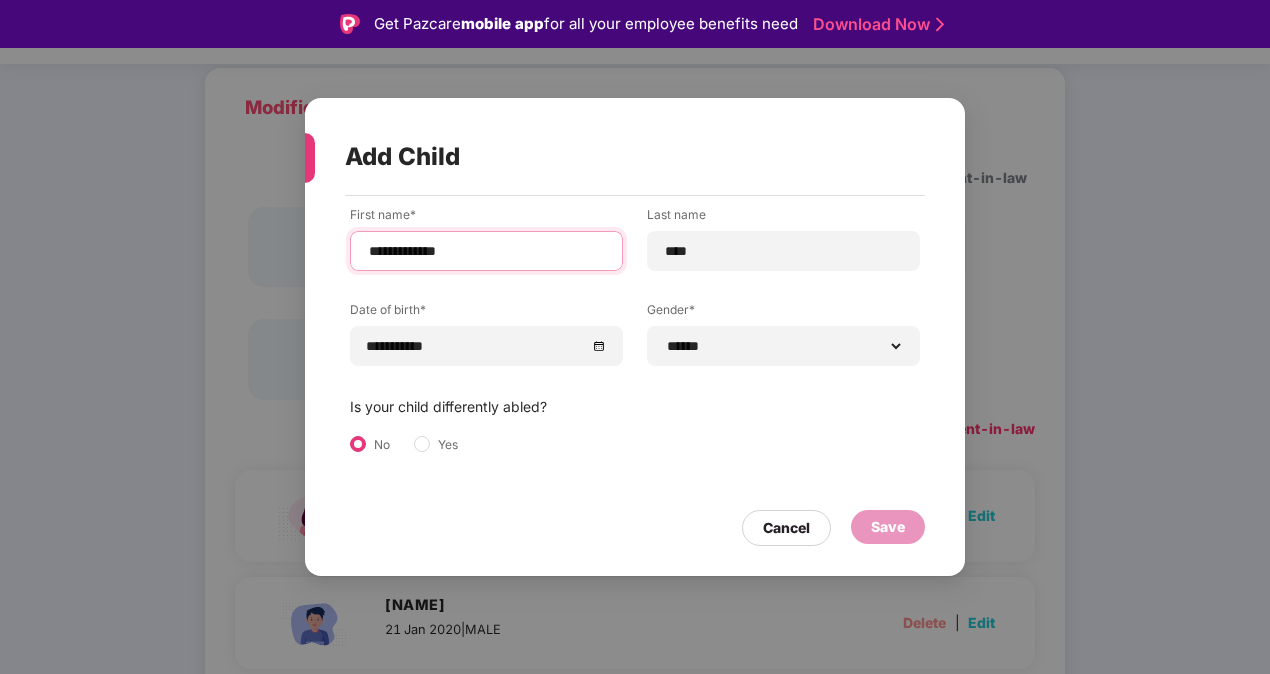 click on "**********" at bounding box center (486, 251) 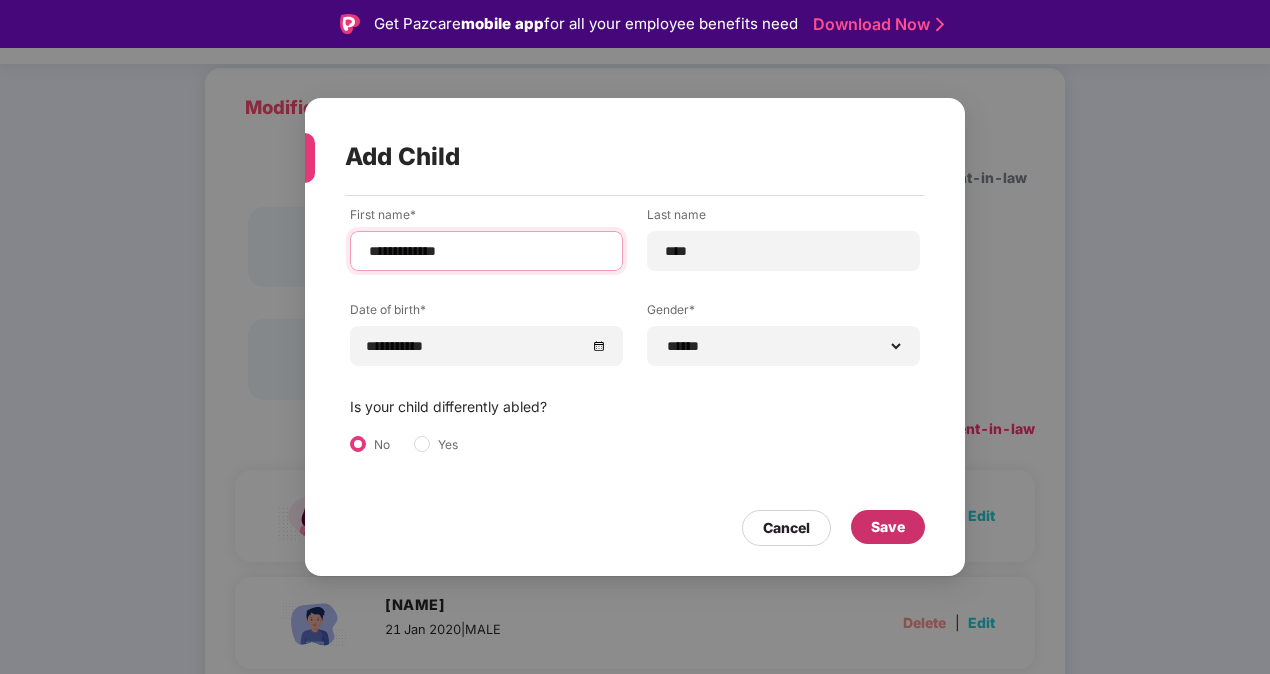 type on "**********" 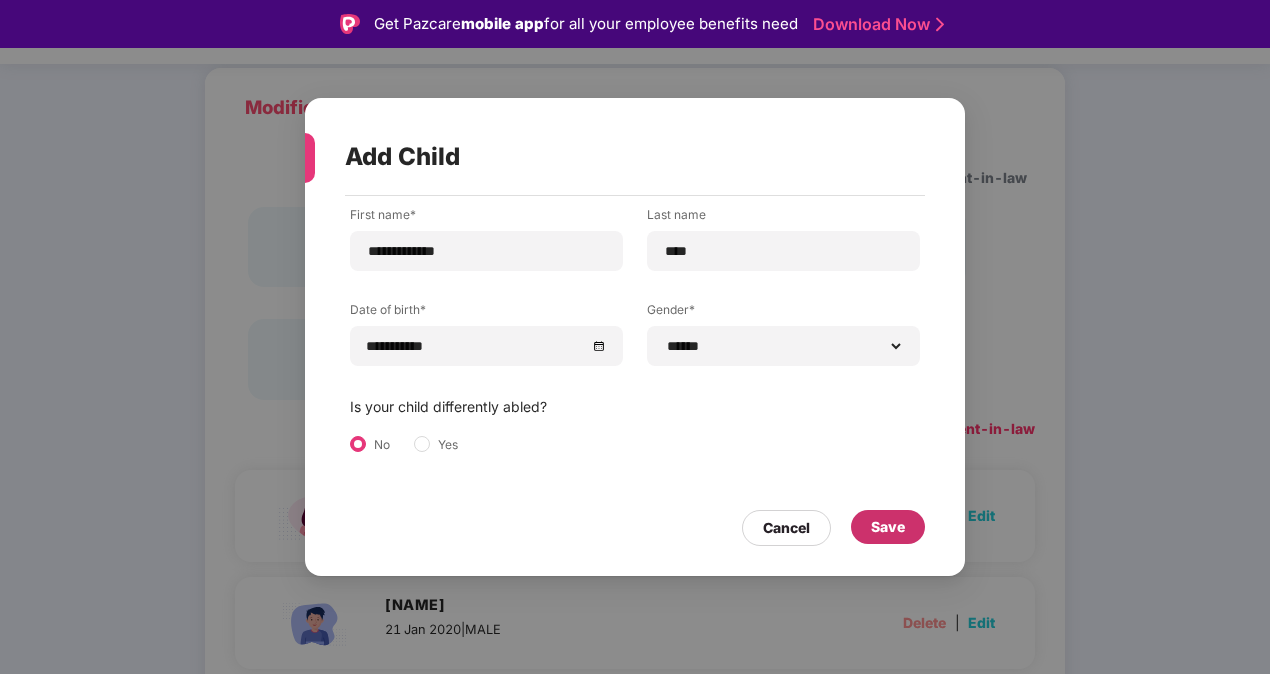 click on "Save" at bounding box center [888, 527] 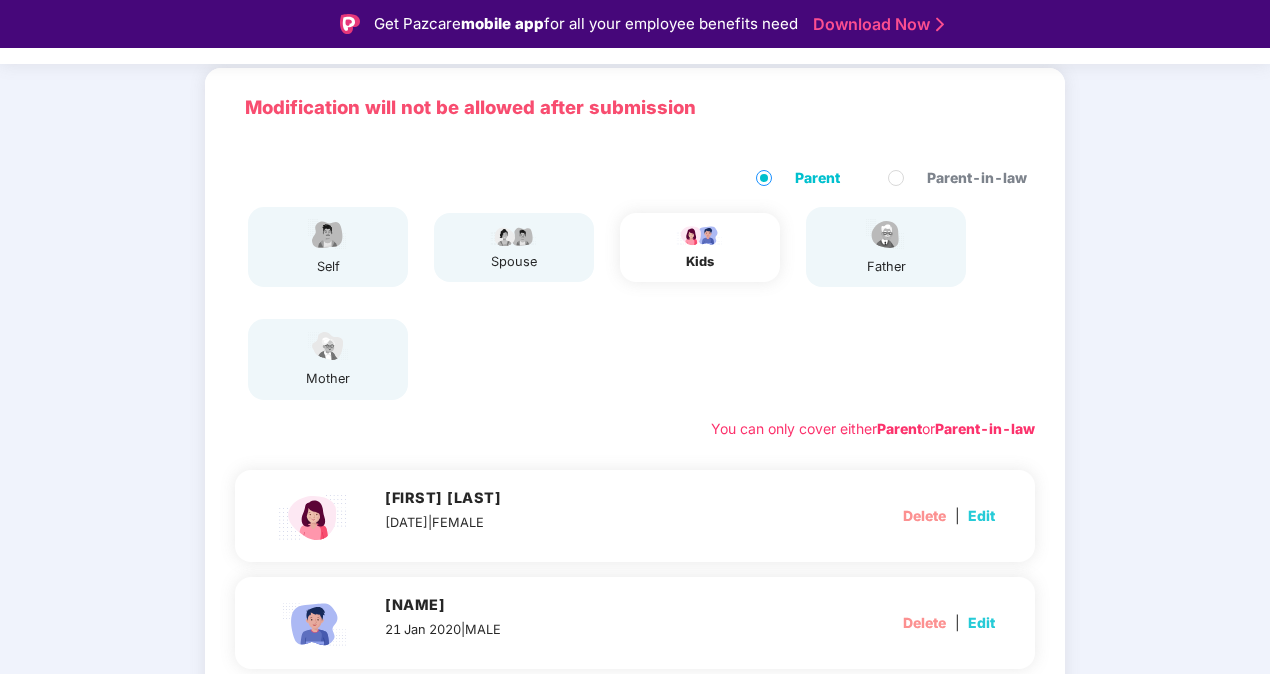 click on "01 Verify members 02 Review members 03 Submit Modification will not be allowed after submission Parent Parent-in-law self spouse kids father mother You can only cover either Parent or Parent-in-law [NAME] [DATE] | FEMALE Delete | Edit Yuvamithran J.B. [DATE] | MALE Delete | Edit Back Next" at bounding box center (635, 426) 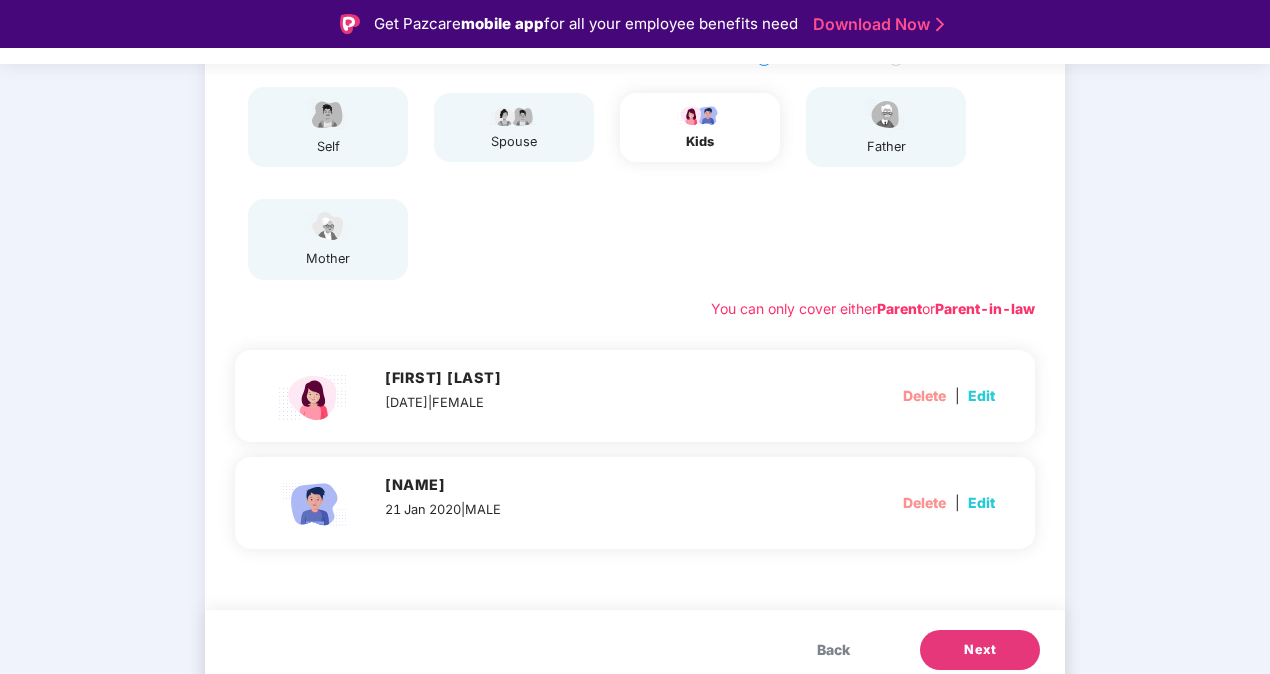 scroll, scrollTop: 255, scrollLeft: 0, axis: vertical 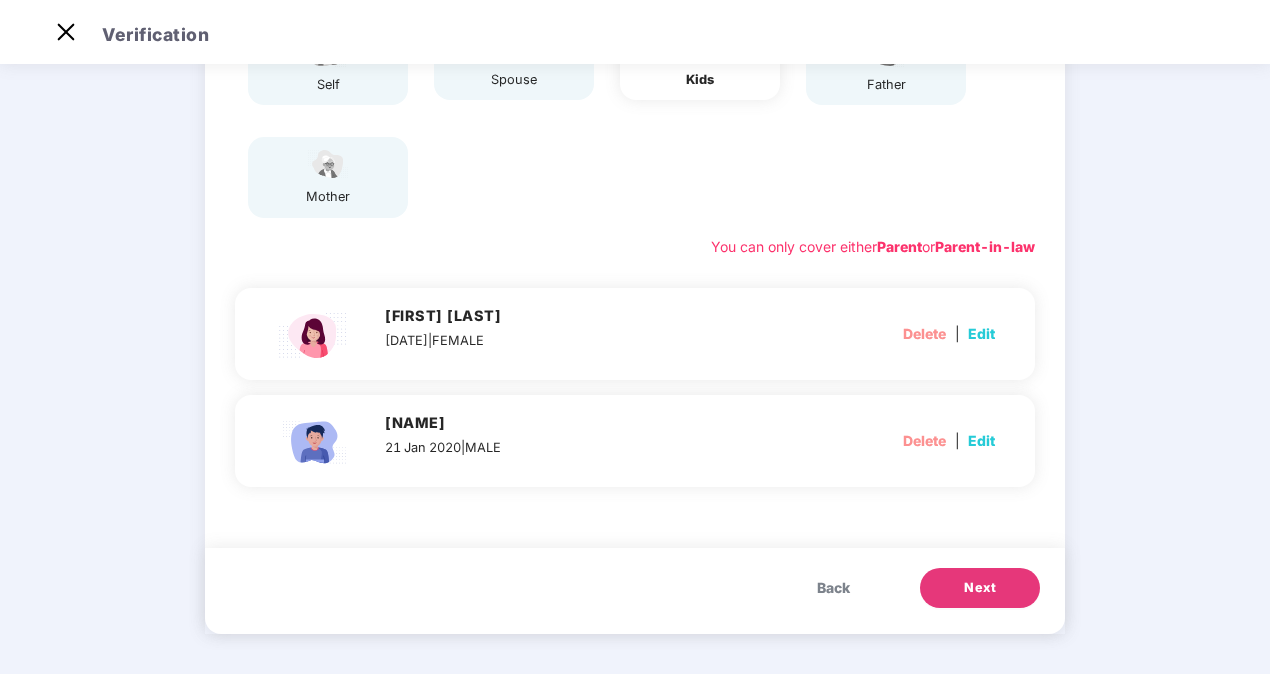 click on "Back" at bounding box center (833, 588) 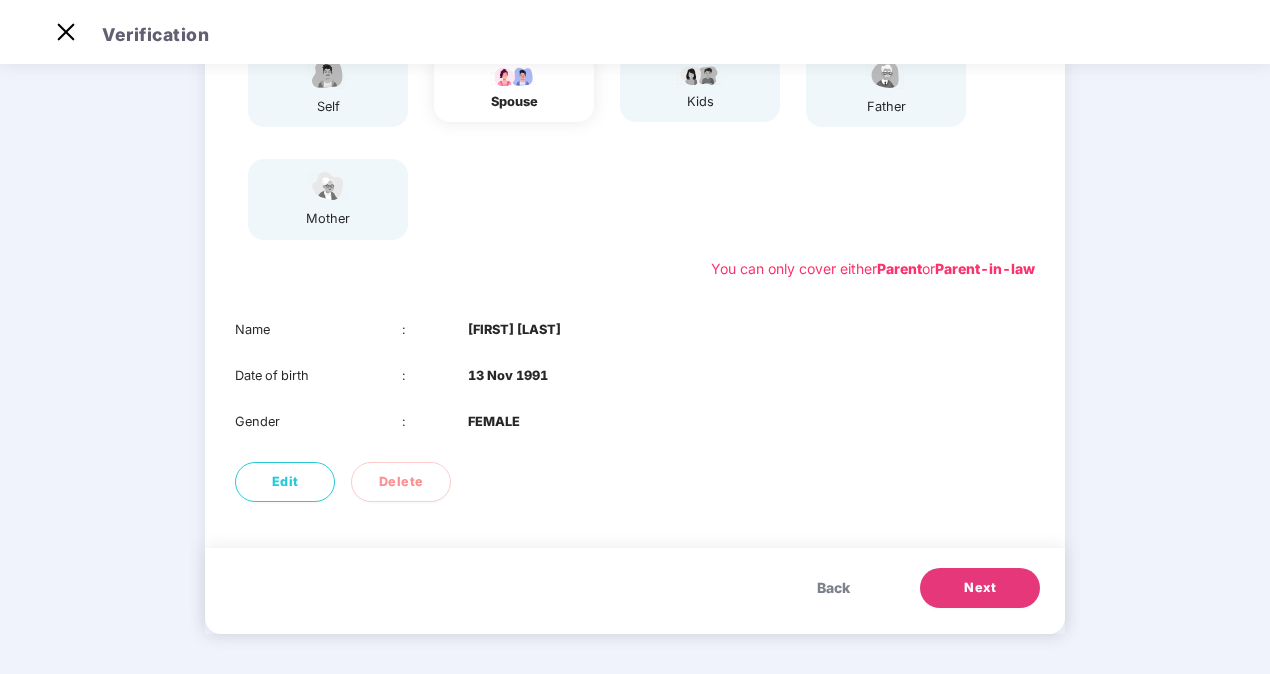 click on "Next" at bounding box center (980, 588) 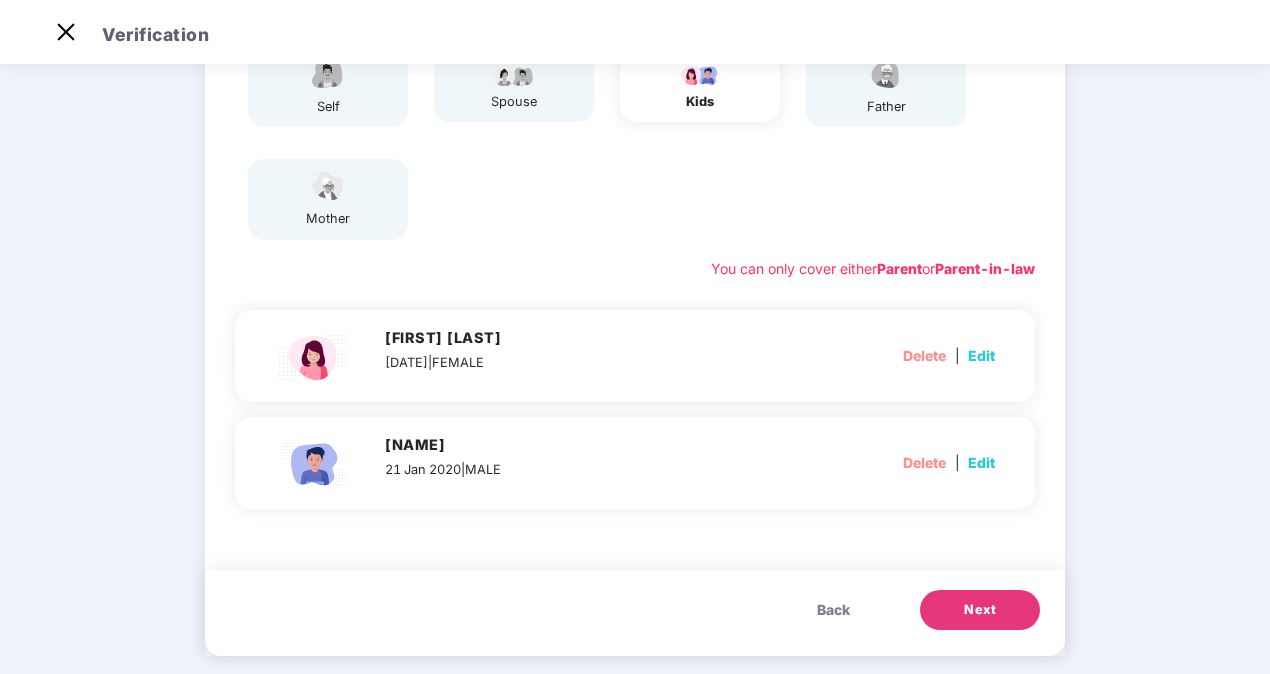 click on "Next" at bounding box center (980, 610) 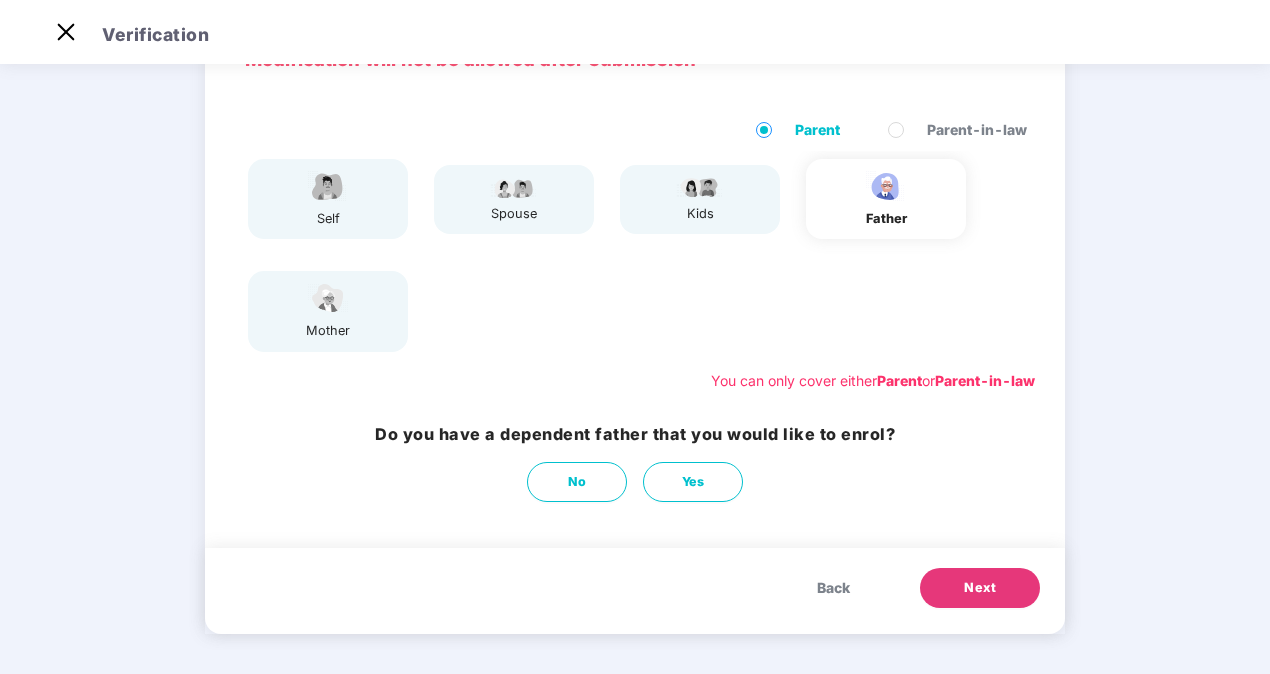 scroll, scrollTop: 122, scrollLeft: 0, axis: vertical 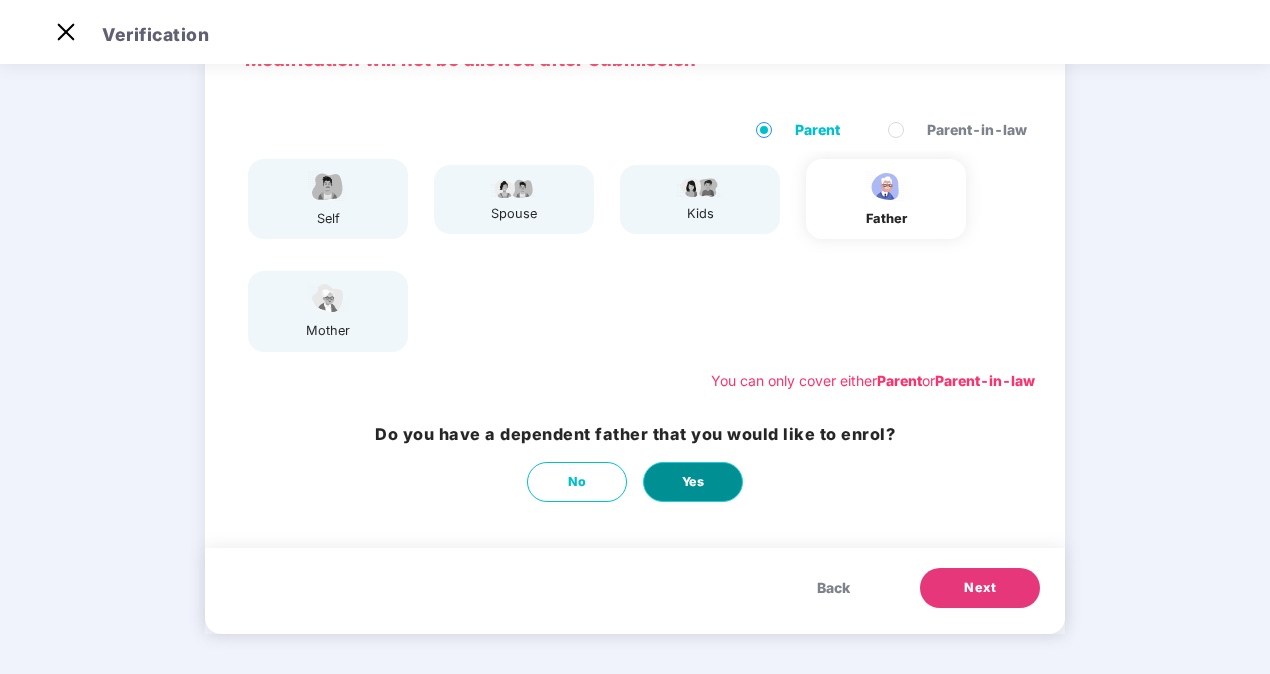 click on "Yes" at bounding box center [693, 482] 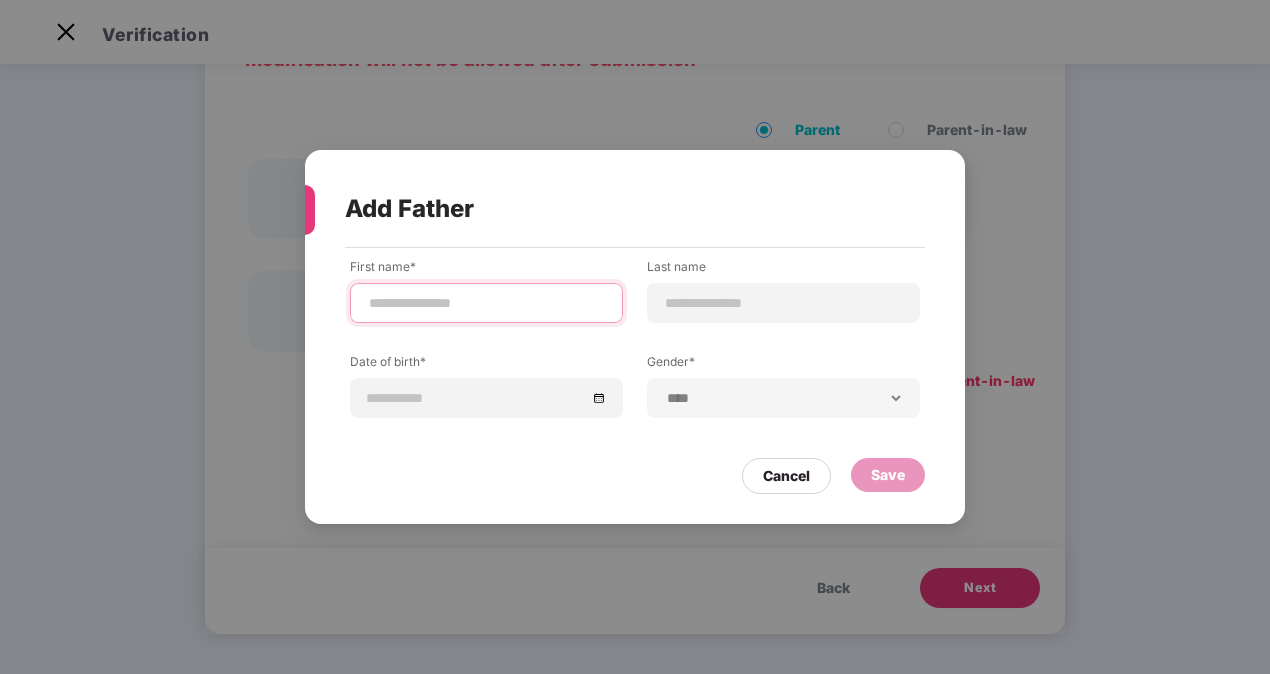 click at bounding box center [486, 303] 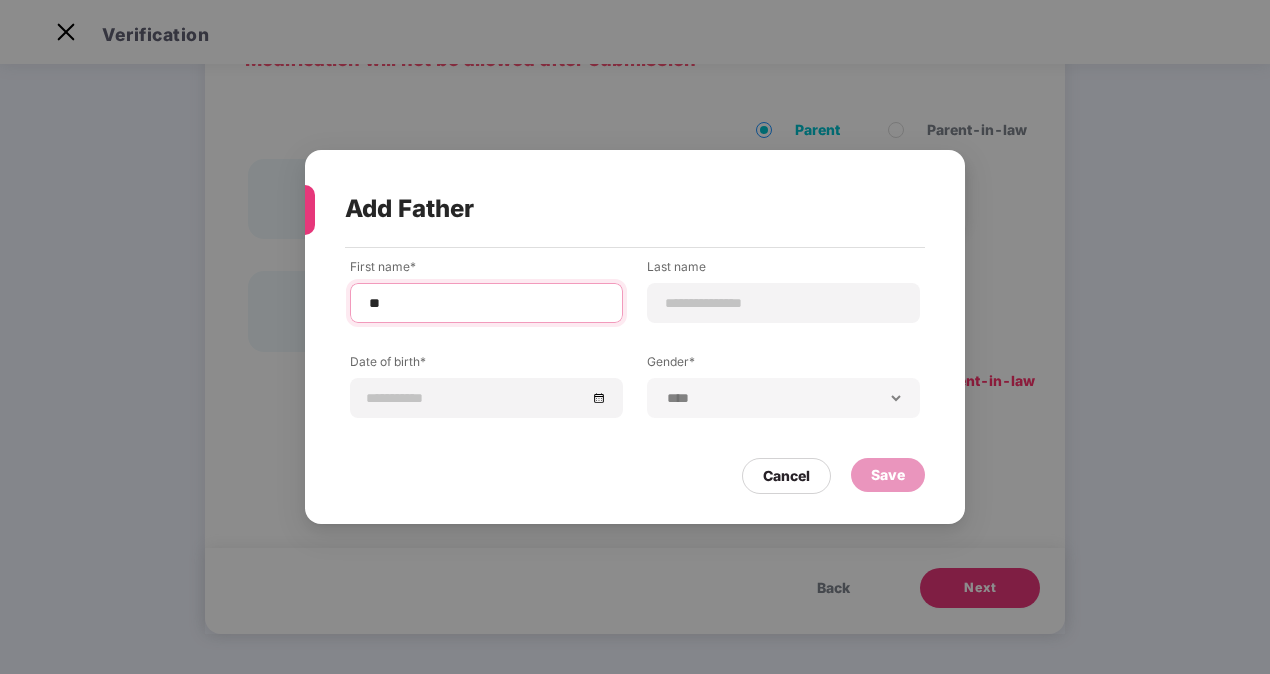 type on "*" 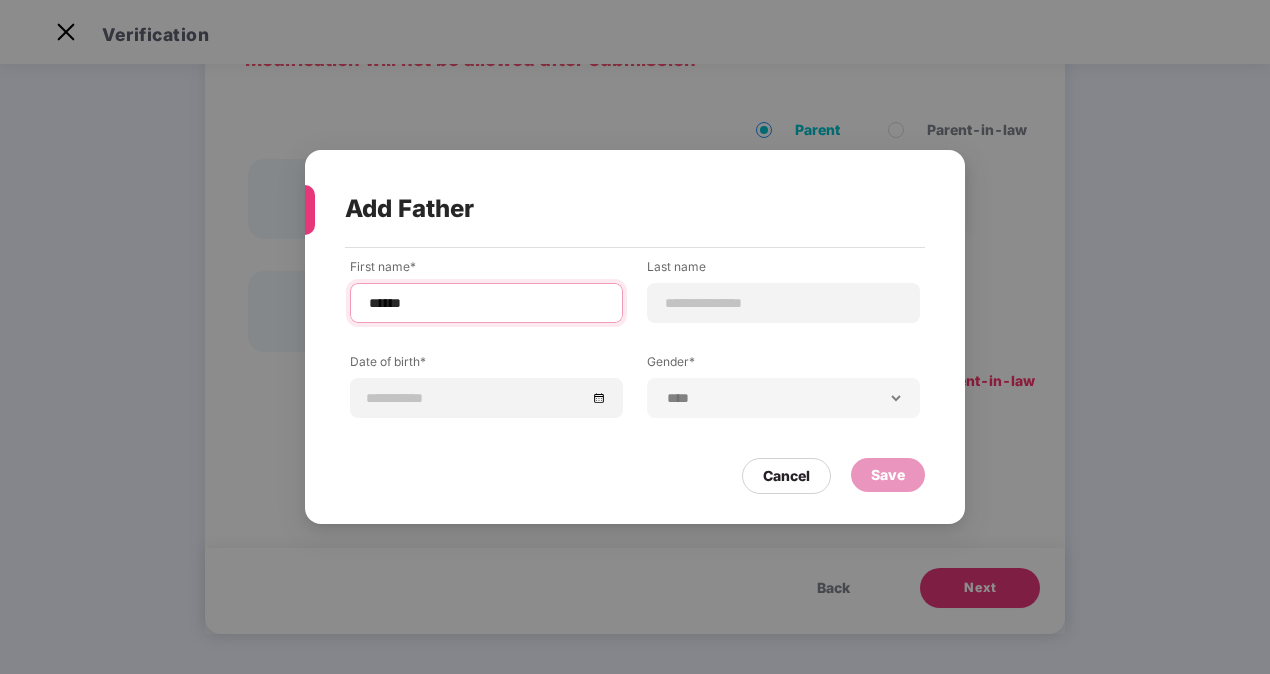 type on "******" 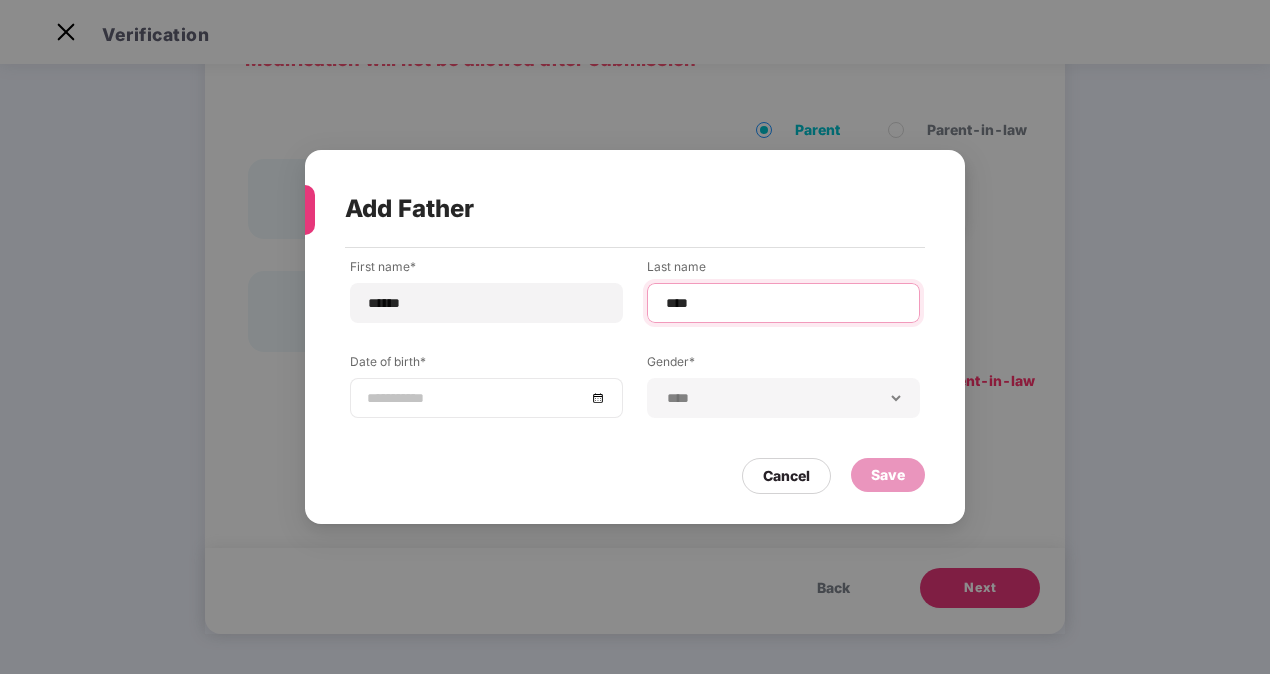 type on "****" 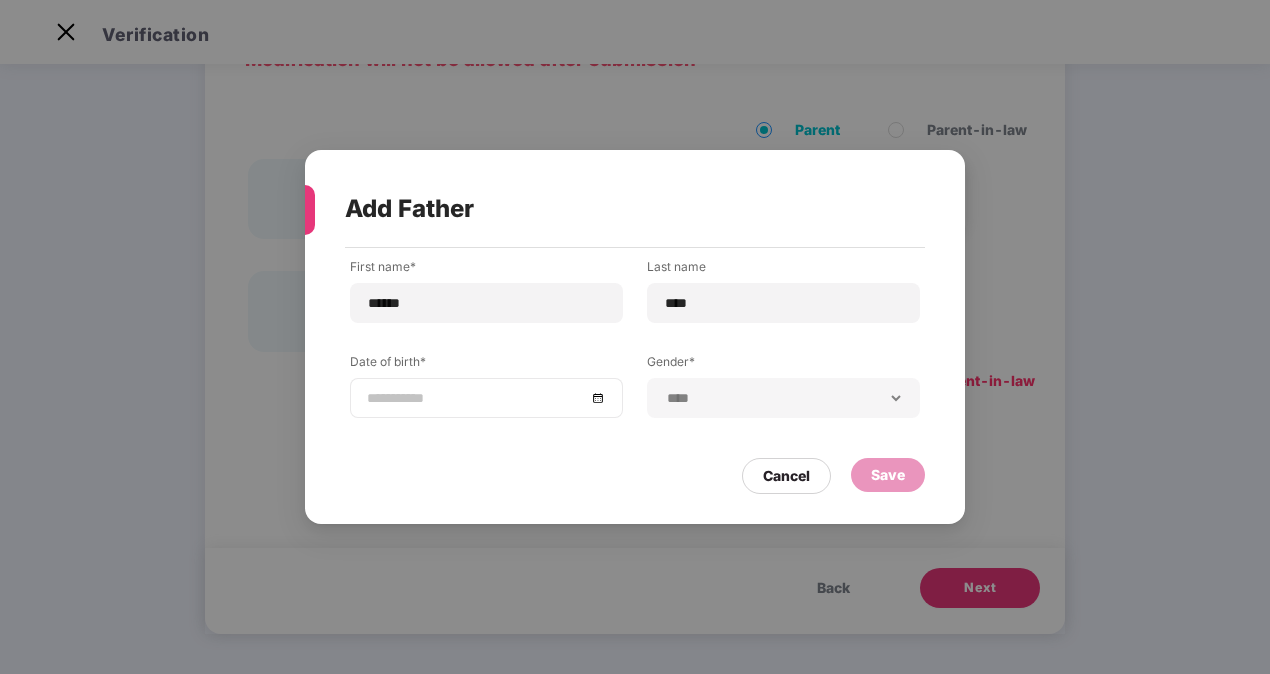click at bounding box center [486, 398] 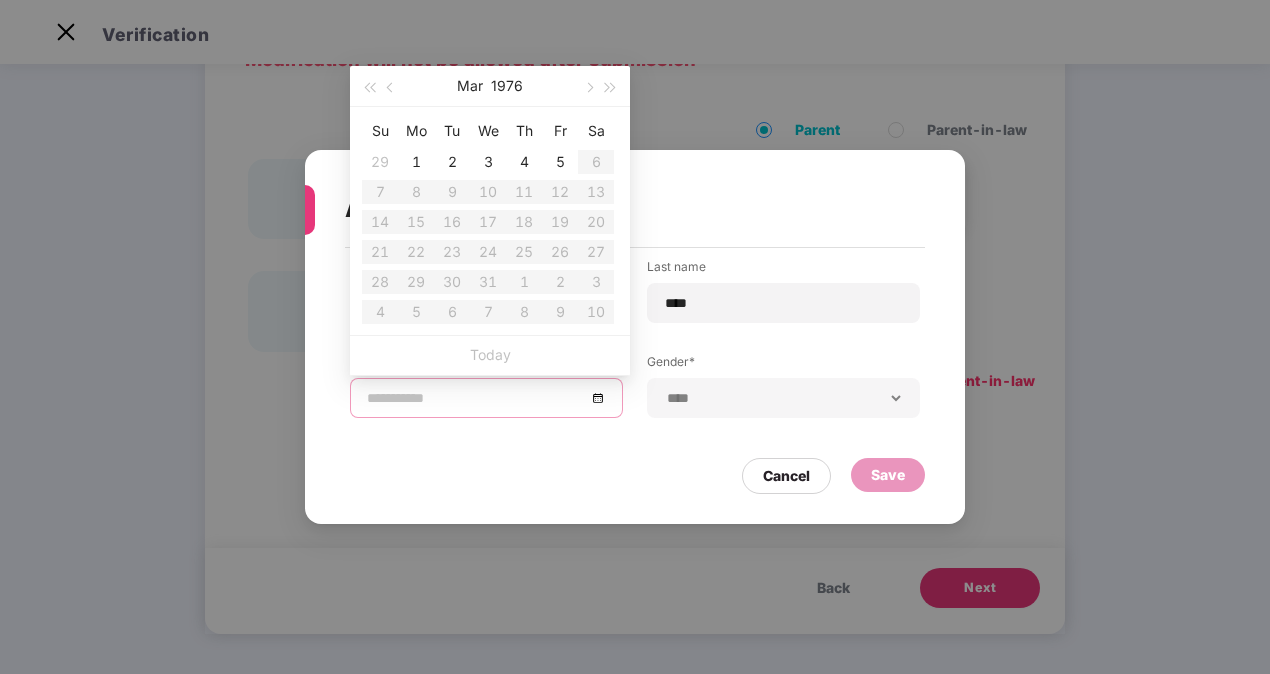 click on "**********" at bounding box center [635, 376] 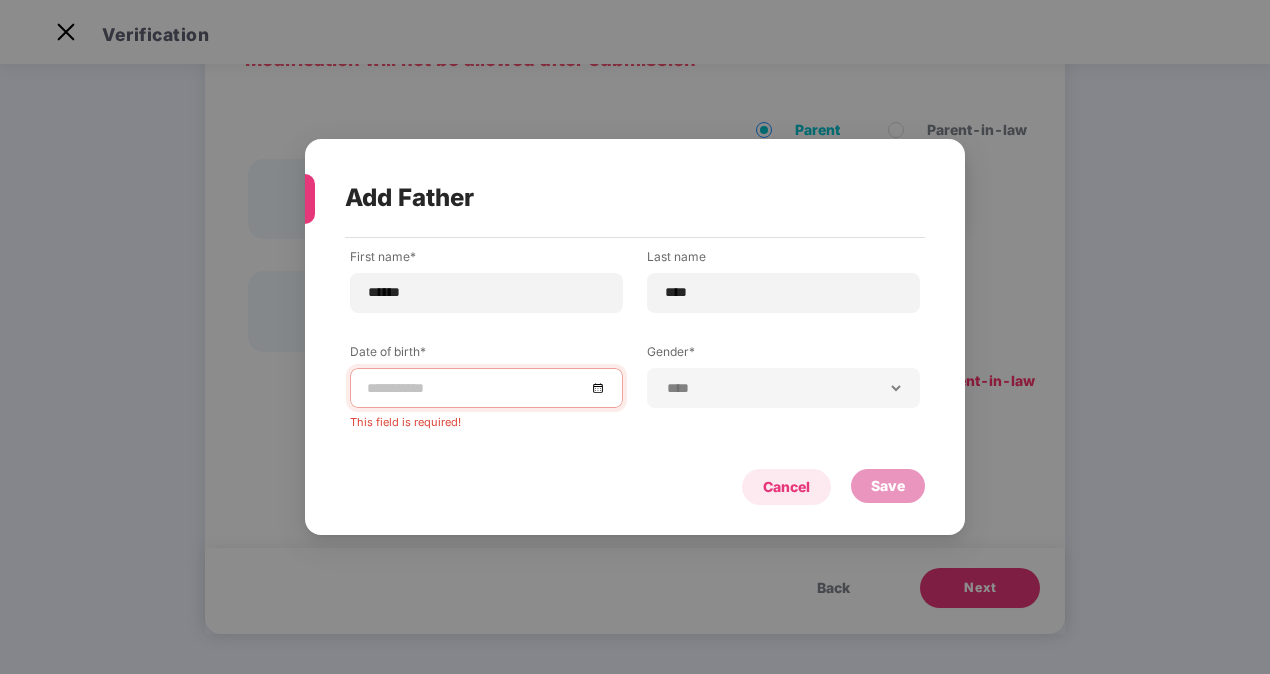 click on "Cancel" at bounding box center (786, 487) 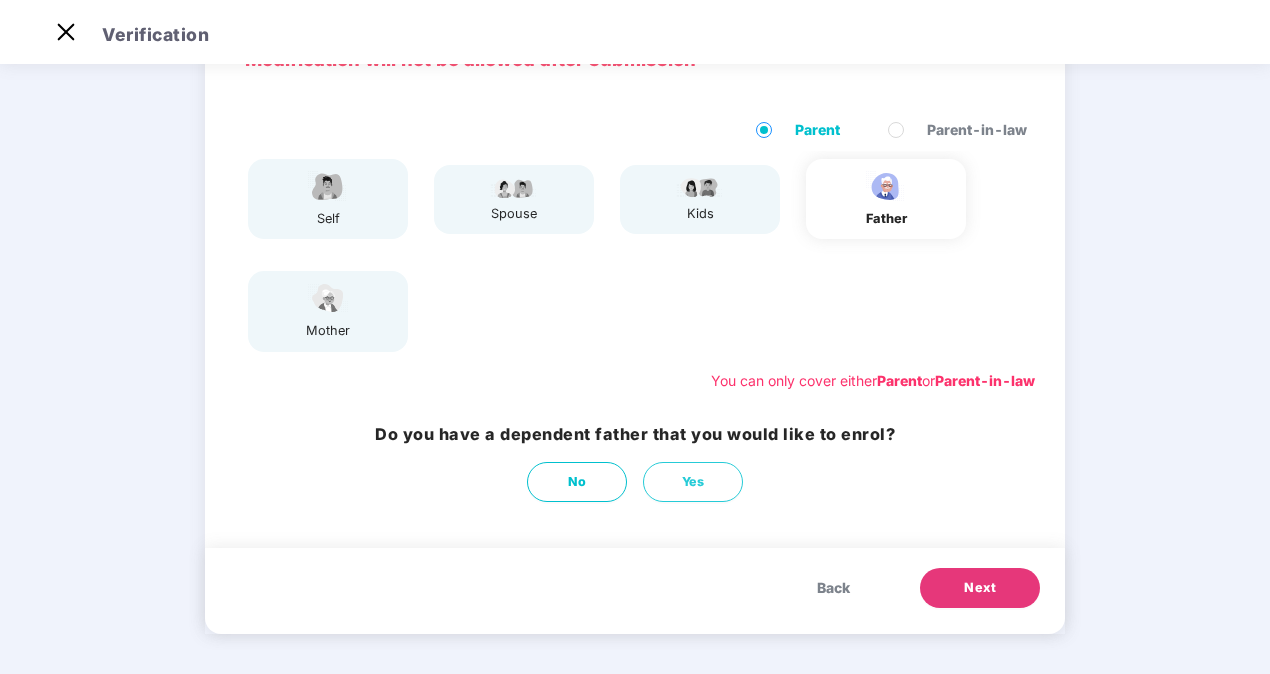 click on "self spouse kids father mother" at bounding box center (635, 255) 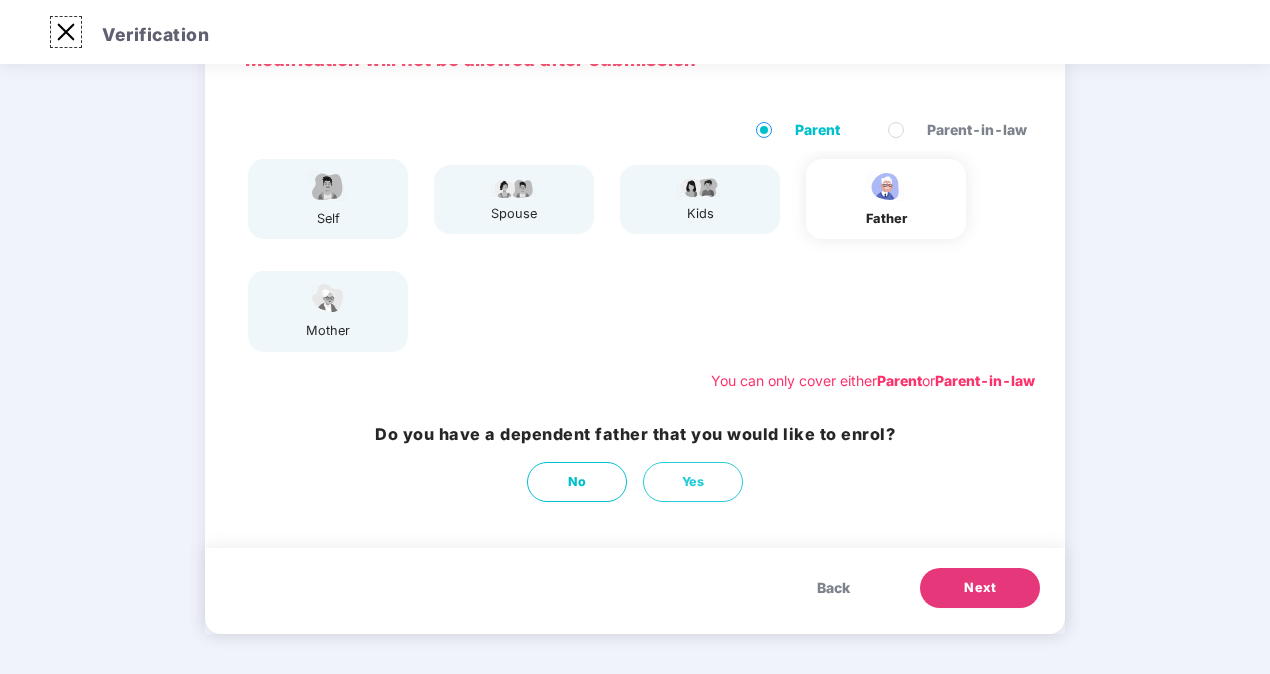 click at bounding box center (66, 32) 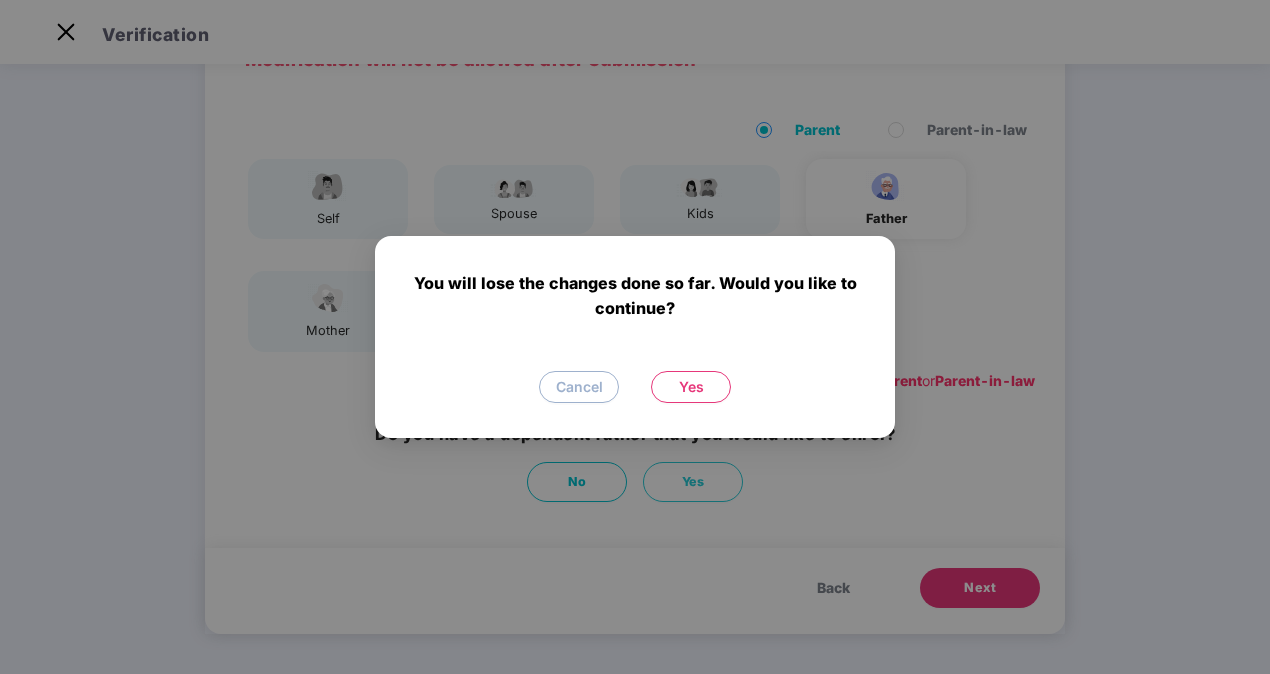 click on "Yes" at bounding box center (691, 387) 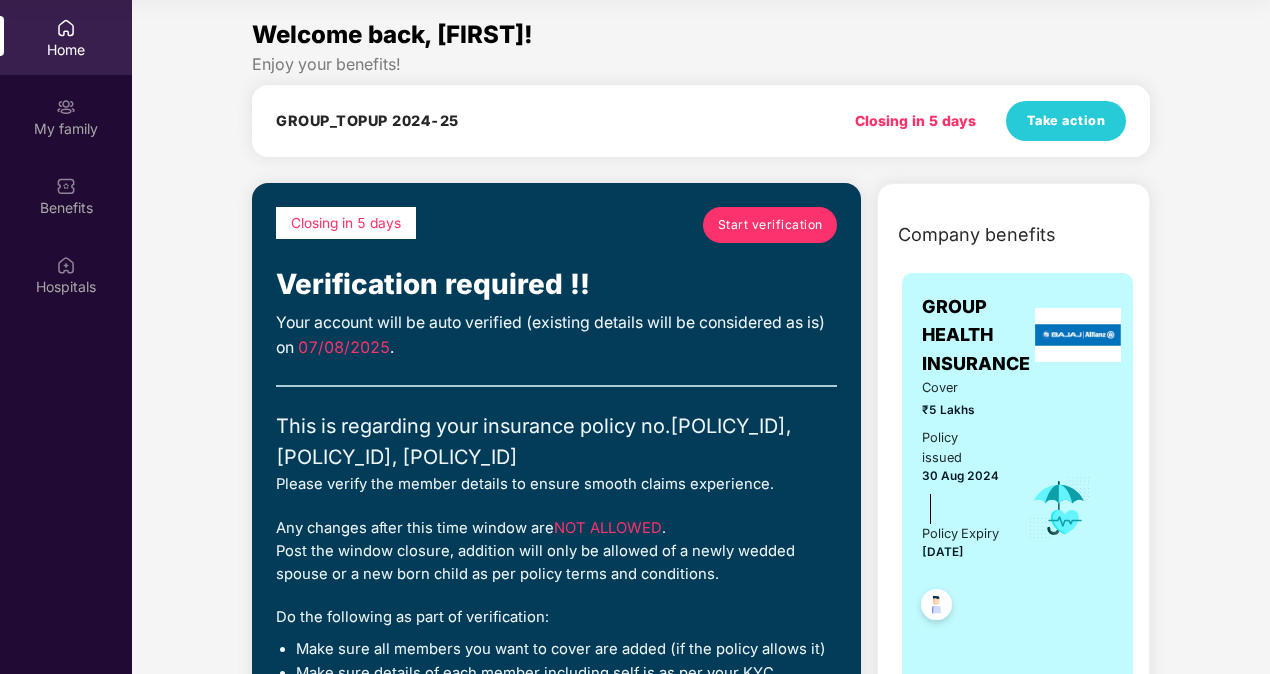 click on "Welcome back, [FIRST_NAME]! Enjoy your benefits! GROUP_TOPUP [YEAR] Closing in 5 days Take action Closing in 5 days Start verification Verification required !! Your account will be auto verified (existing details will be considered as is) on [DATE] . This is regarding your insurance policy no. [POLICY_NUMBER], [POLICY_NUMBER], [POLICY_NUMBER] Please verify the member details to ensure smooth claims experience. Any changes after this time window are NOT ALLOWED . Post the window closure, addition will only be allowed of a newly wedded spouse or a new born child as per policy terms and conditions. Do the following as part of verification: Make sure all members you want to cover are added (if the policy allows it) Make sure details of each member including self is as per your KYC document - name, DOB, mobile number, relationship, etc. Upto 45% off on Fitpass pro annual membership plan Unlimited access to 8,100 gyms and fitness studios across India Free Noise smartwatch Buy Now Buy Now" at bounding box center [701, 2645] 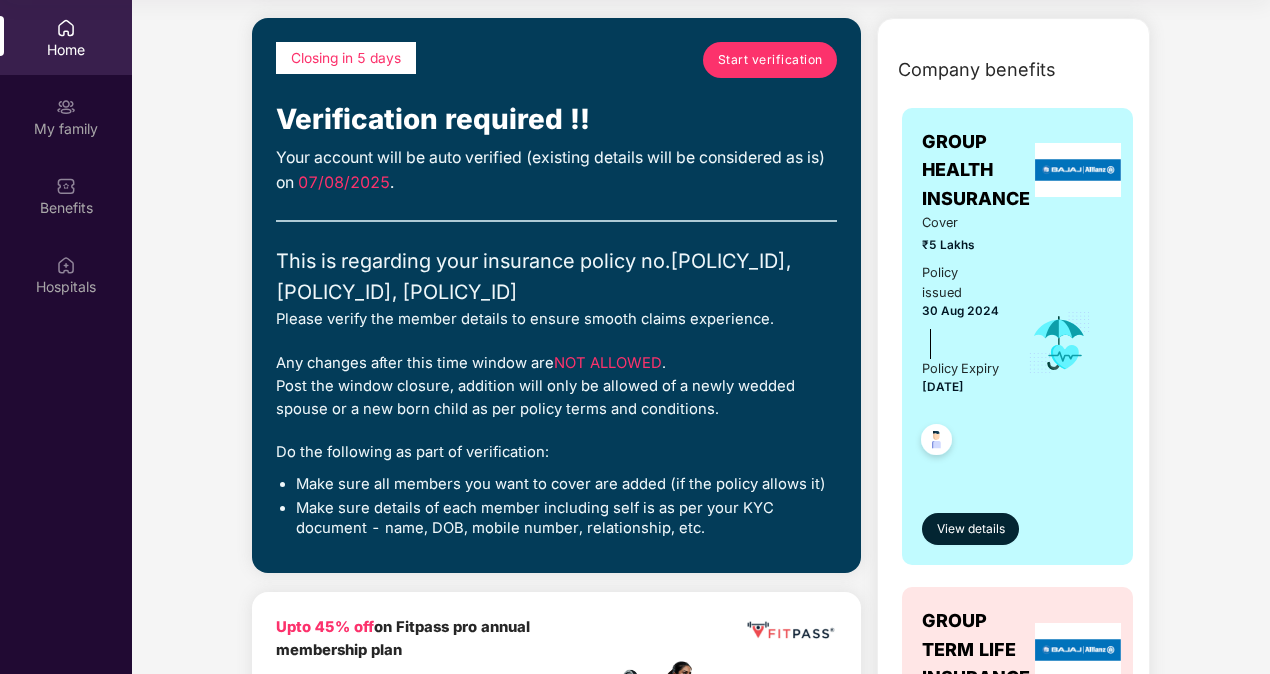 scroll, scrollTop: 0, scrollLeft: 0, axis: both 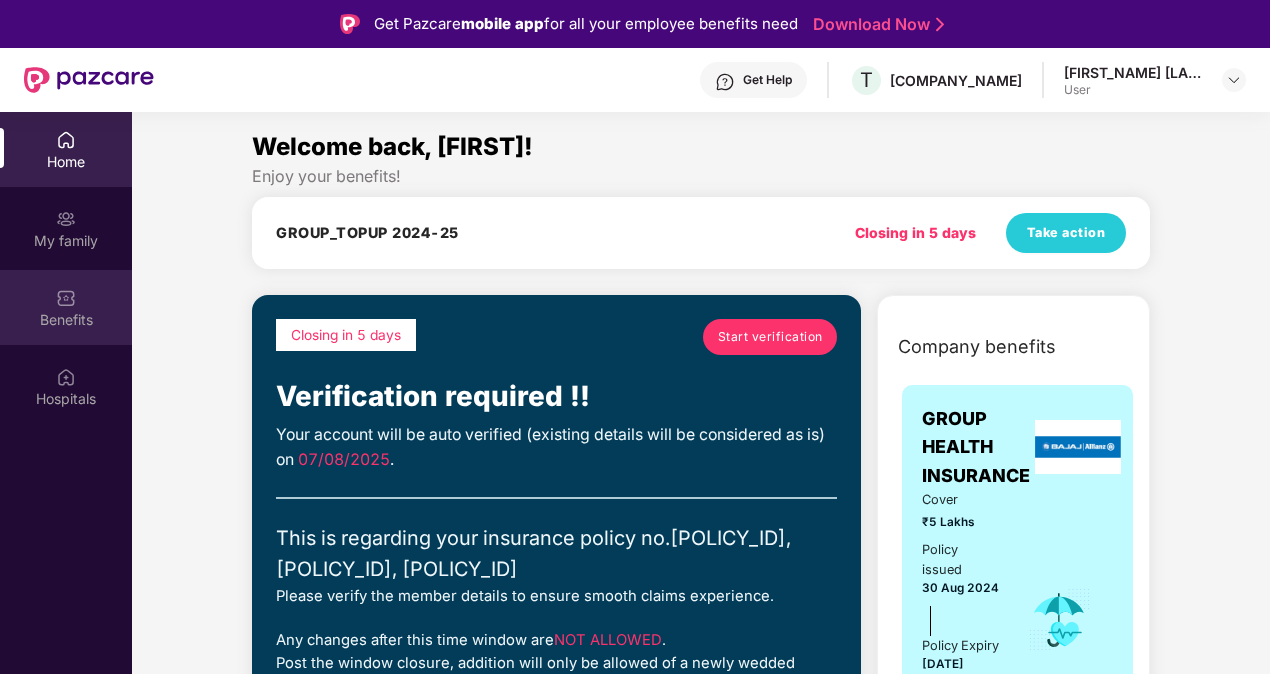 click on "Benefits" at bounding box center [66, 307] 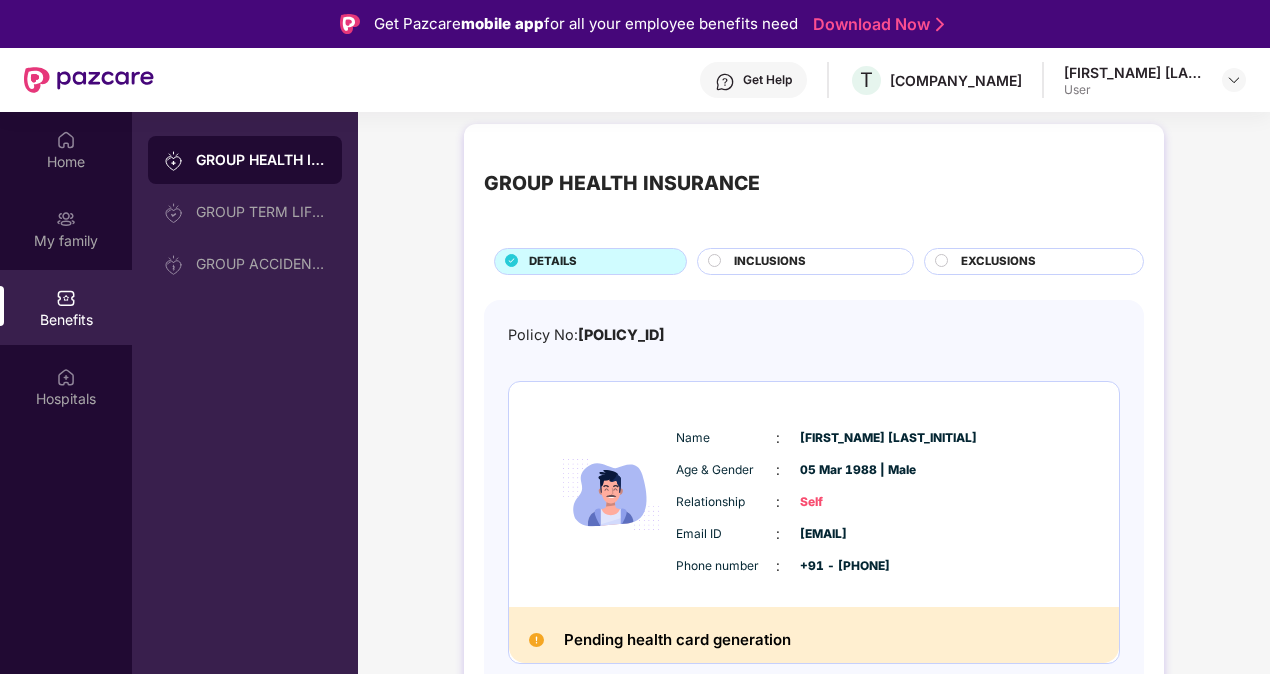 scroll, scrollTop: 8, scrollLeft: 0, axis: vertical 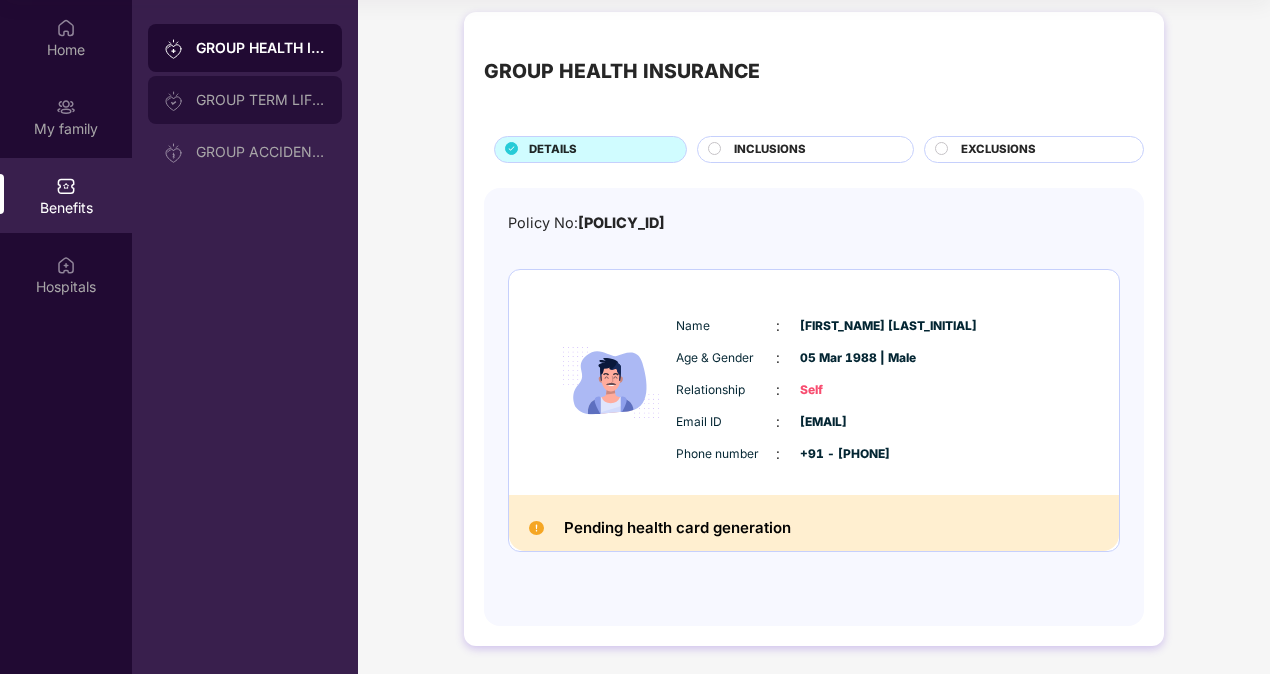 click on "GROUP TERM LIFE INSURANCE" at bounding box center (261, 100) 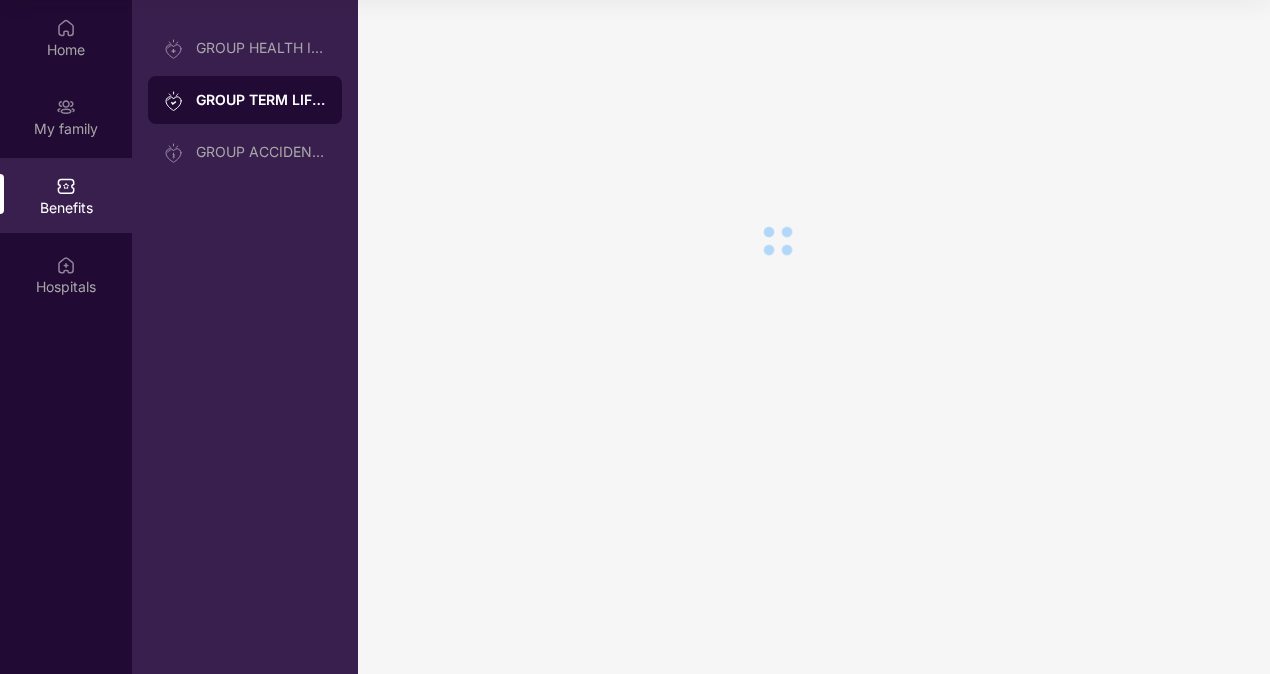 scroll, scrollTop: 0, scrollLeft: 0, axis: both 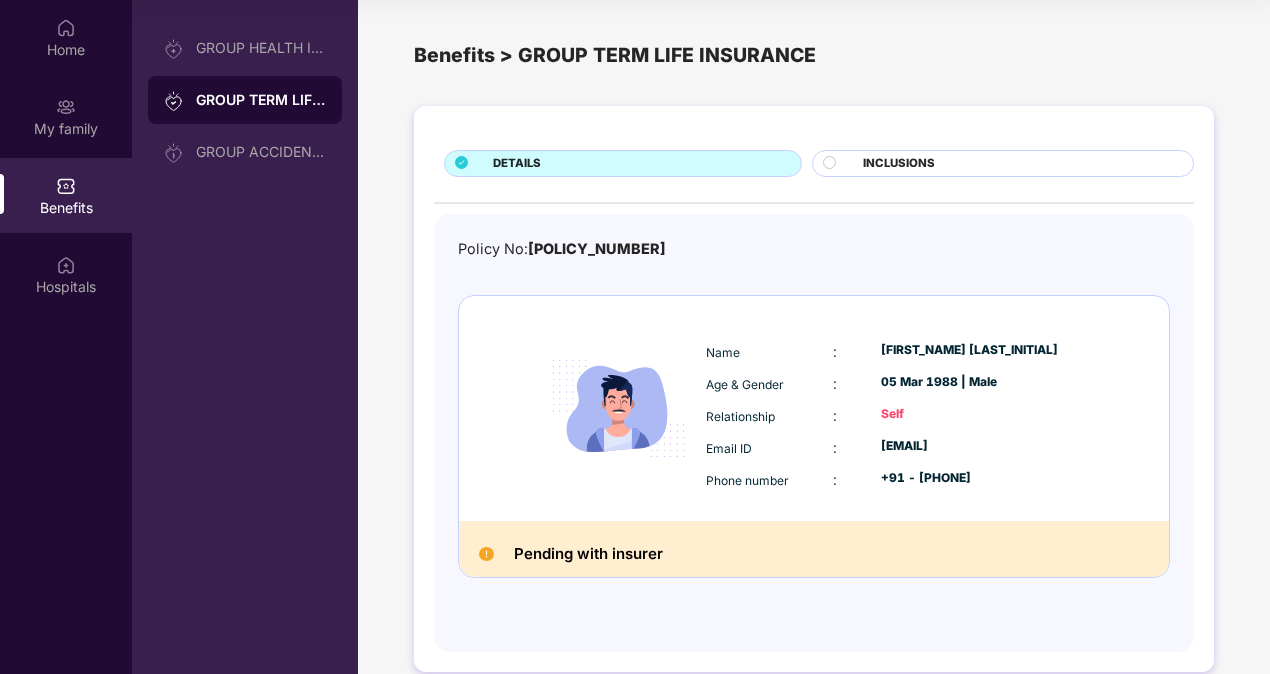 click on "DETAILS INCLUSIONS Policy No:  [POLICY_ID] Name : [FIRST] [LAST] Age & Gender : 05 Mar 1988 | Male Relationship : Self Email ID : [EMAIL] Phone number : +91 - [PHONE] Pending with insurer" at bounding box center (814, 399) 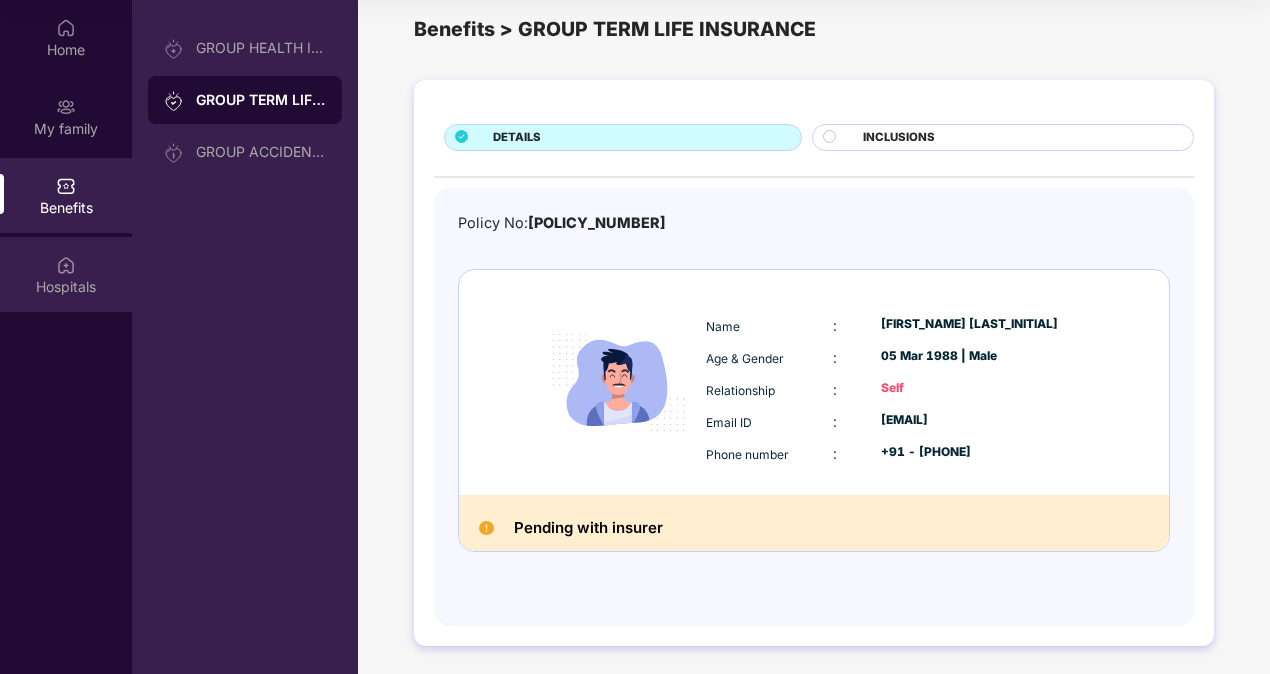 click on "Hospitals" at bounding box center (66, 287) 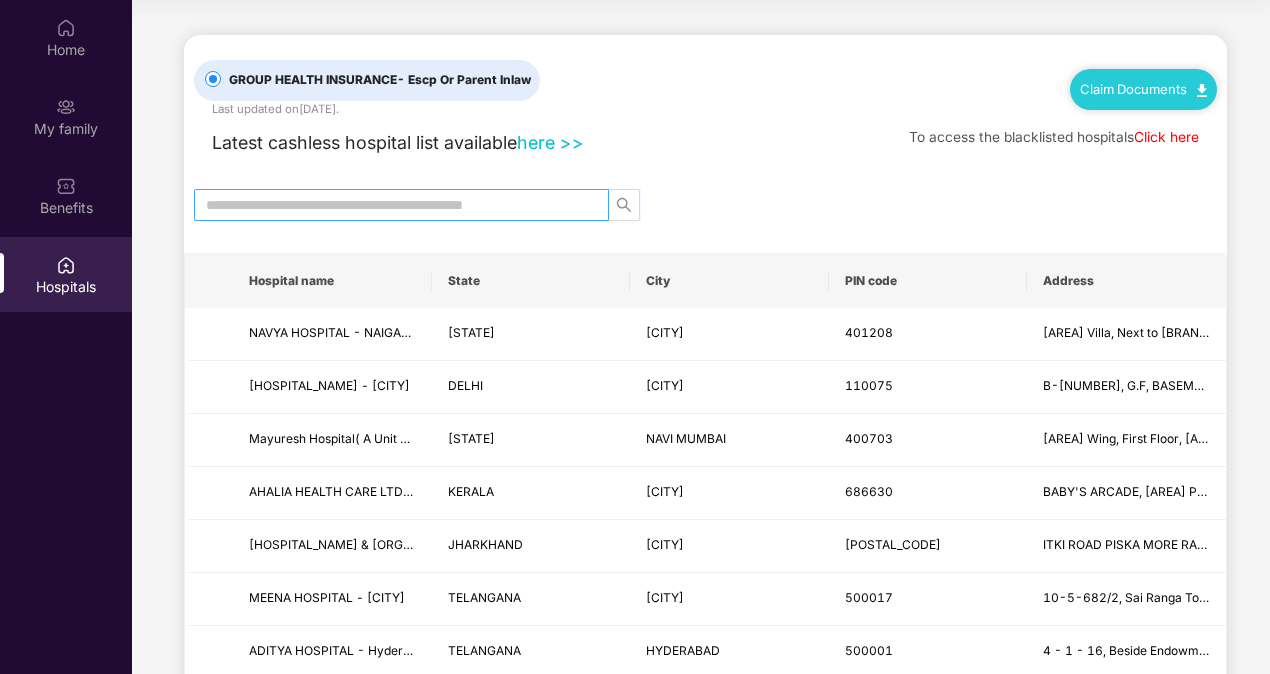 click at bounding box center [393, 205] 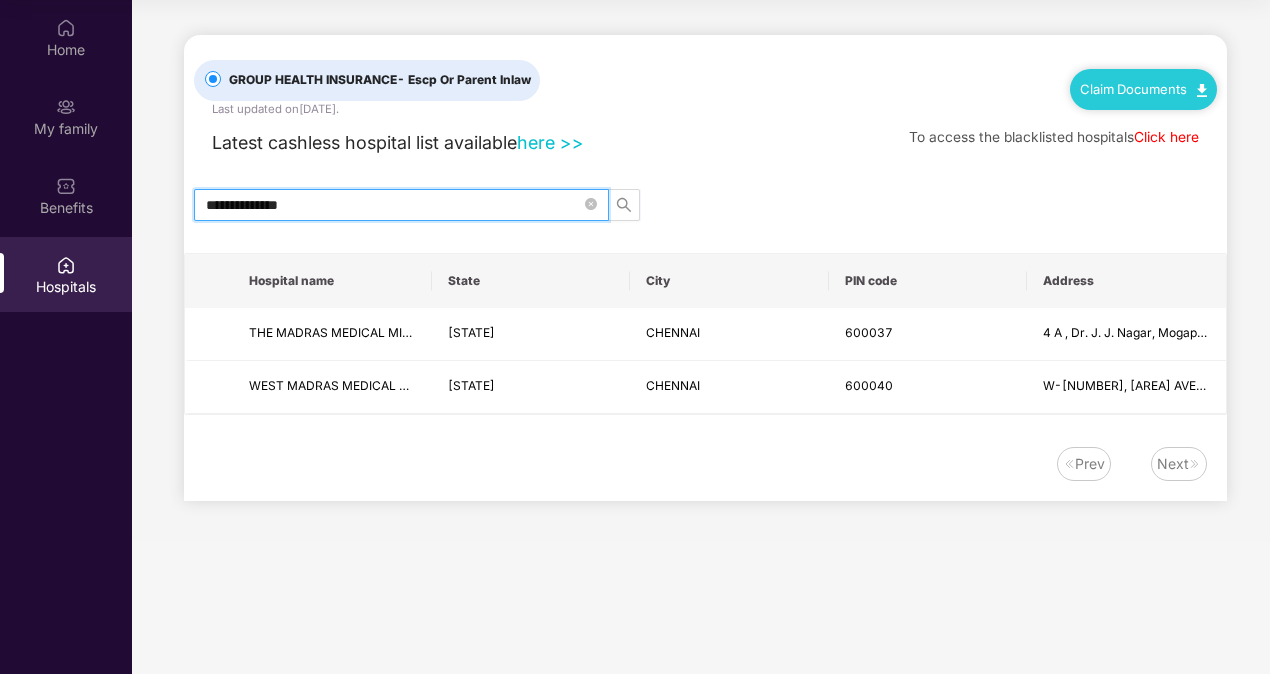 type on "**********" 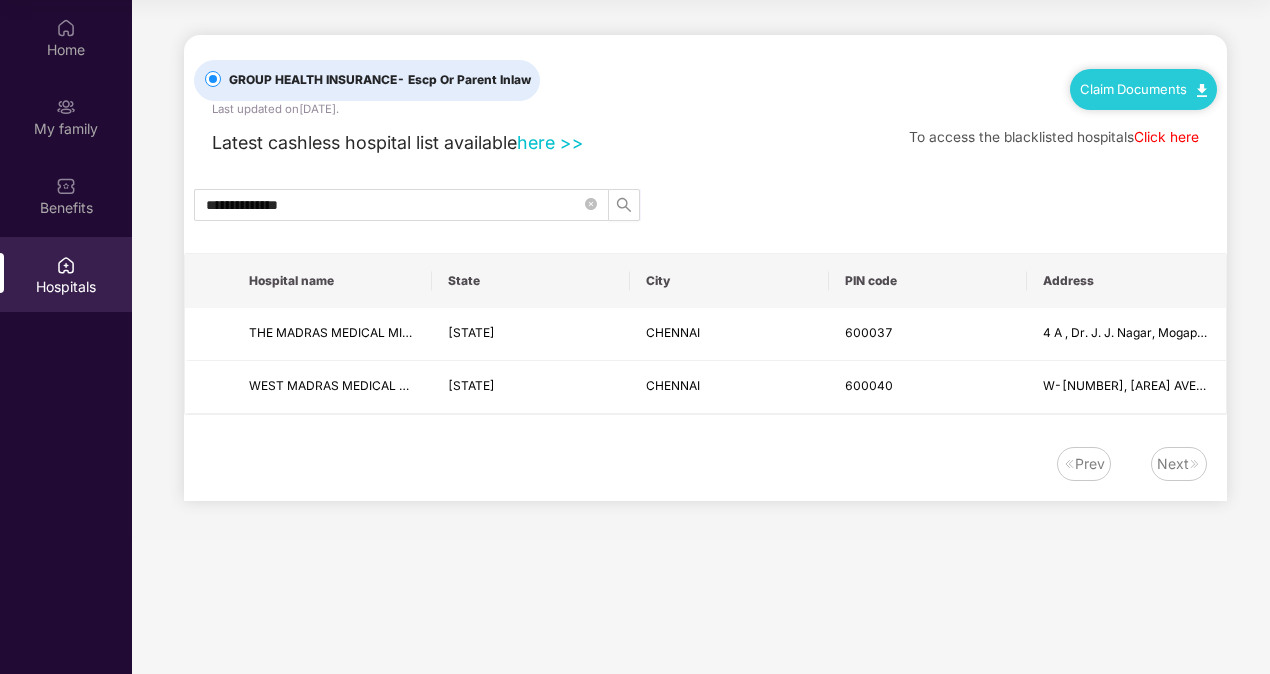 click on "**********" at bounding box center (701, 337) 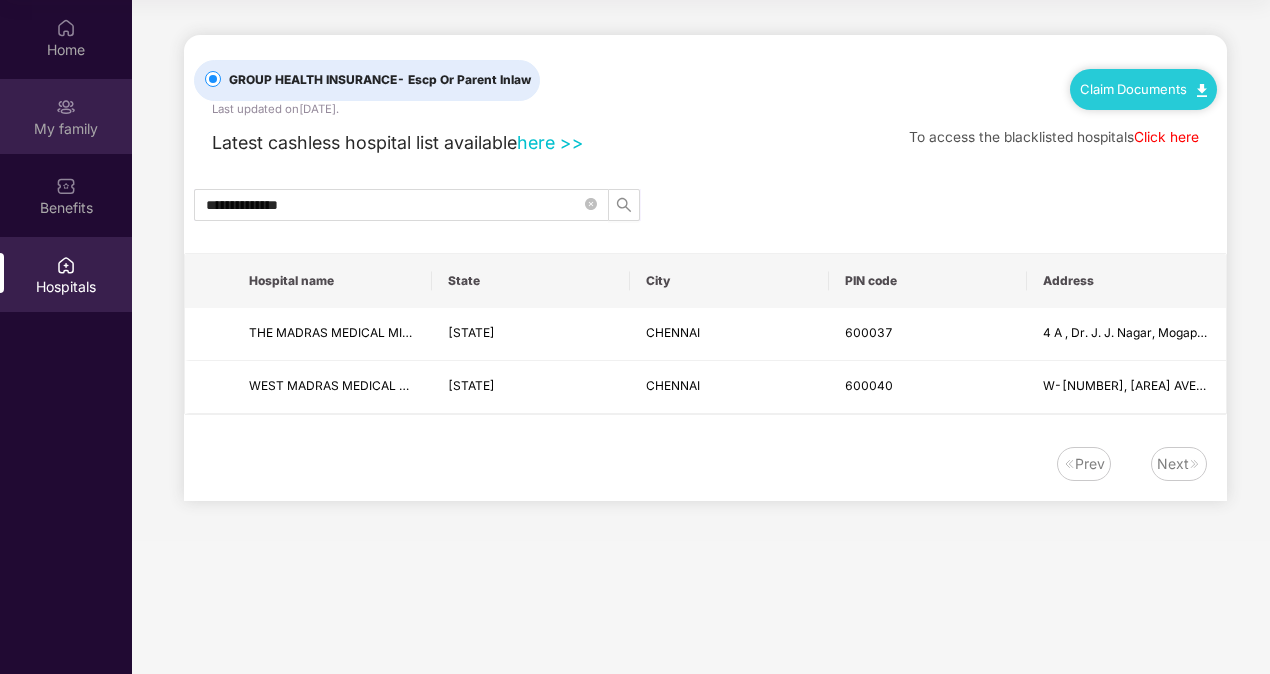 click on "My family" at bounding box center [66, 129] 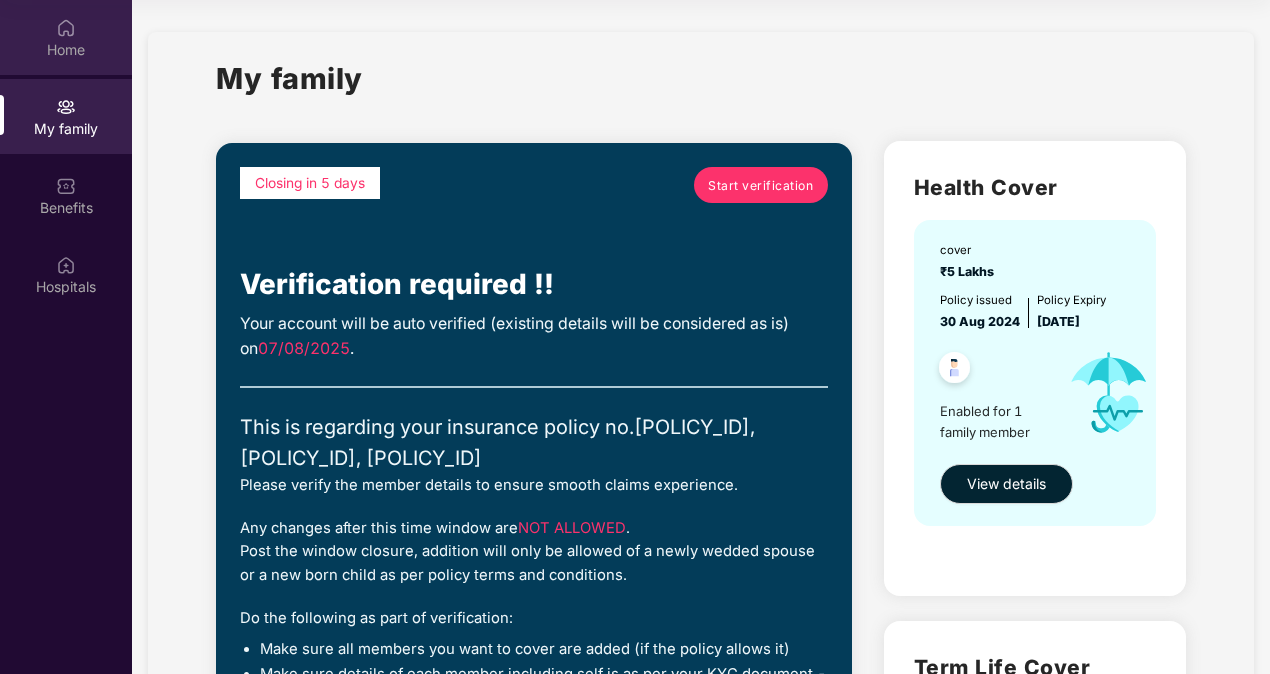 click on "Home" at bounding box center [66, 50] 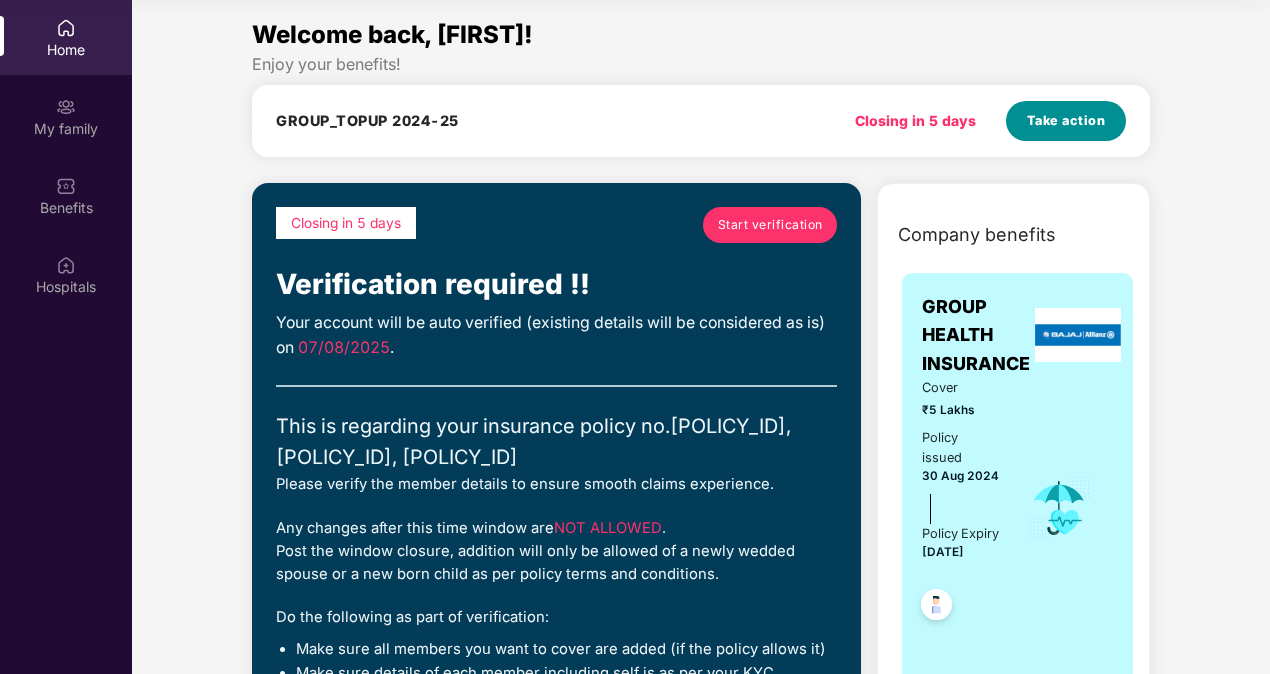 click on "Take action" at bounding box center (1066, 121) 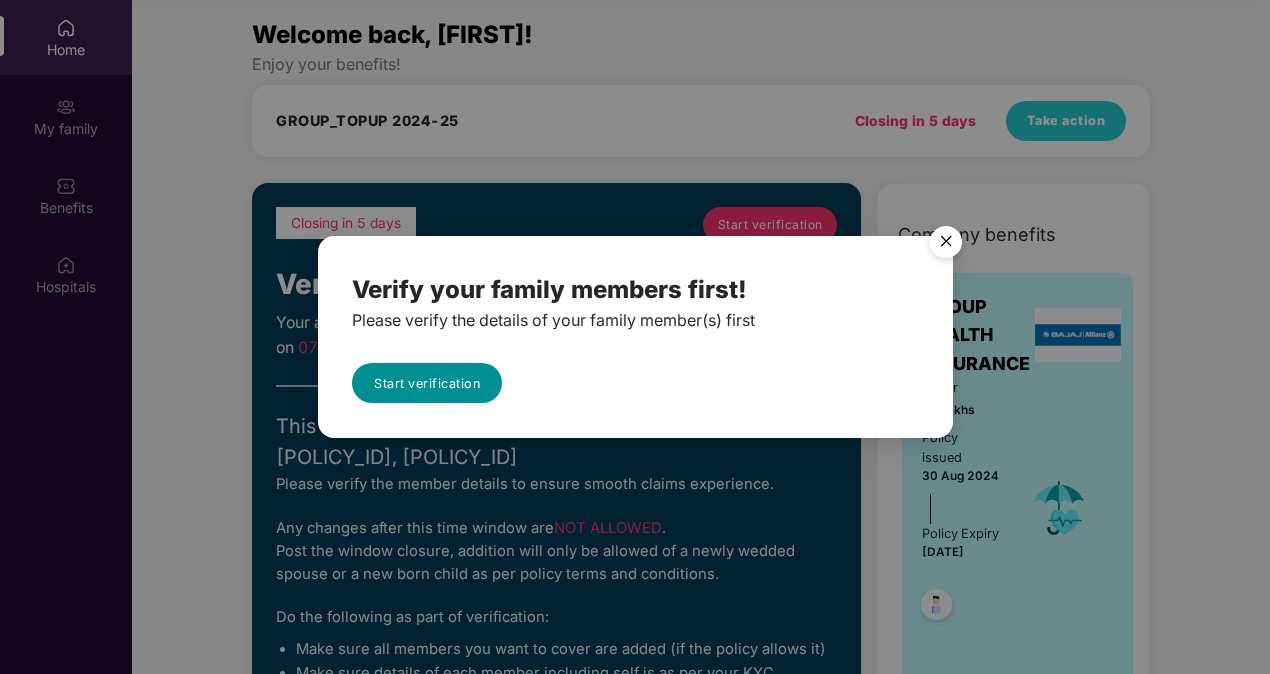 drag, startPoint x: 1063, startPoint y: 127, endPoint x: 456, endPoint y: 386, distance: 659.94696 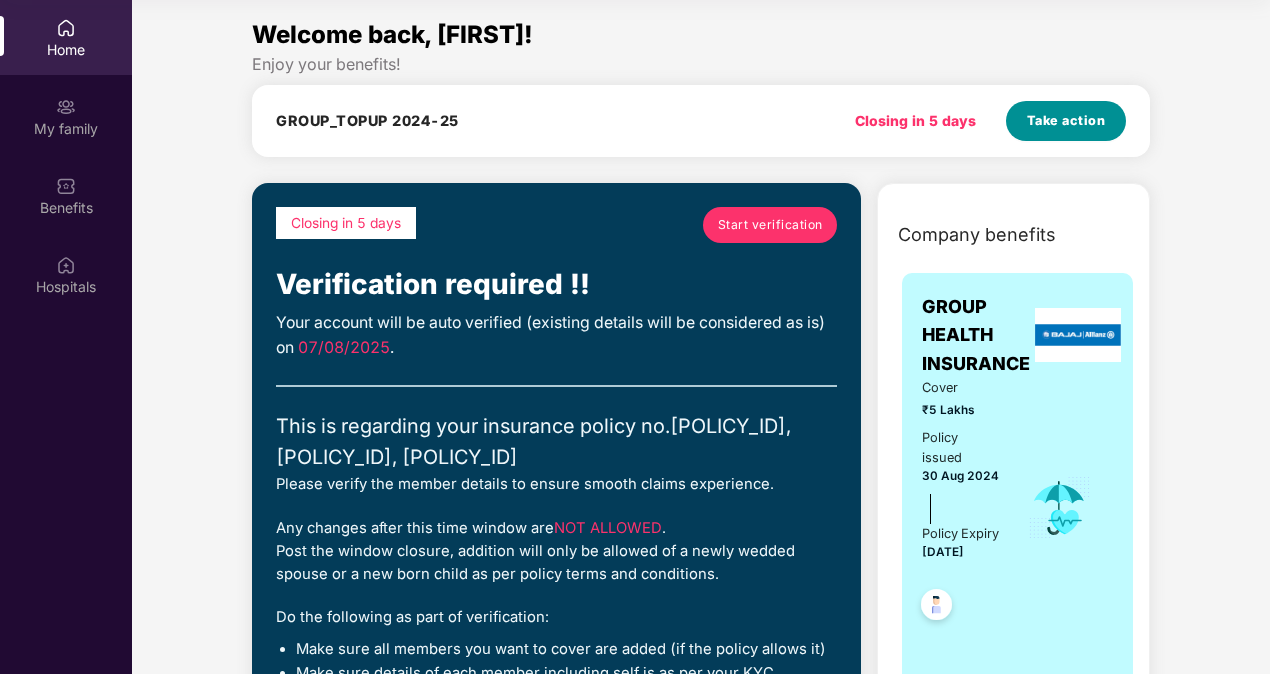 click on "Take action" at bounding box center (1066, 121) 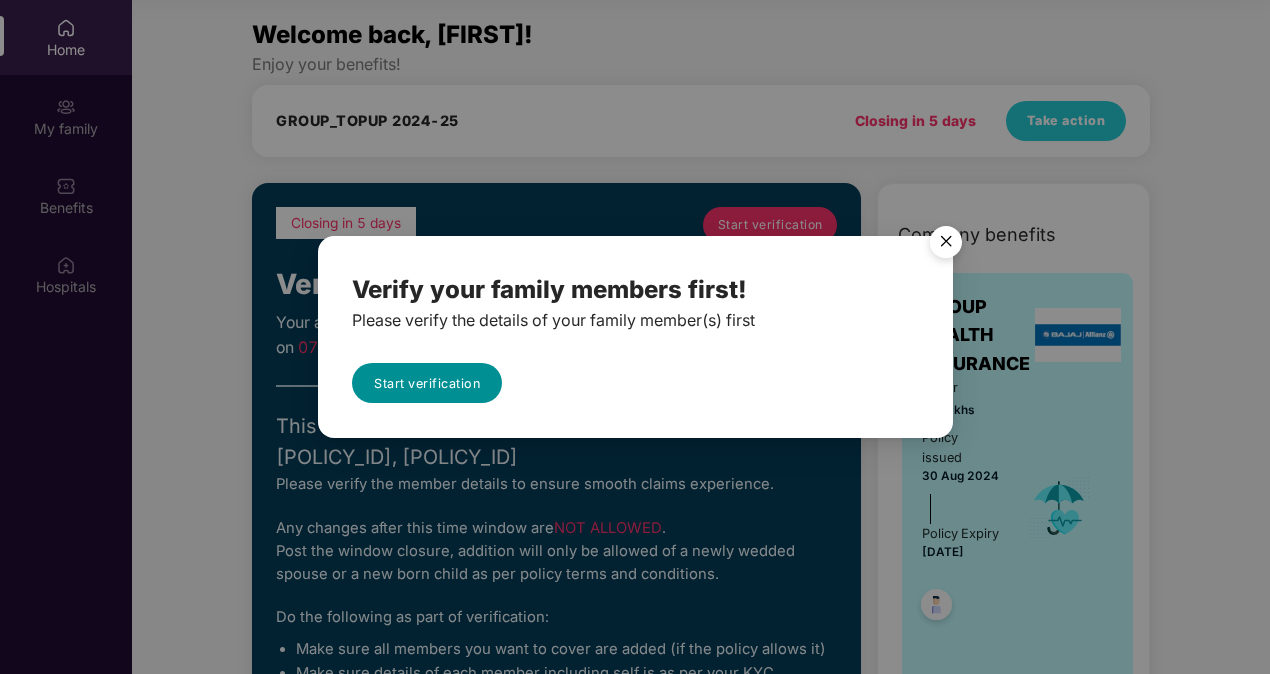 click on "Start verification" at bounding box center (427, 383) 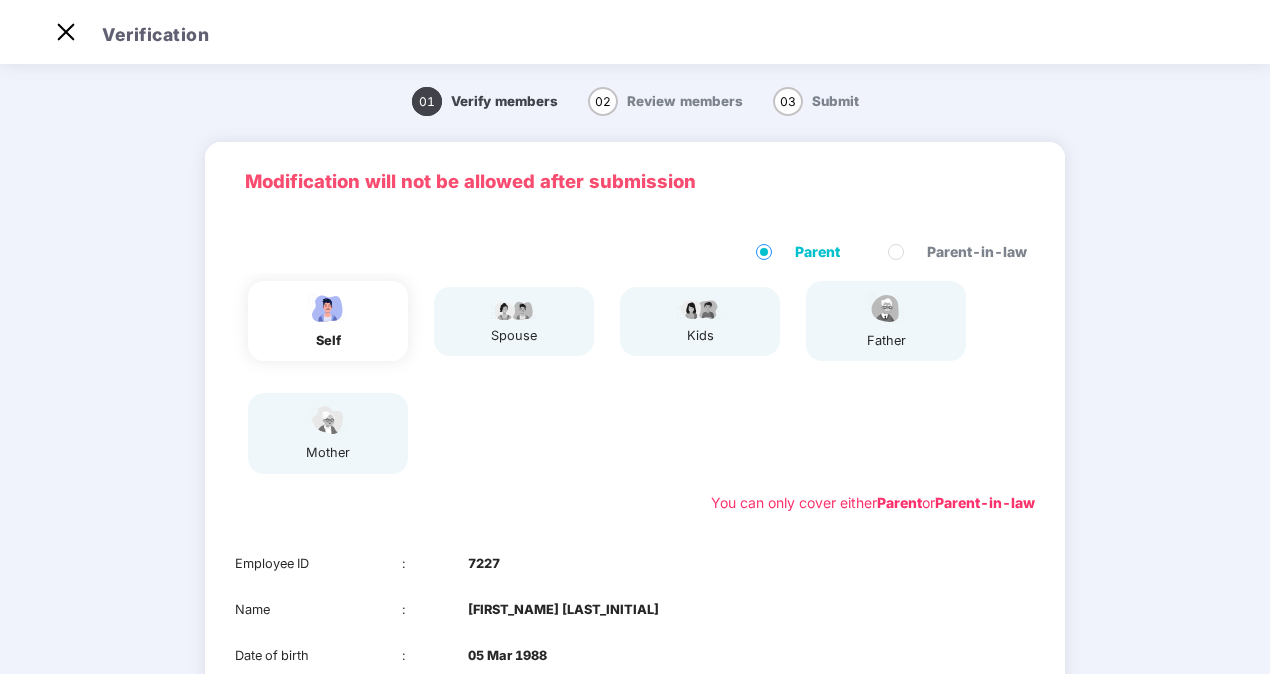 scroll, scrollTop: 48, scrollLeft: 0, axis: vertical 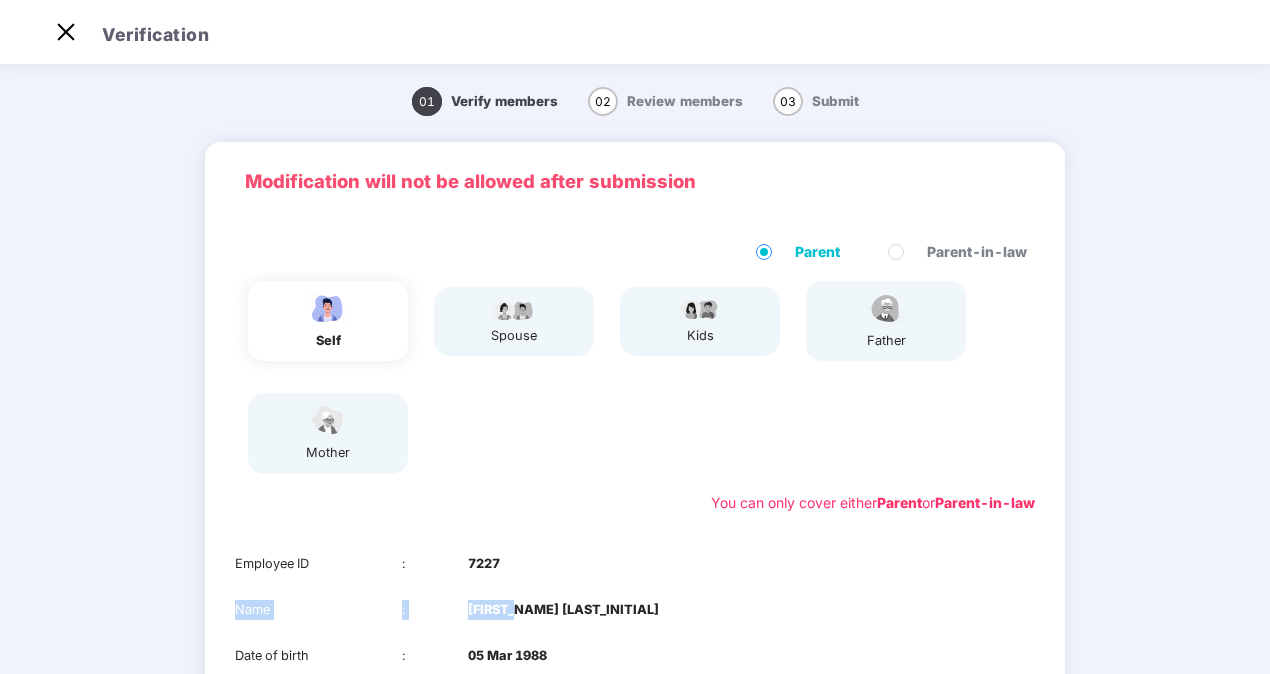 drag, startPoint x: 1264, startPoint y: 570, endPoint x: 1230, endPoint y: 593, distance: 41.04875 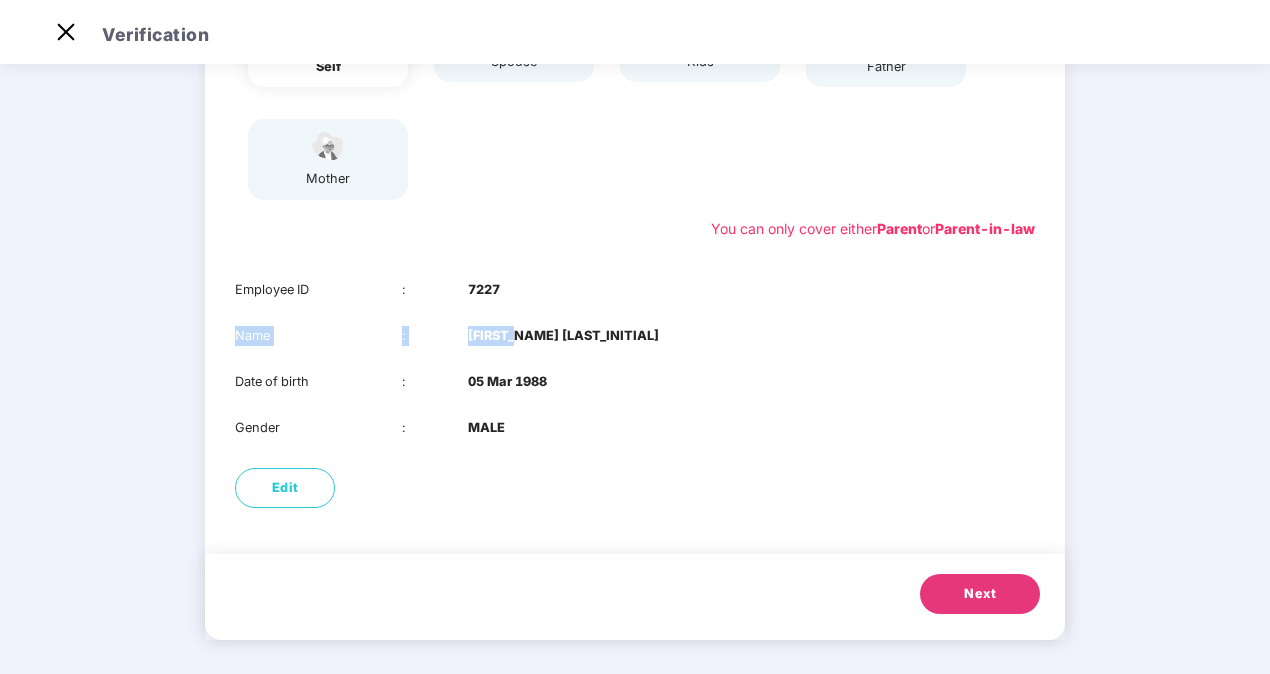 scroll, scrollTop: 280, scrollLeft: 0, axis: vertical 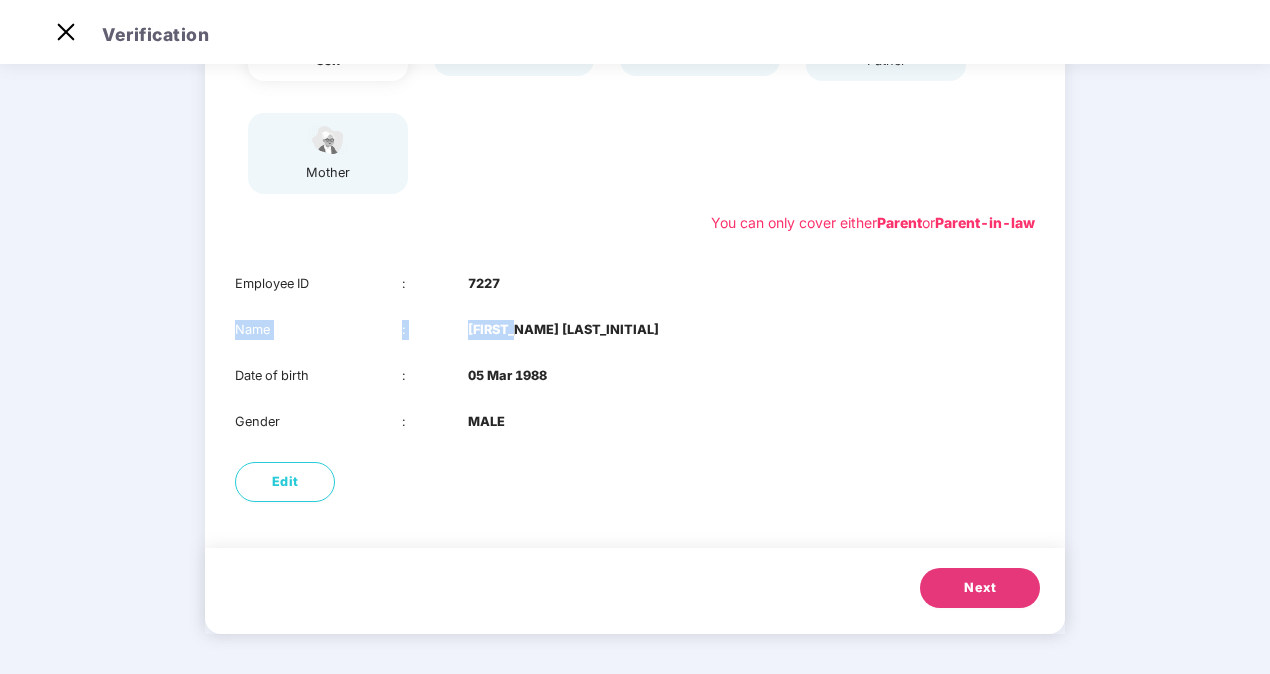 click on "Next" at bounding box center (980, 588) 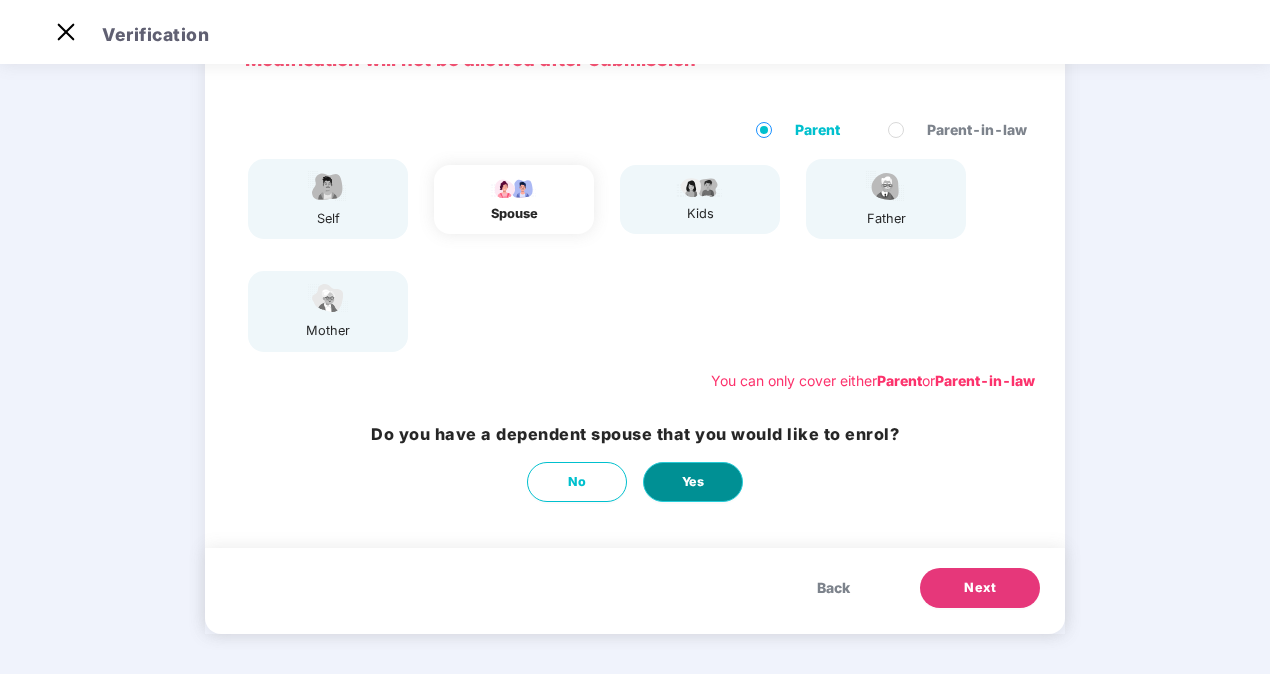 click on "Yes" at bounding box center [693, 482] 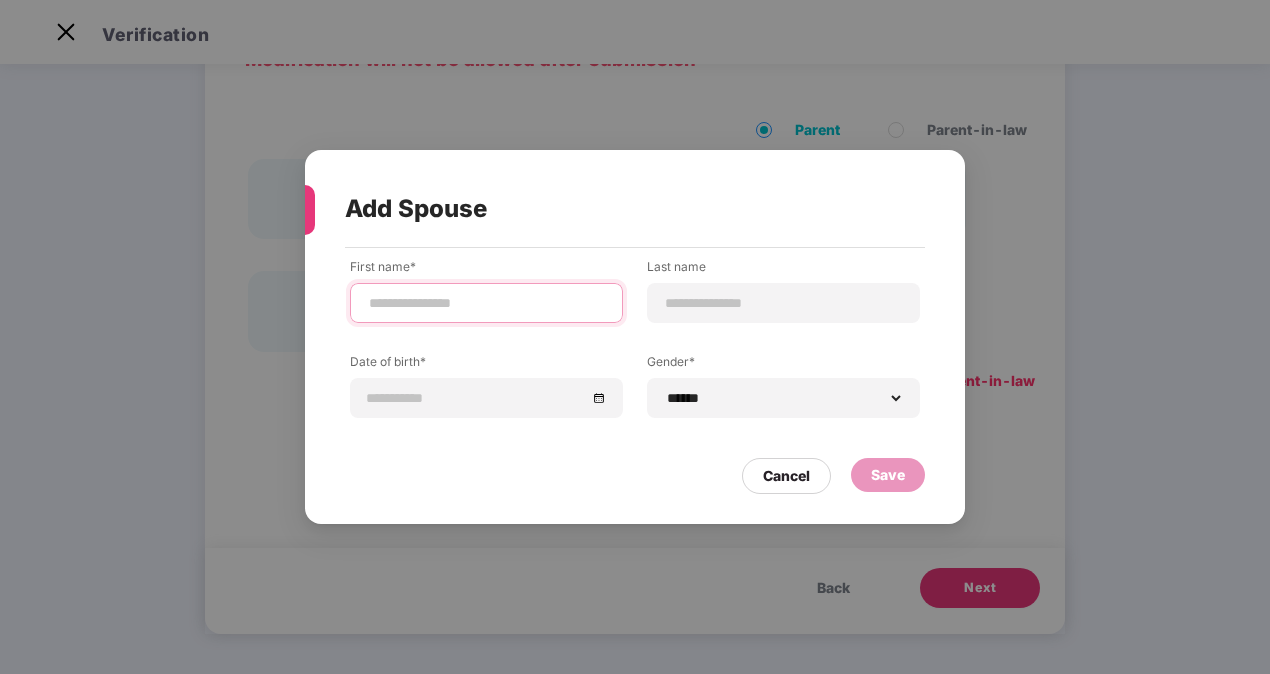 click at bounding box center [486, 303] 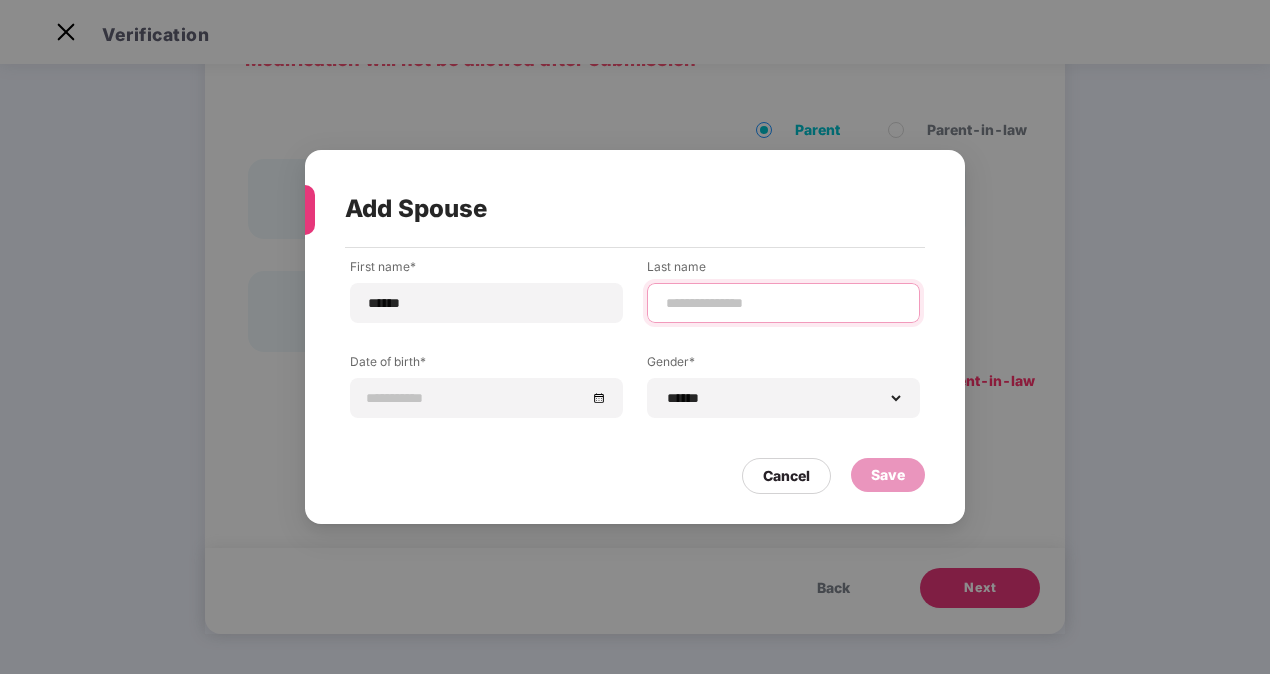 click at bounding box center [783, 303] 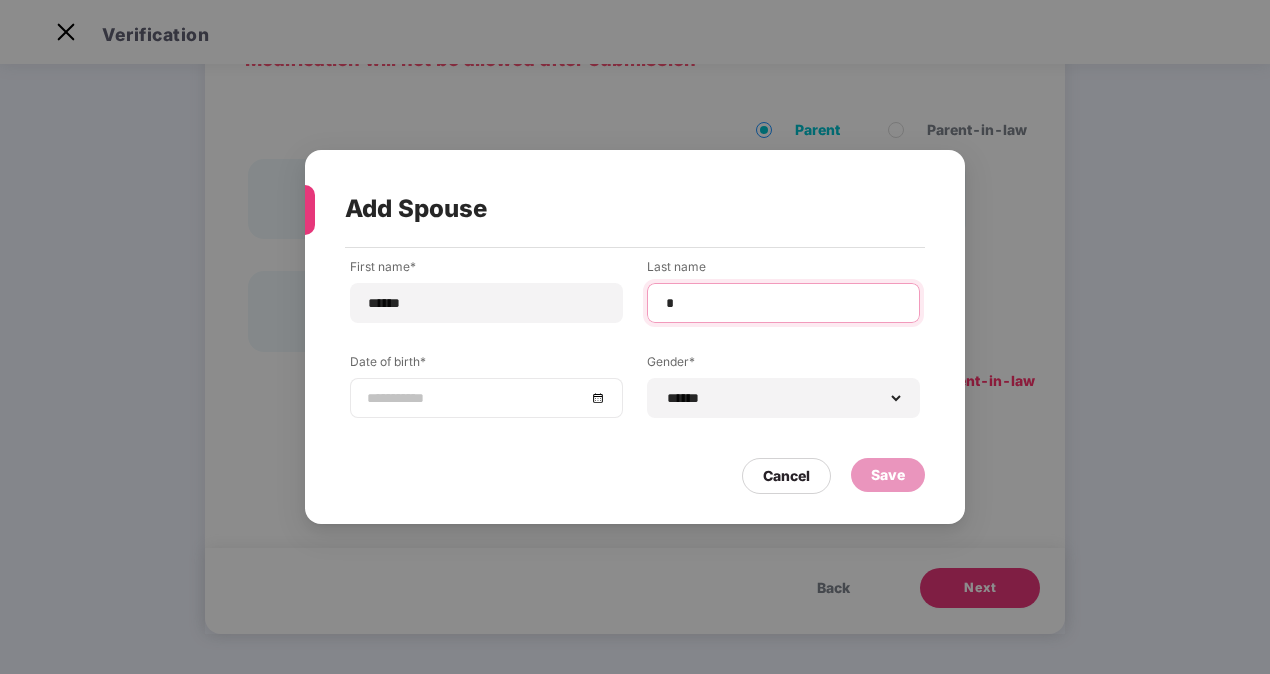 type on "*" 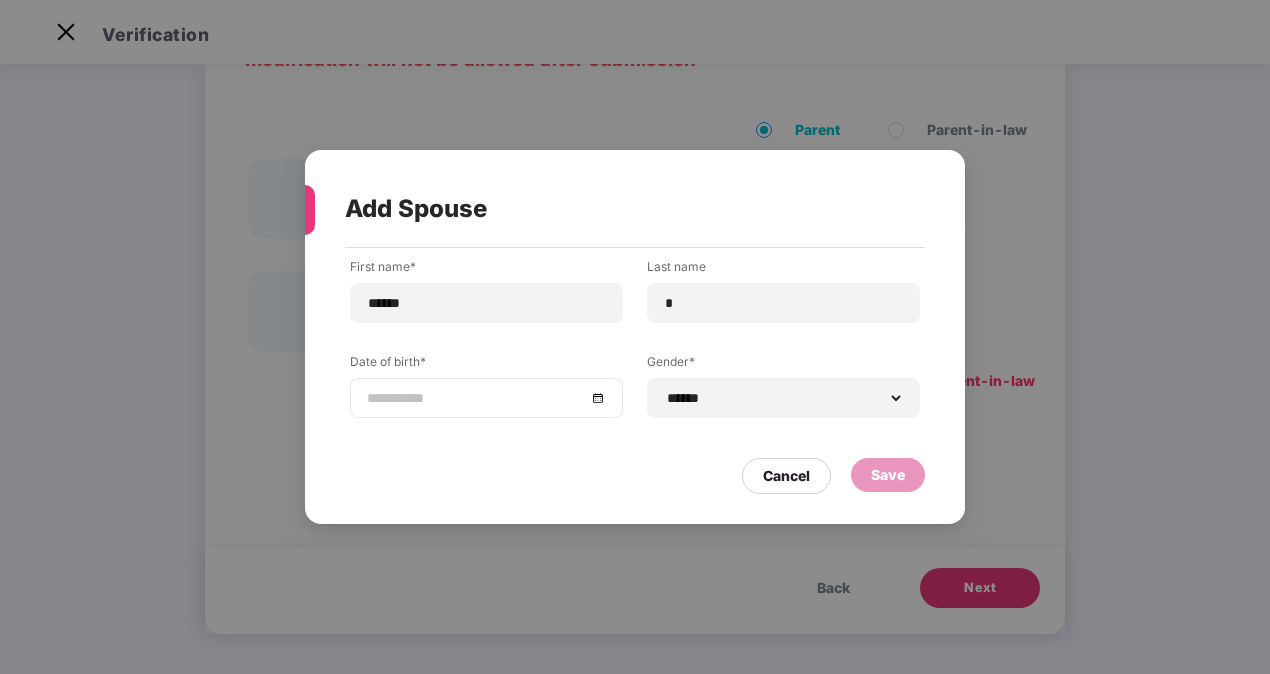 click at bounding box center (486, 398) 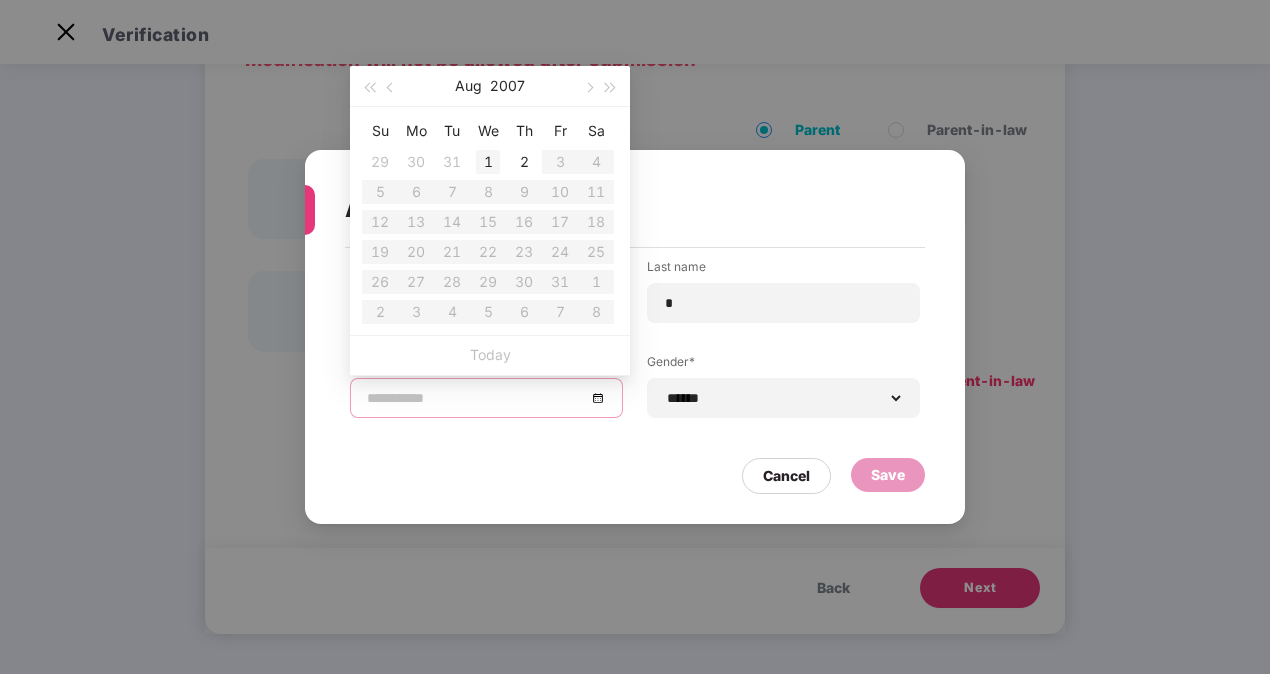 type on "**********" 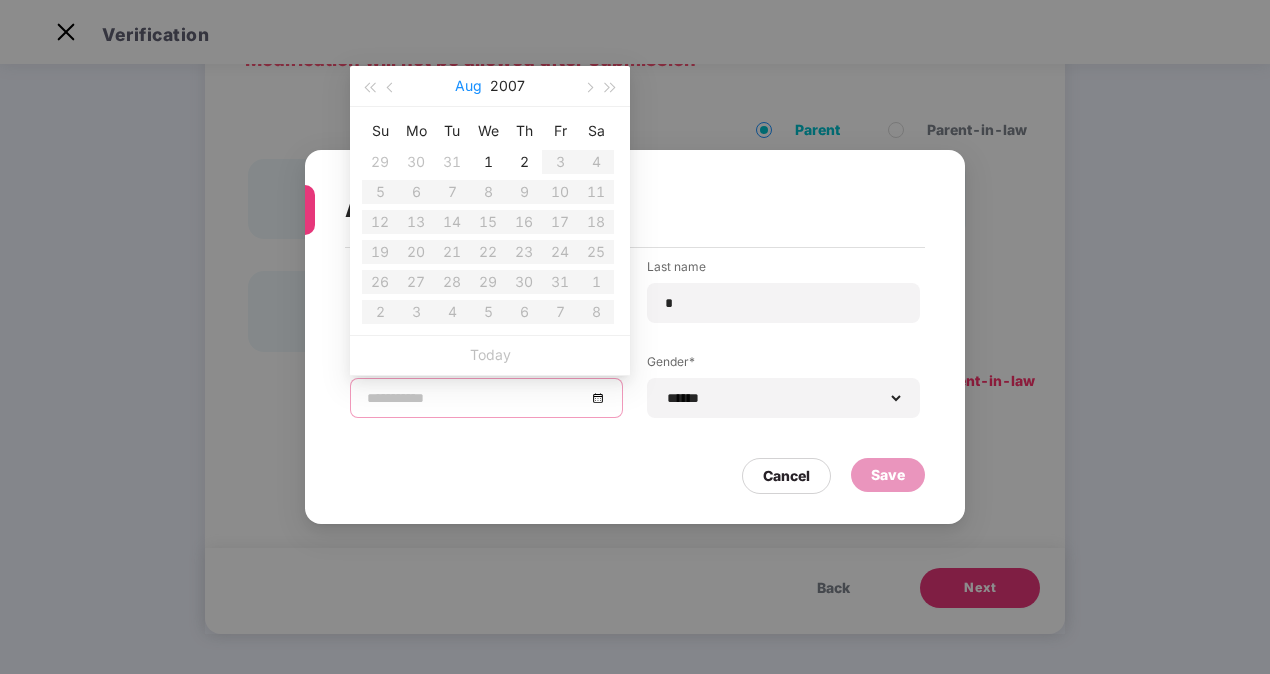 click on "Aug" at bounding box center (468, 86) 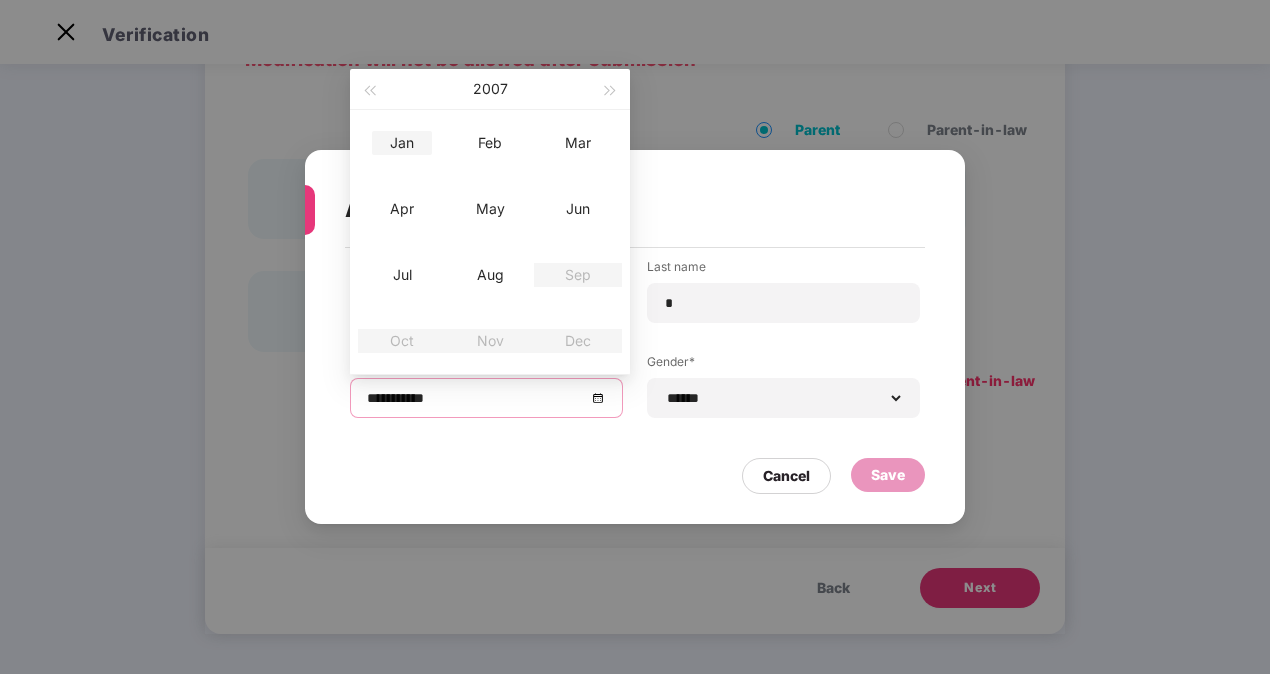 type on "**********" 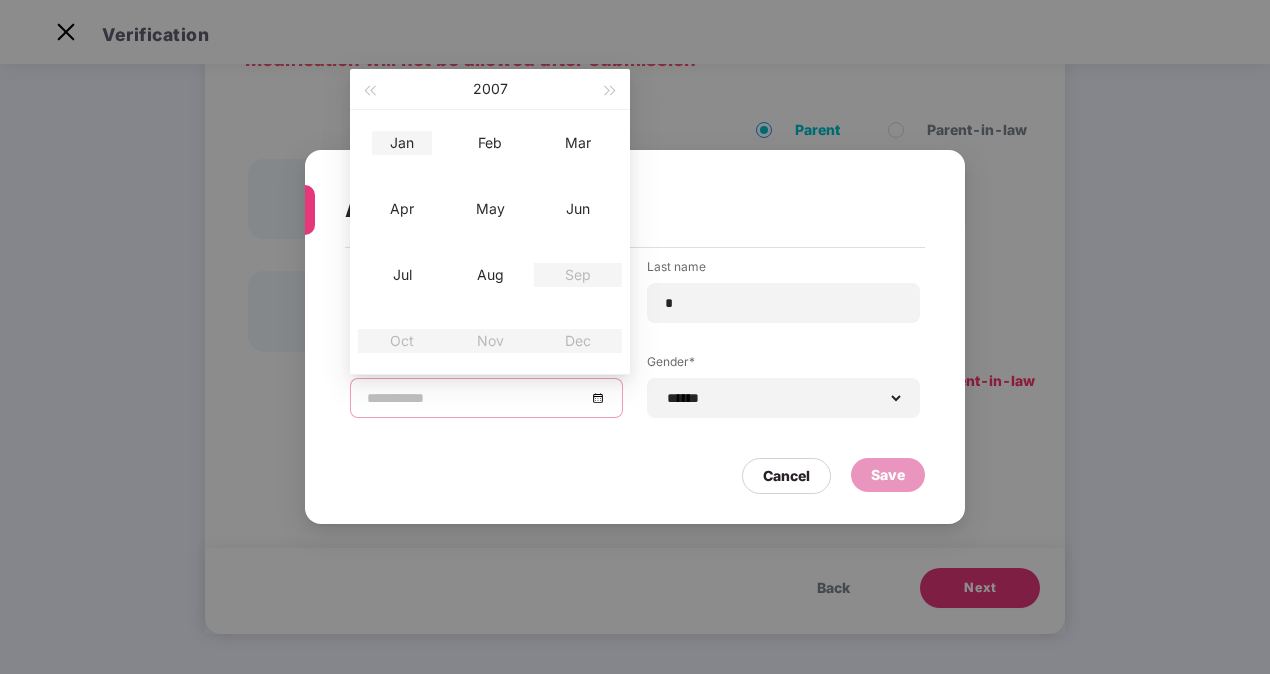 click on "Jan" at bounding box center [402, 143] 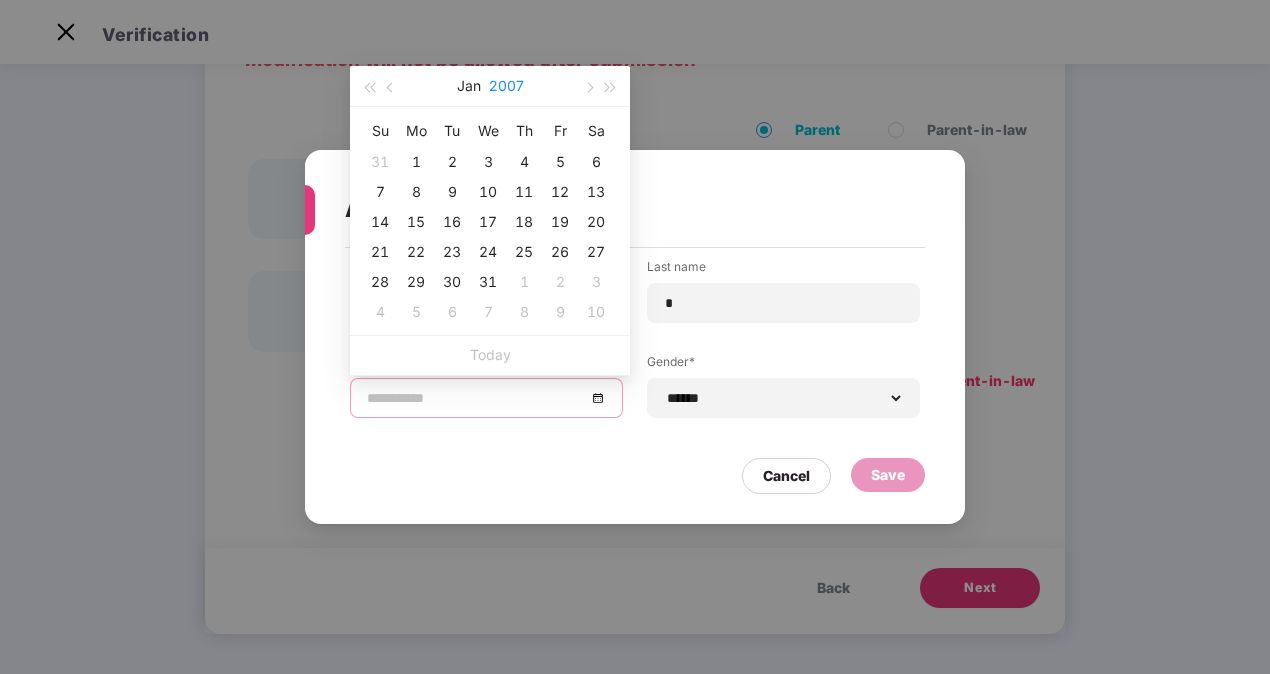 click on "2007" at bounding box center (506, 86) 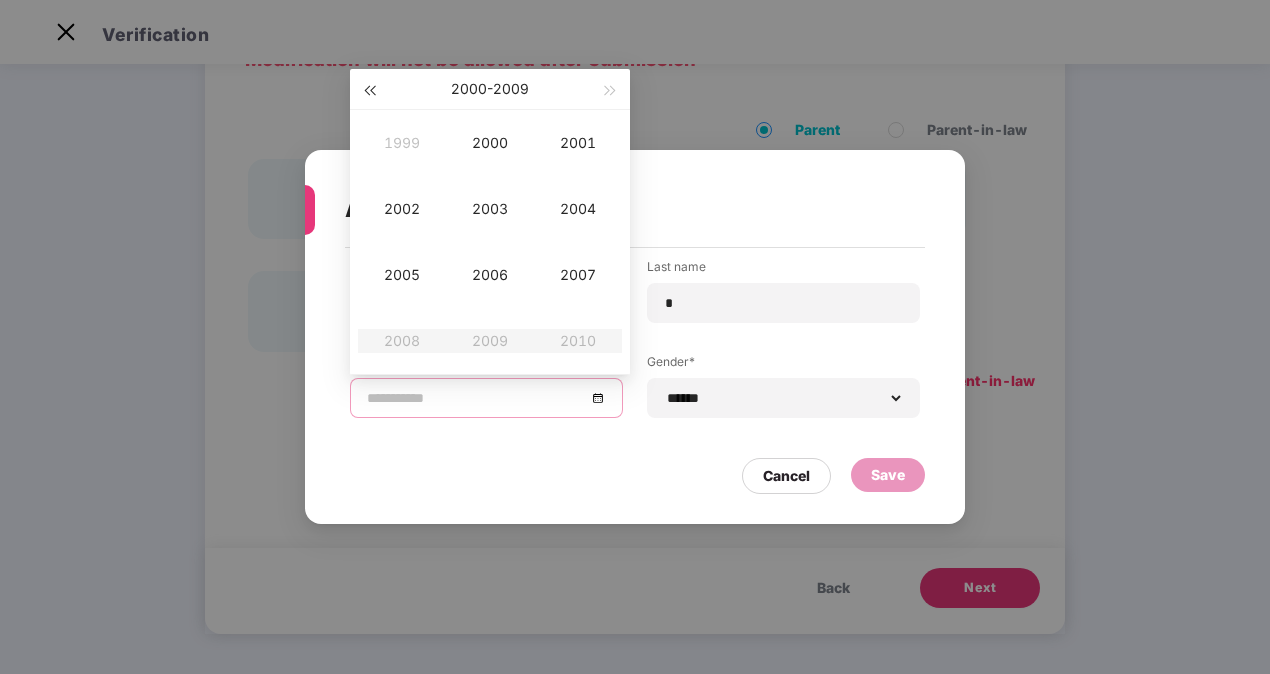 type on "**********" 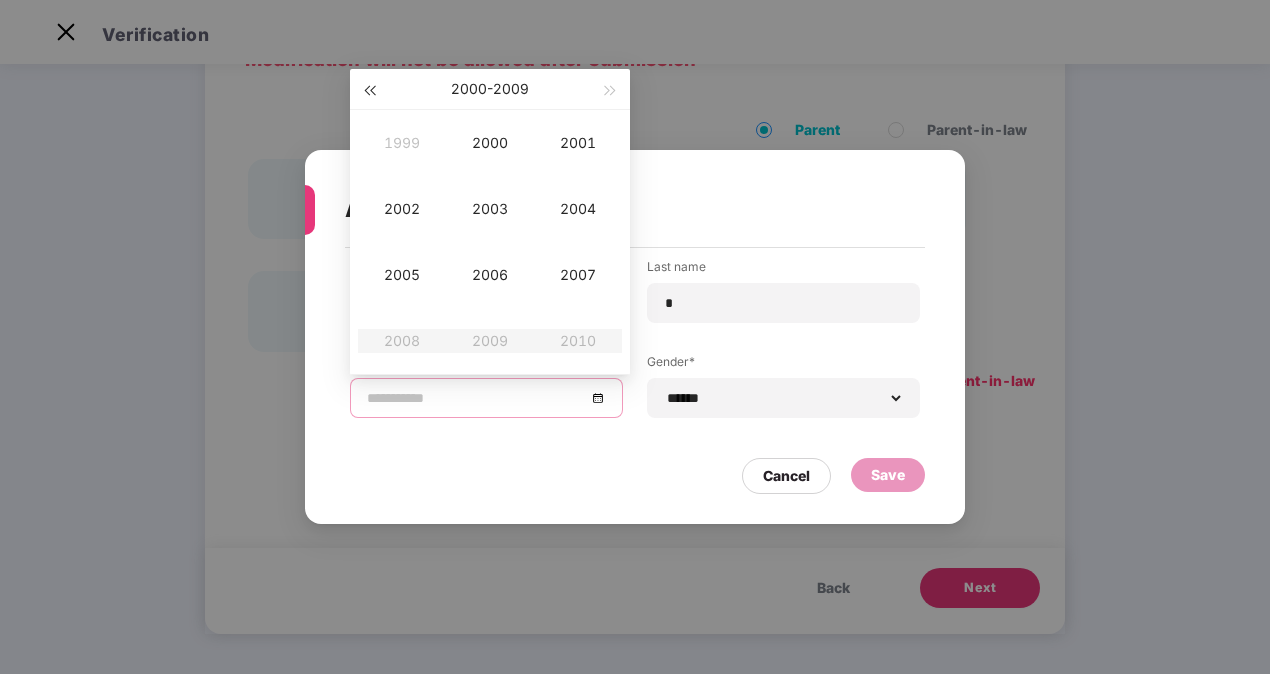 click at bounding box center (369, 89) 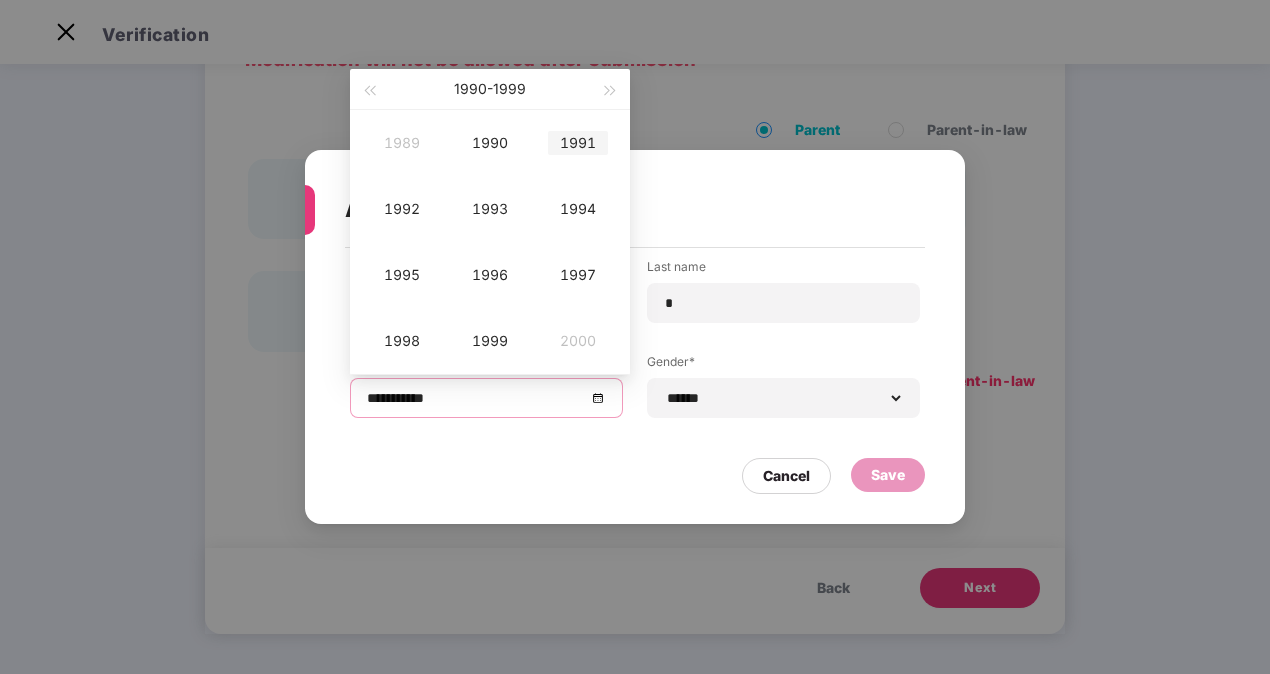 type on "**********" 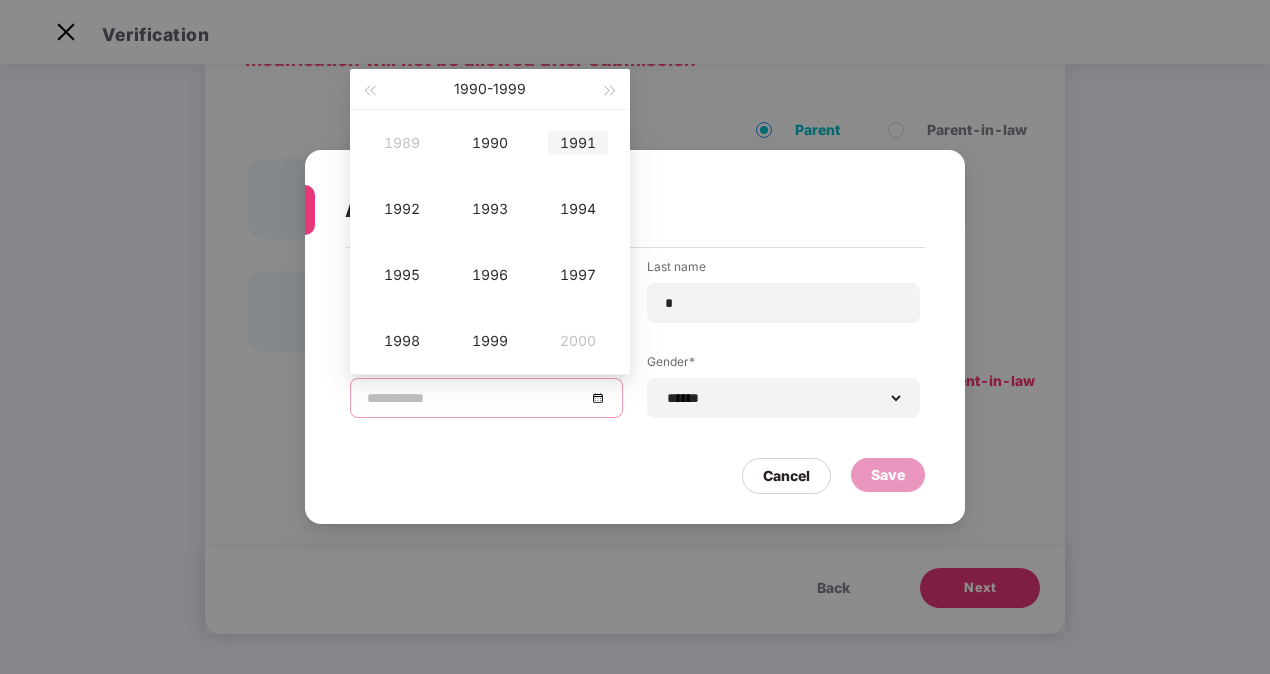 click on "1991" at bounding box center [578, 143] 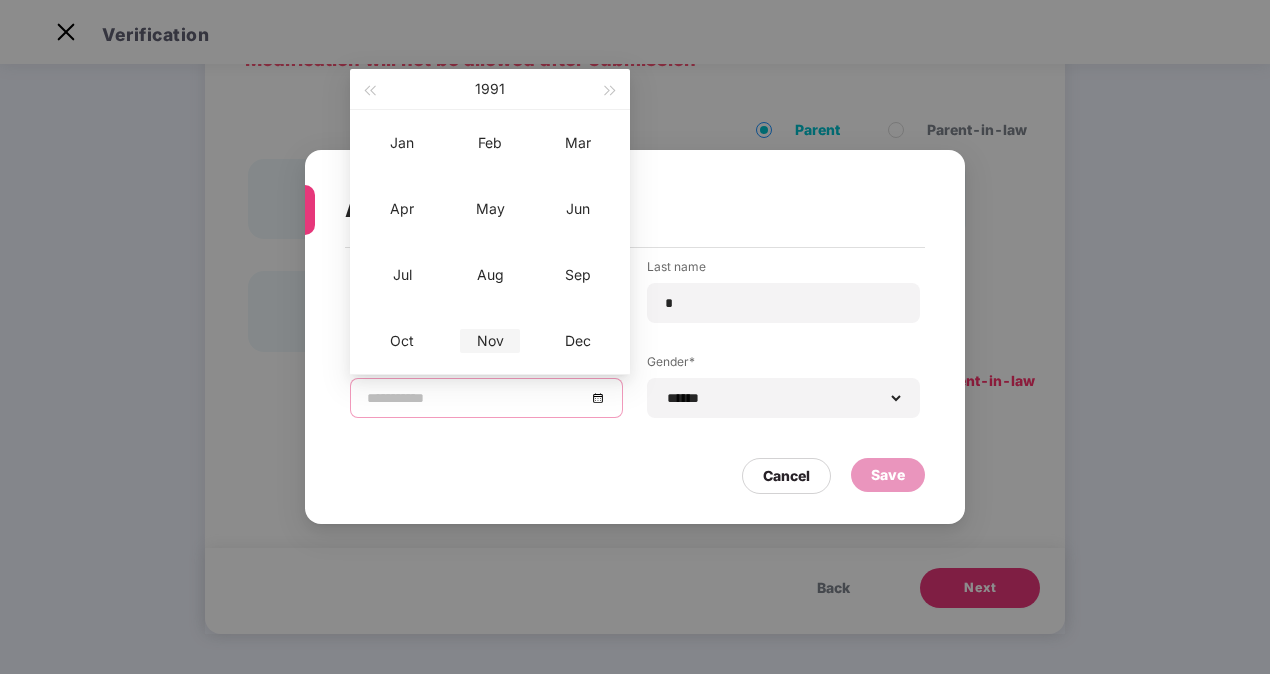 type on "**********" 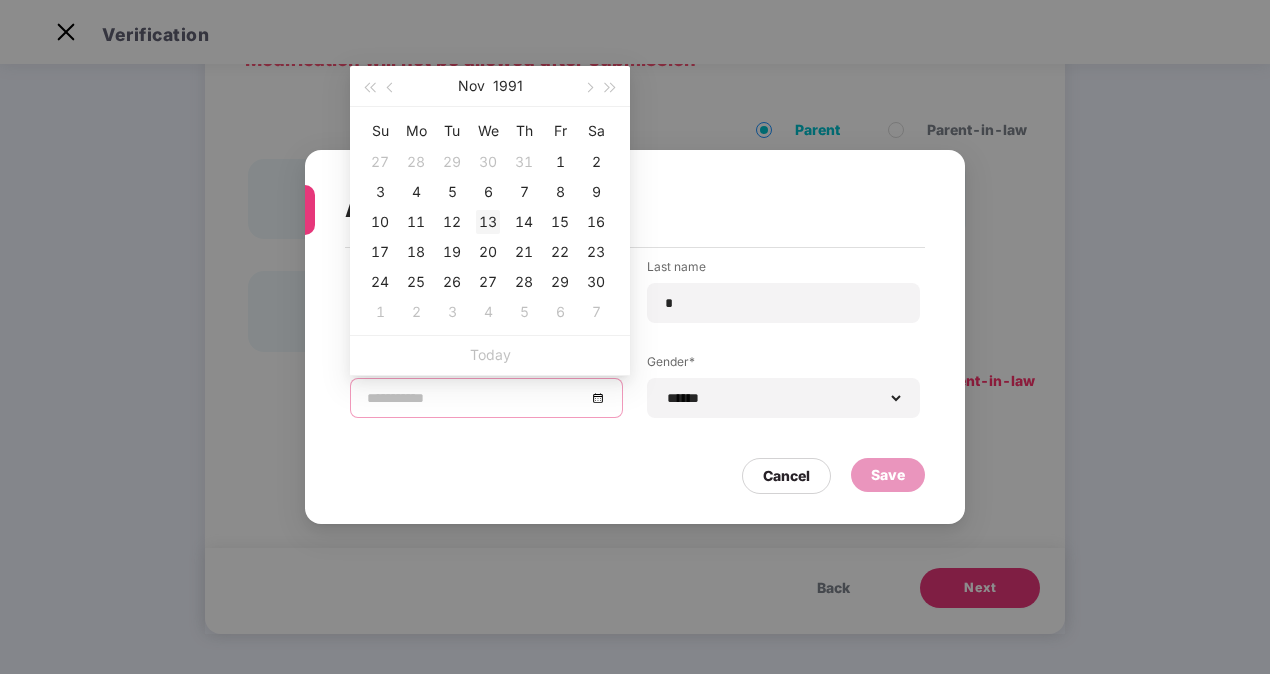 type on "**********" 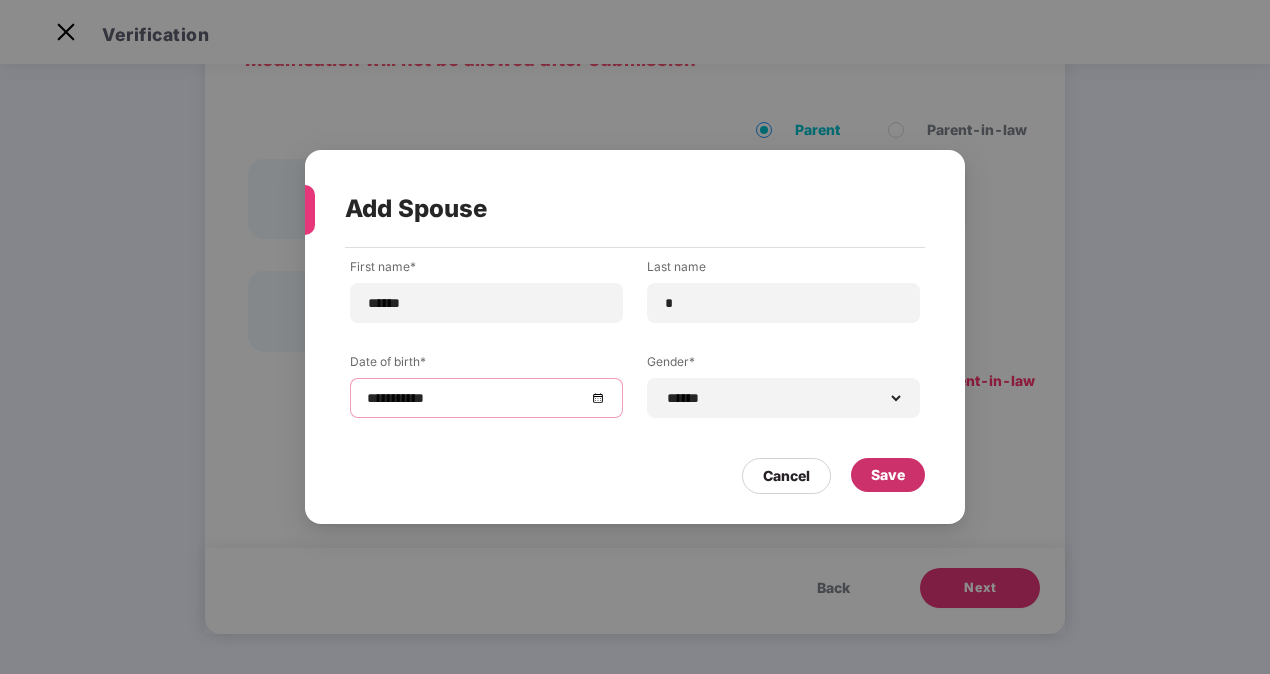 click on "Save" at bounding box center [888, 475] 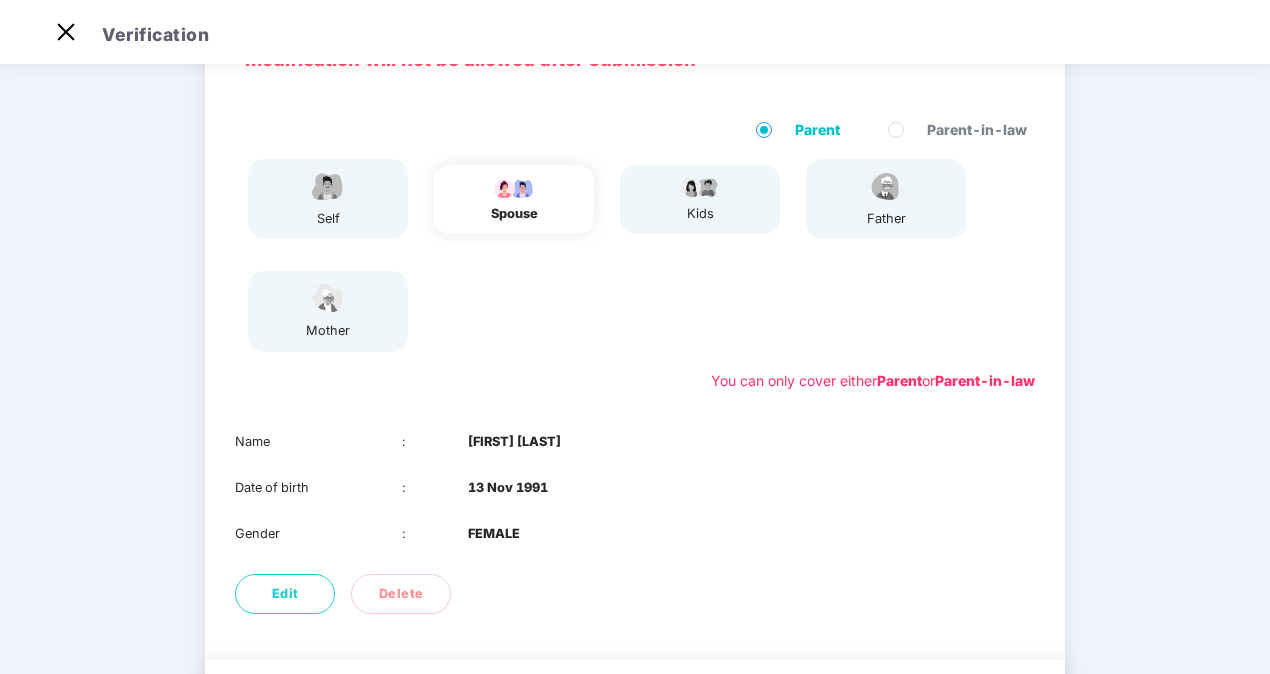 click on "01 Verify members 02 Review members 03 Submit Modification will not be allowed after submission Parent Parent-in-law self spouse kids father mother You can only cover either Parent or Parent-in-law Name : [FIRST_NAME] [LAST_INITIAL] Date of birth : [DATE] Gender : FEMALE Edit Delete Back Next" at bounding box center (635, 367) 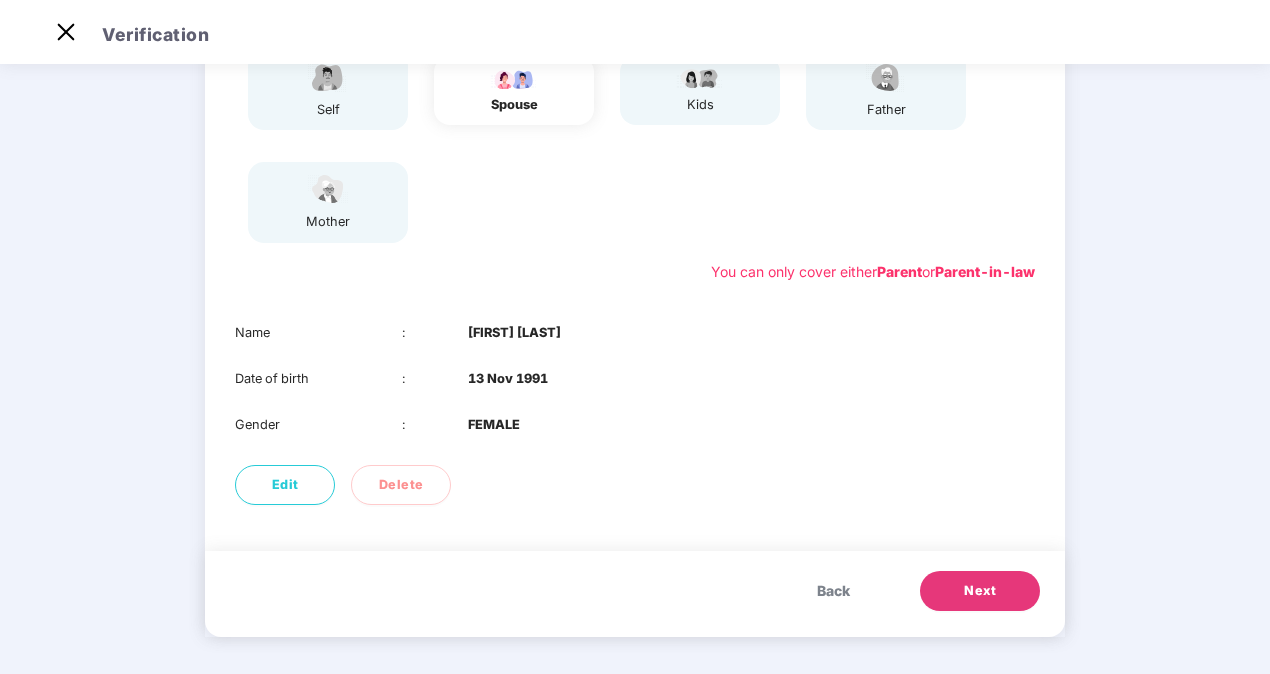 scroll, scrollTop: 234, scrollLeft: 0, axis: vertical 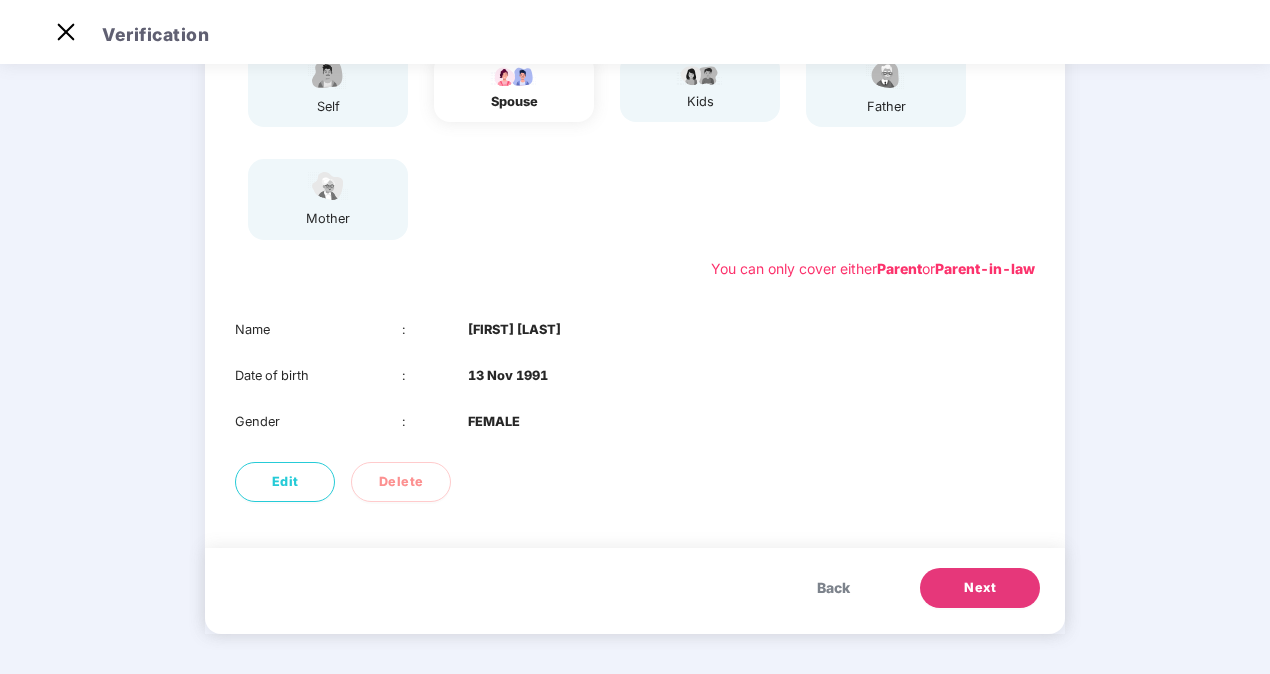 click on "Next" at bounding box center (980, 588) 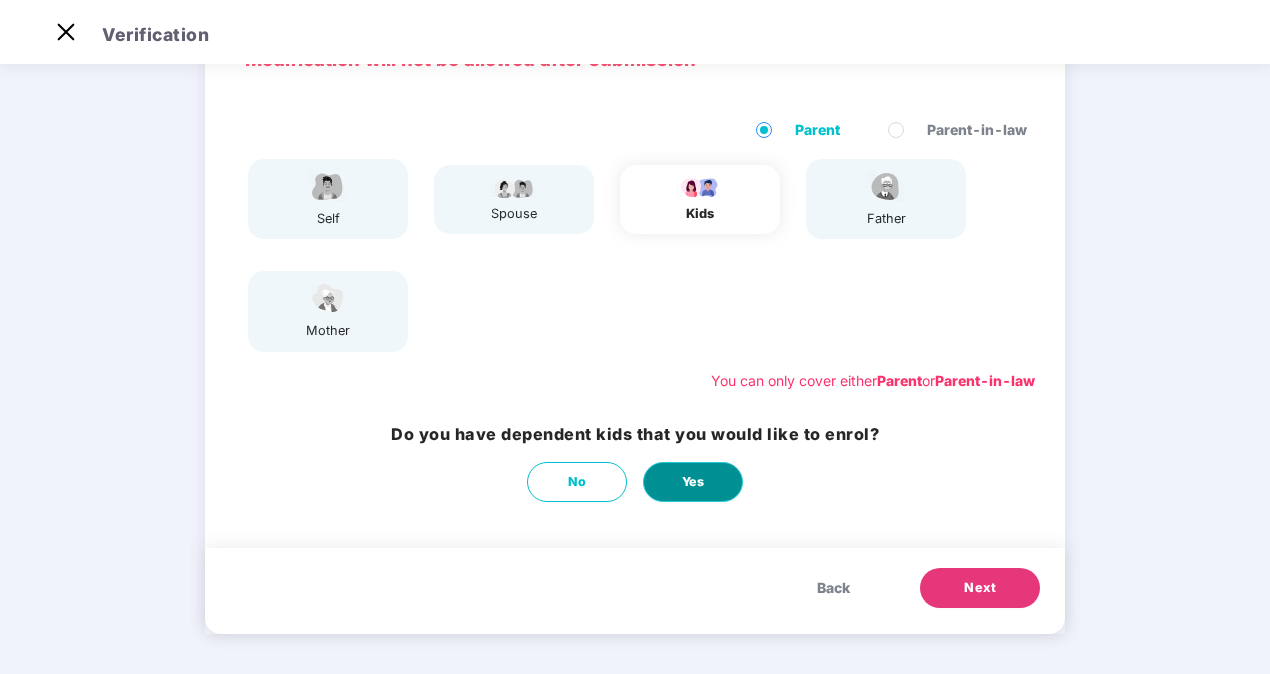 click on "Yes" at bounding box center [693, 482] 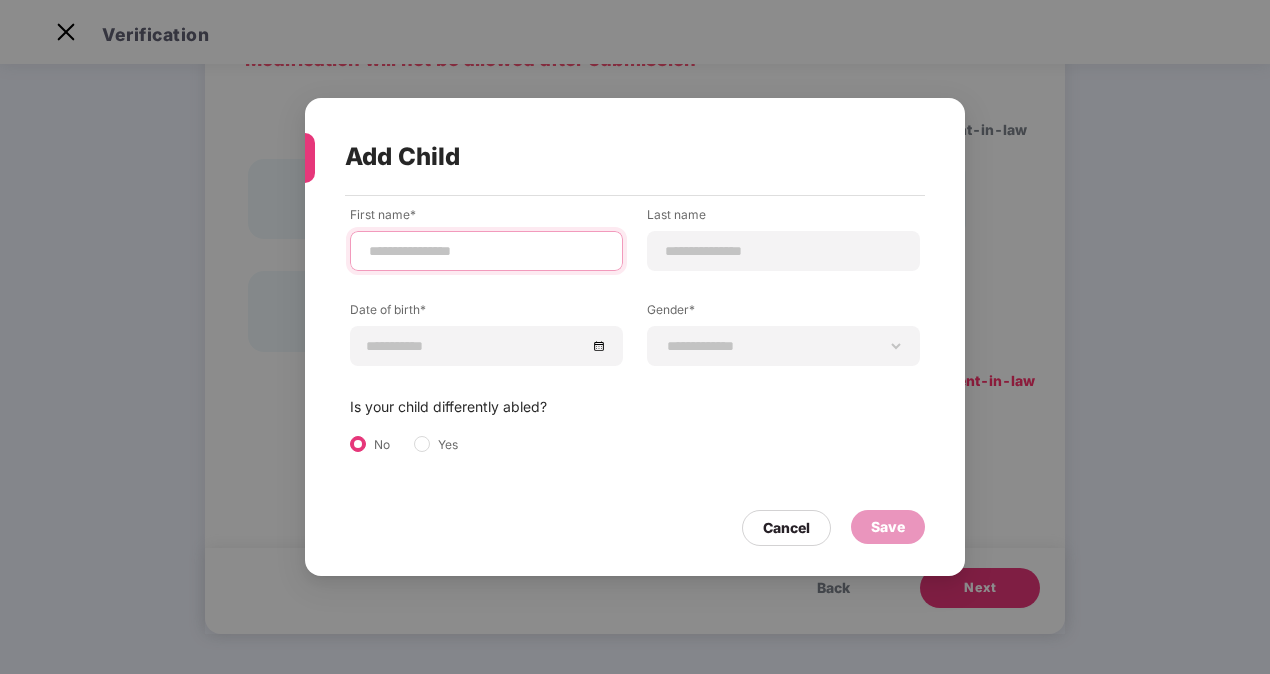 click at bounding box center [486, 251] 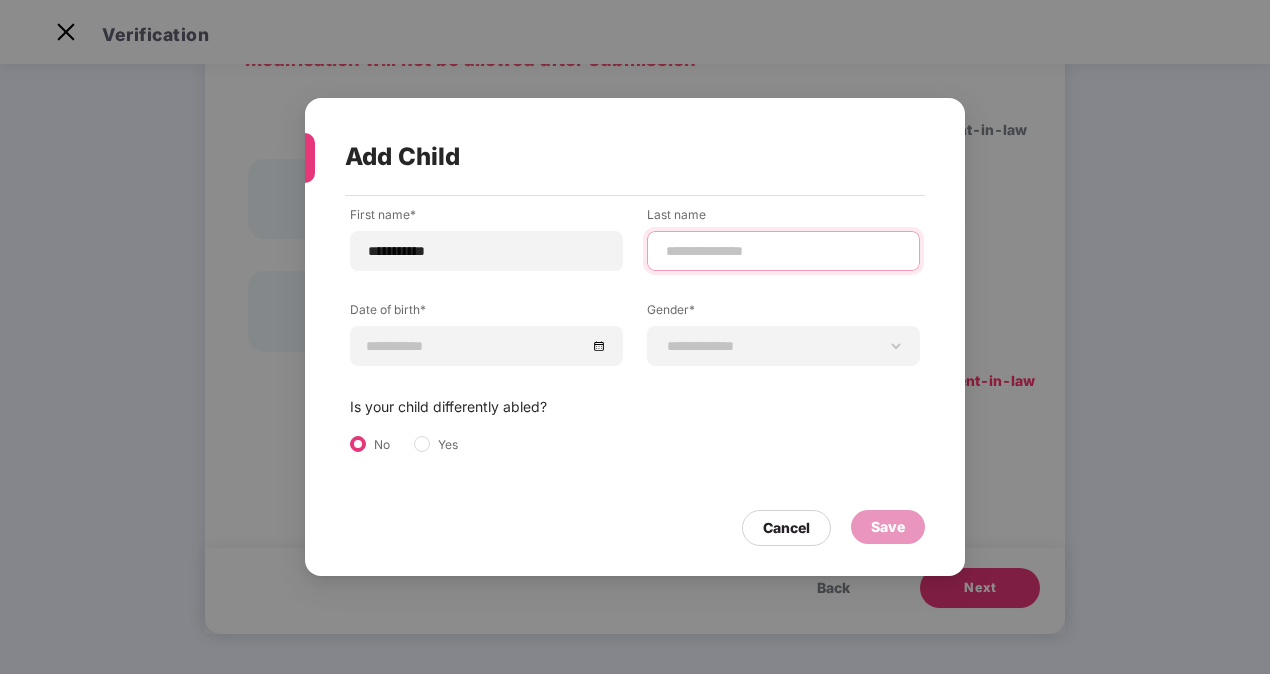 click at bounding box center [783, 251] 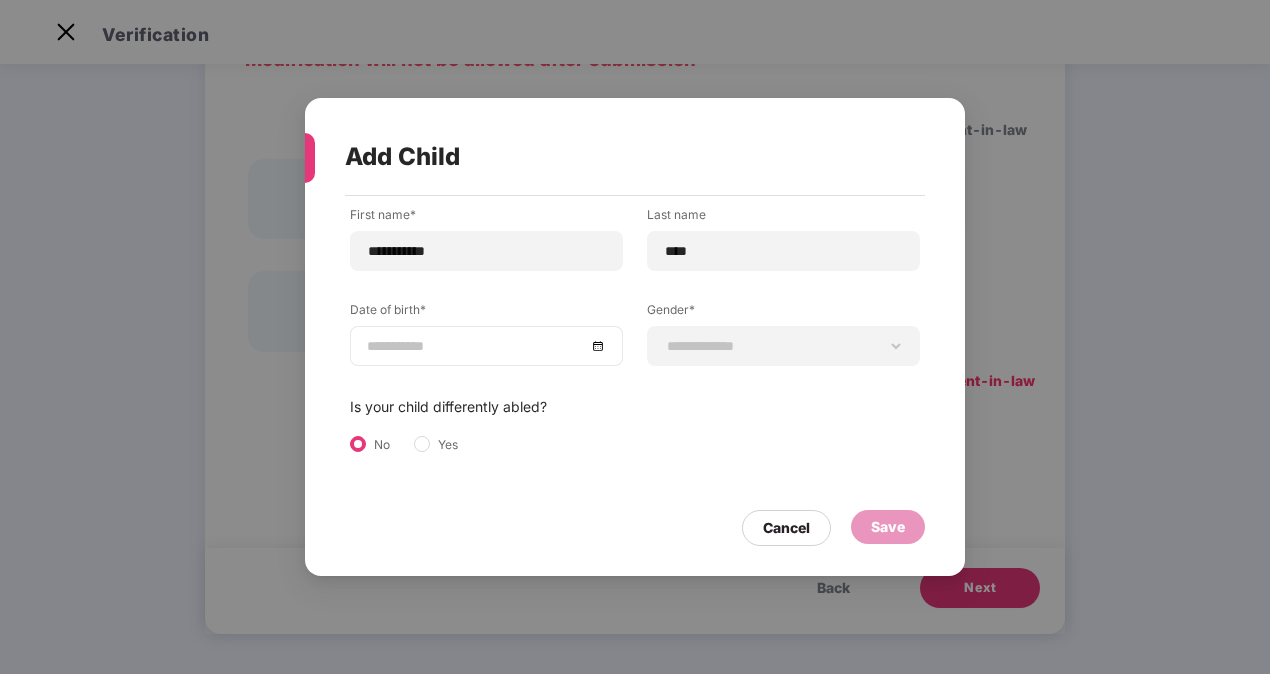 click at bounding box center (486, 346) 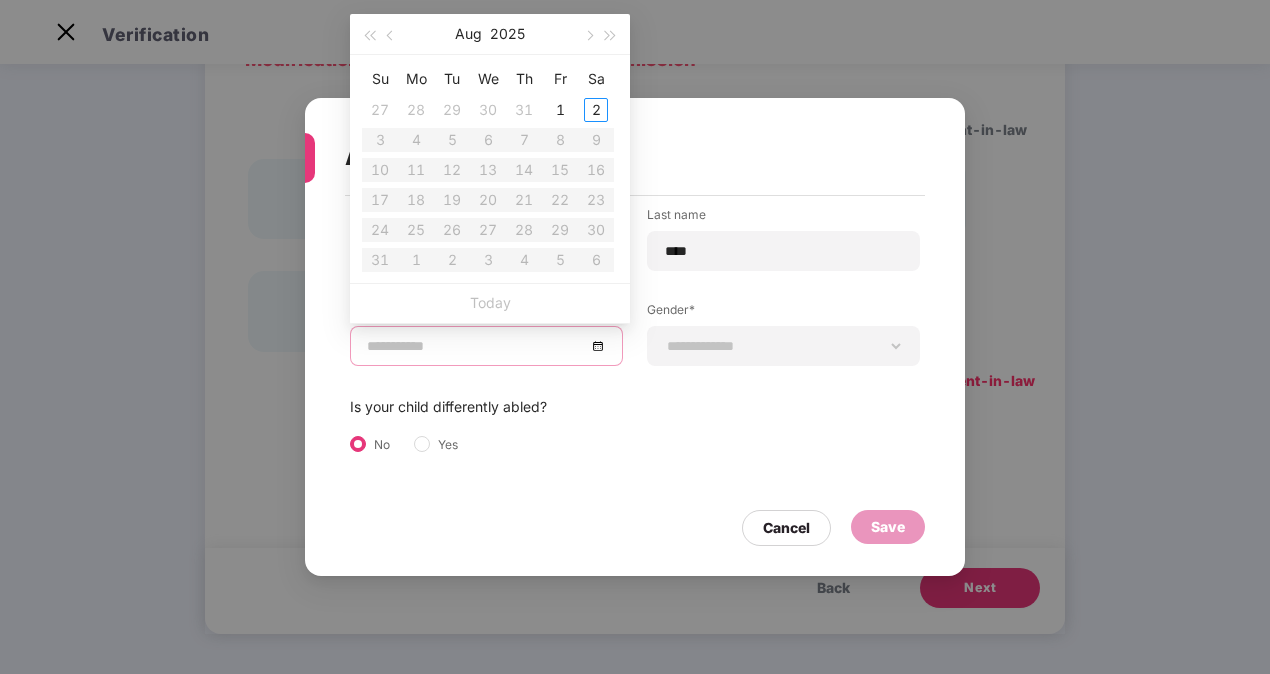 type on "**********" 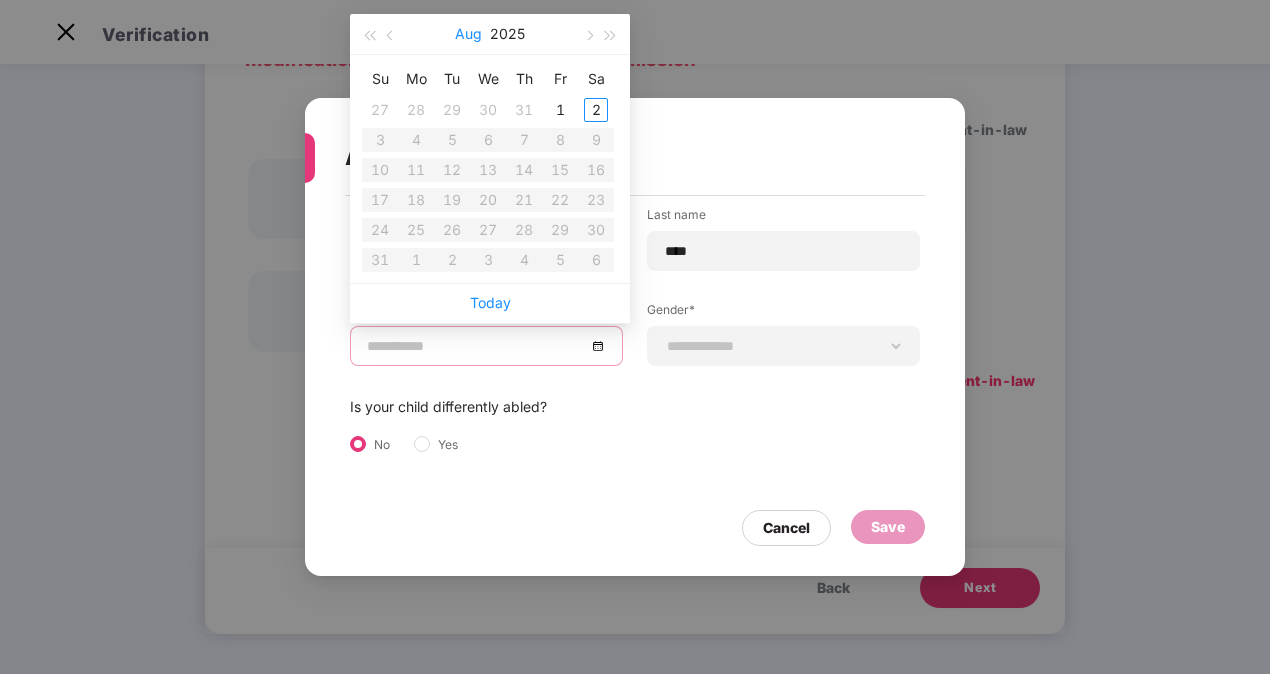 click on "Aug" at bounding box center (468, 34) 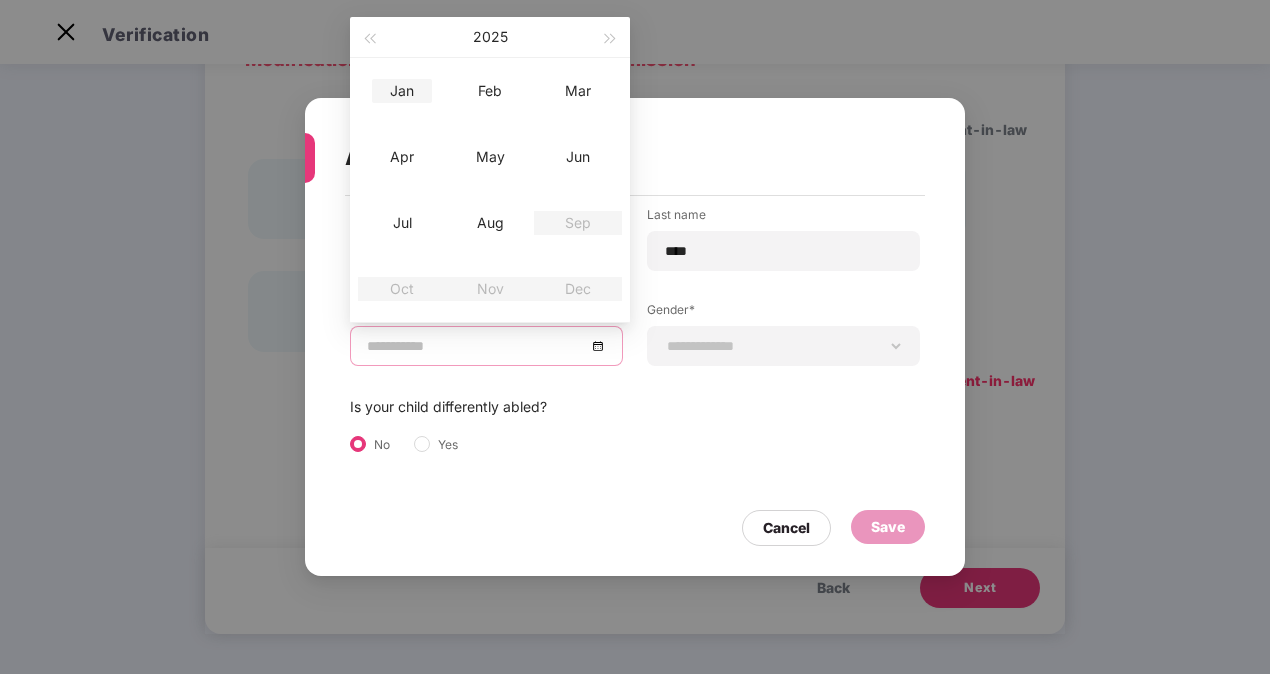 type on "**********" 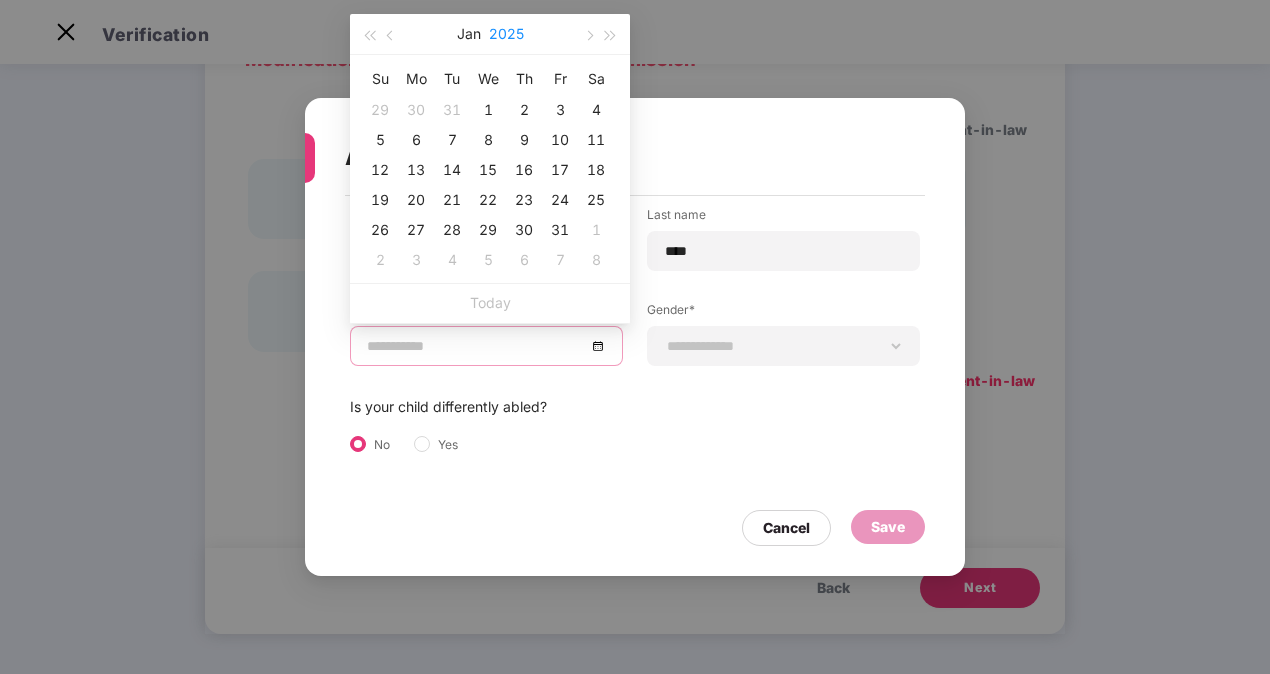 click on "2025" at bounding box center [506, 34] 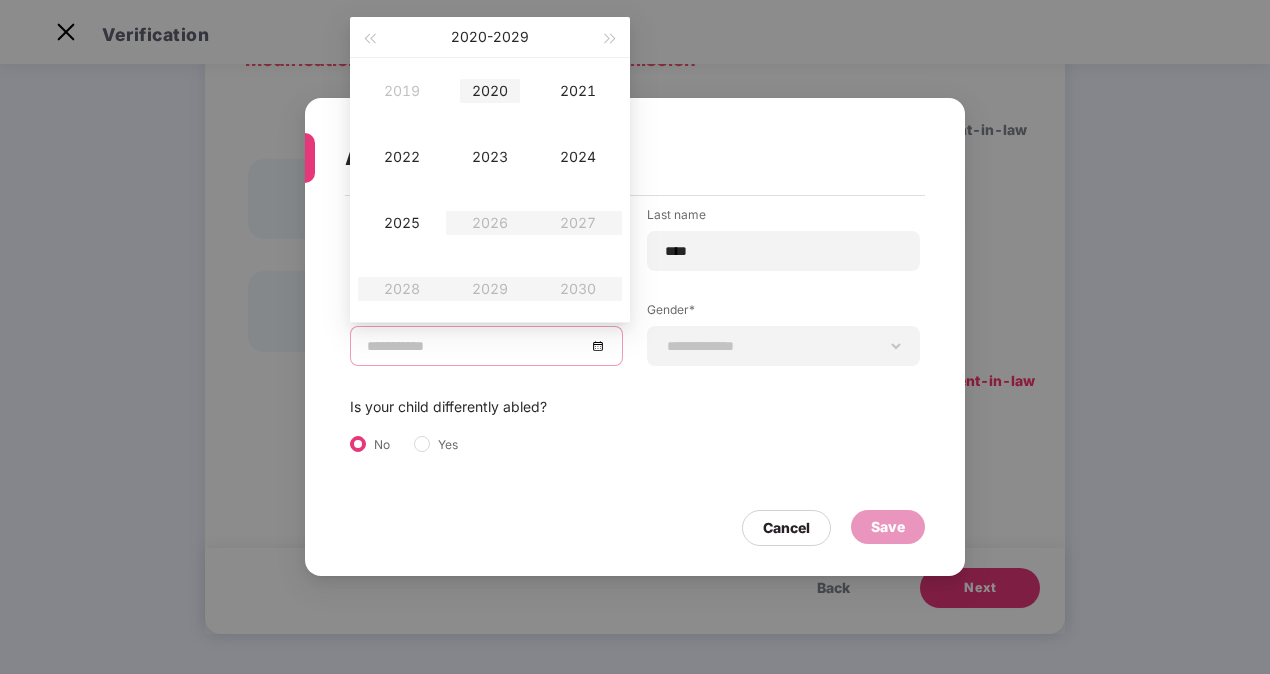 type on "**********" 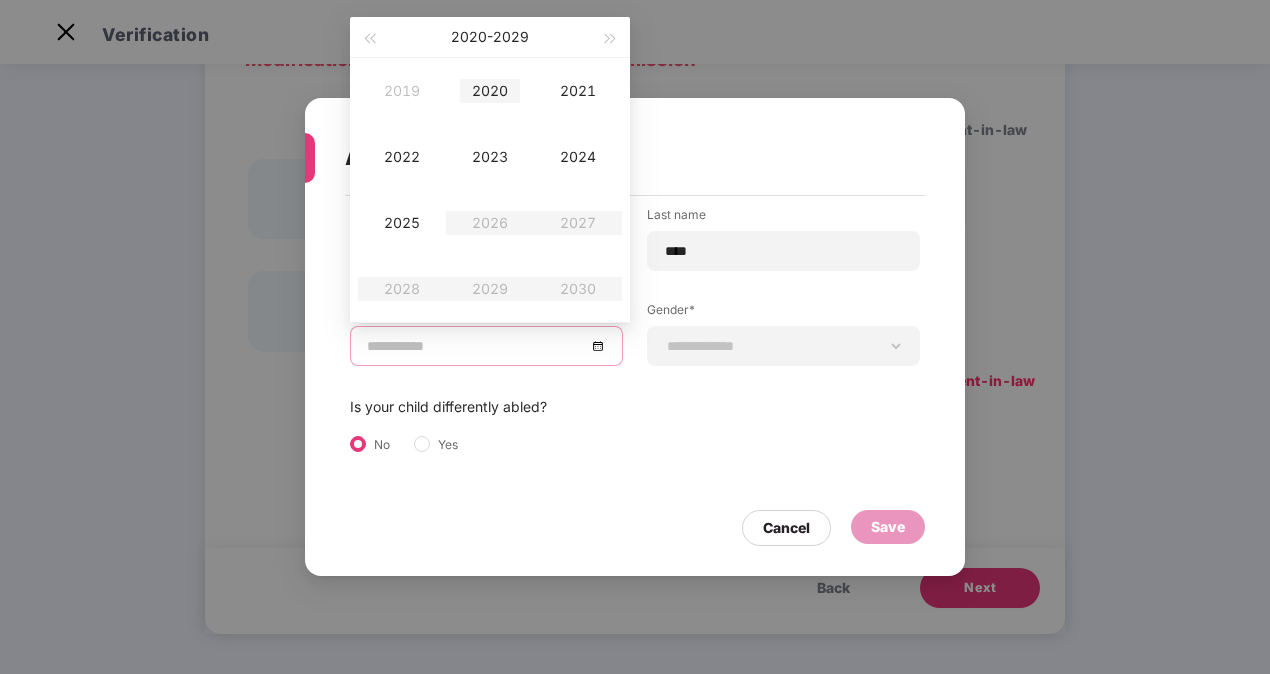 click on "2020" at bounding box center [490, 91] 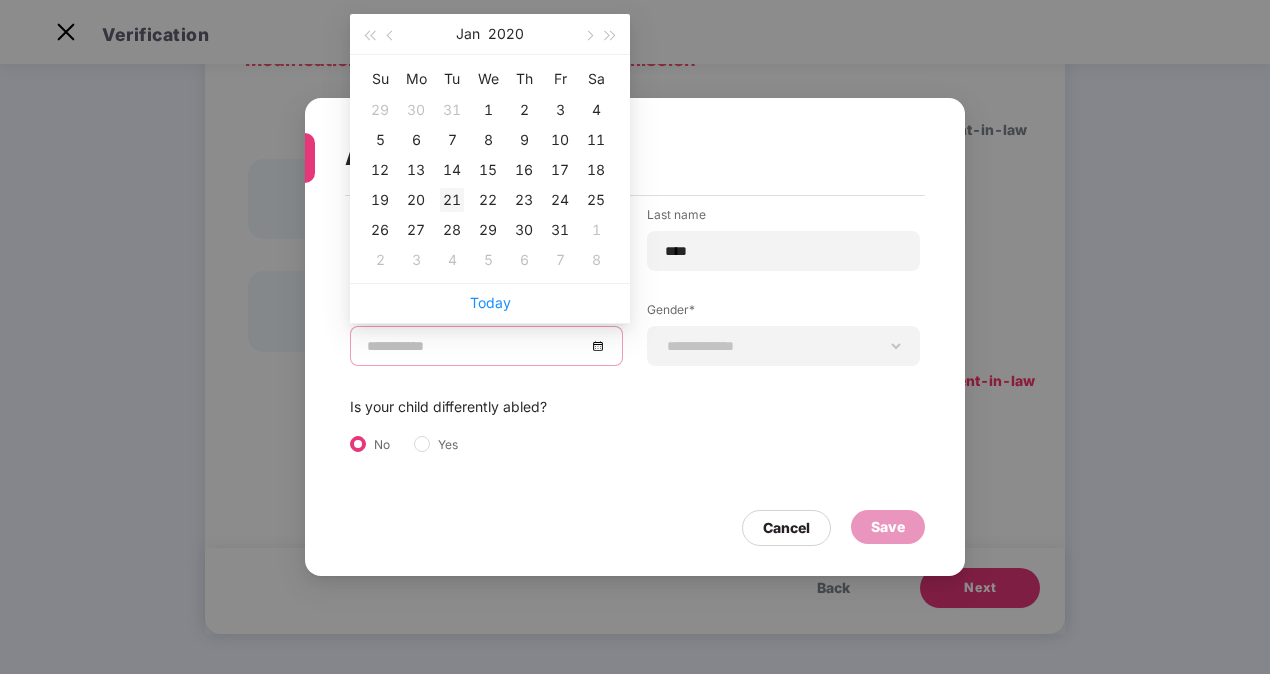 type on "**********" 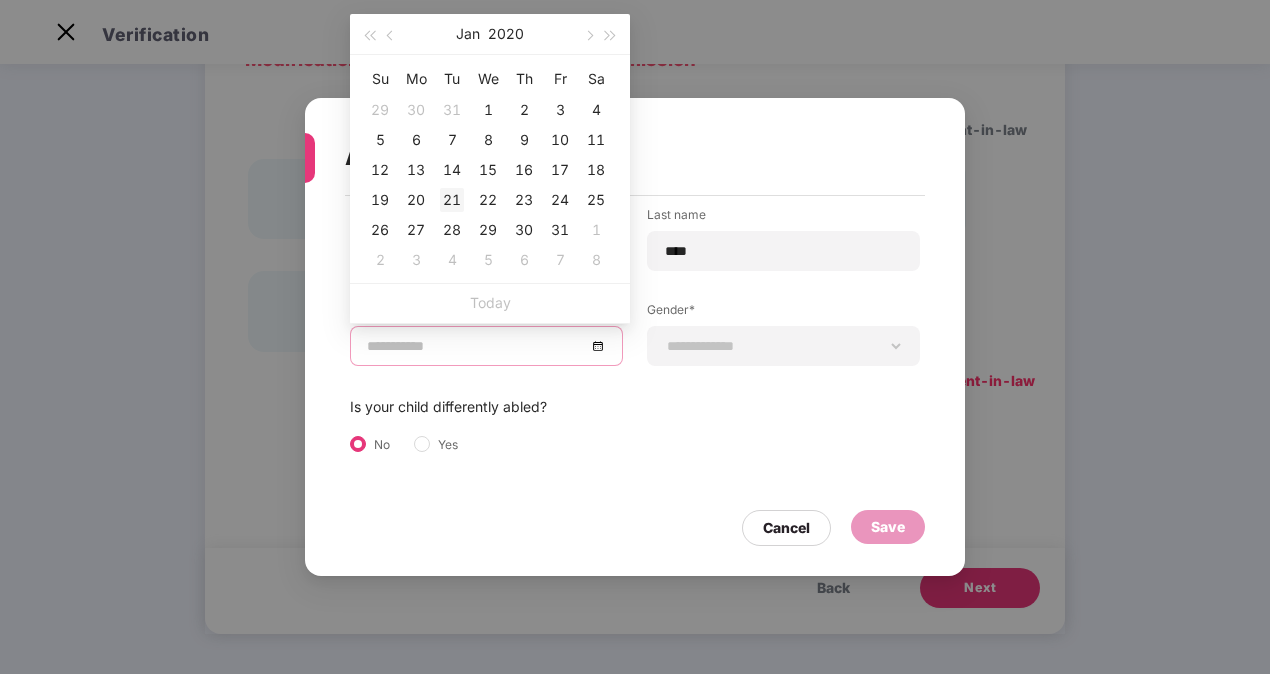 click on "21" at bounding box center [452, 200] 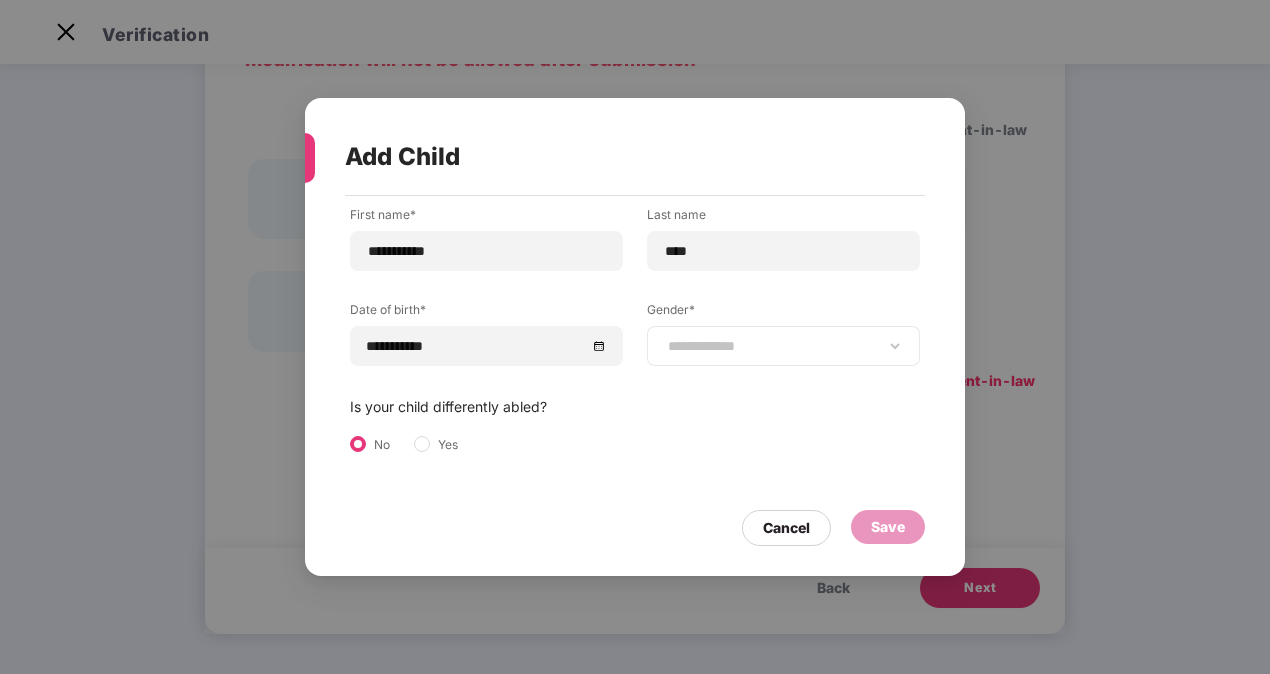 click on "**********" at bounding box center (783, 333) 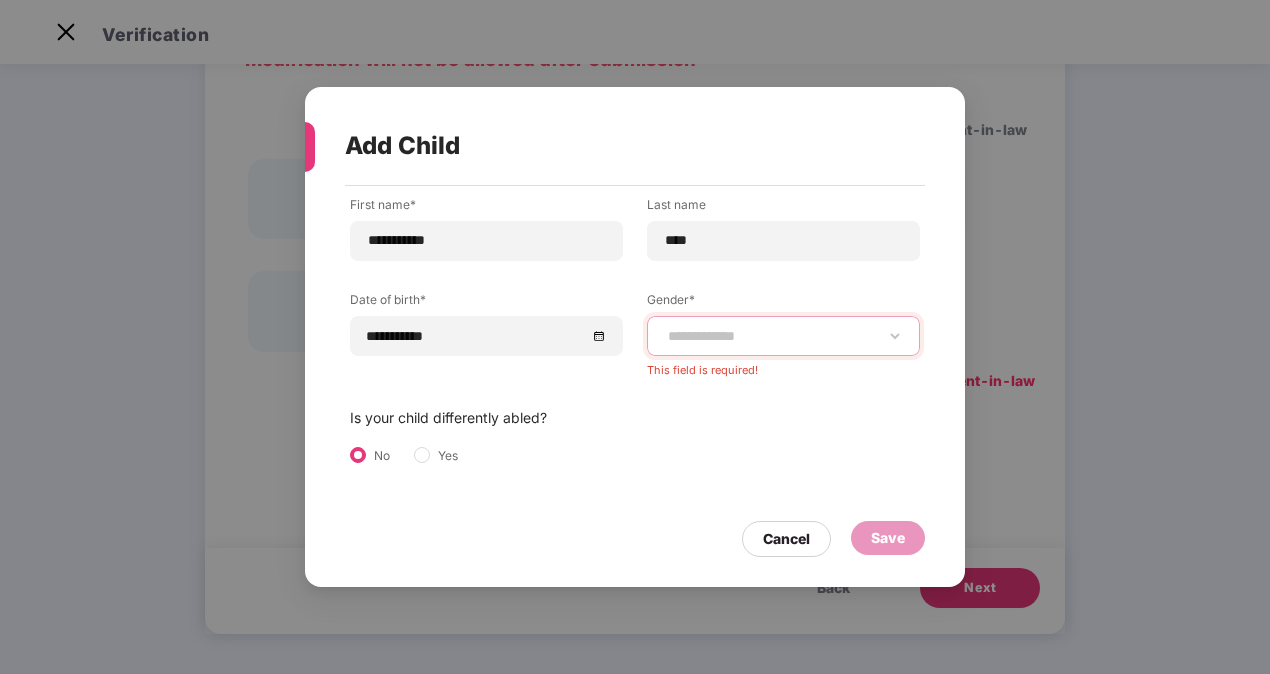 click on "**********" at bounding box center [783, 336] 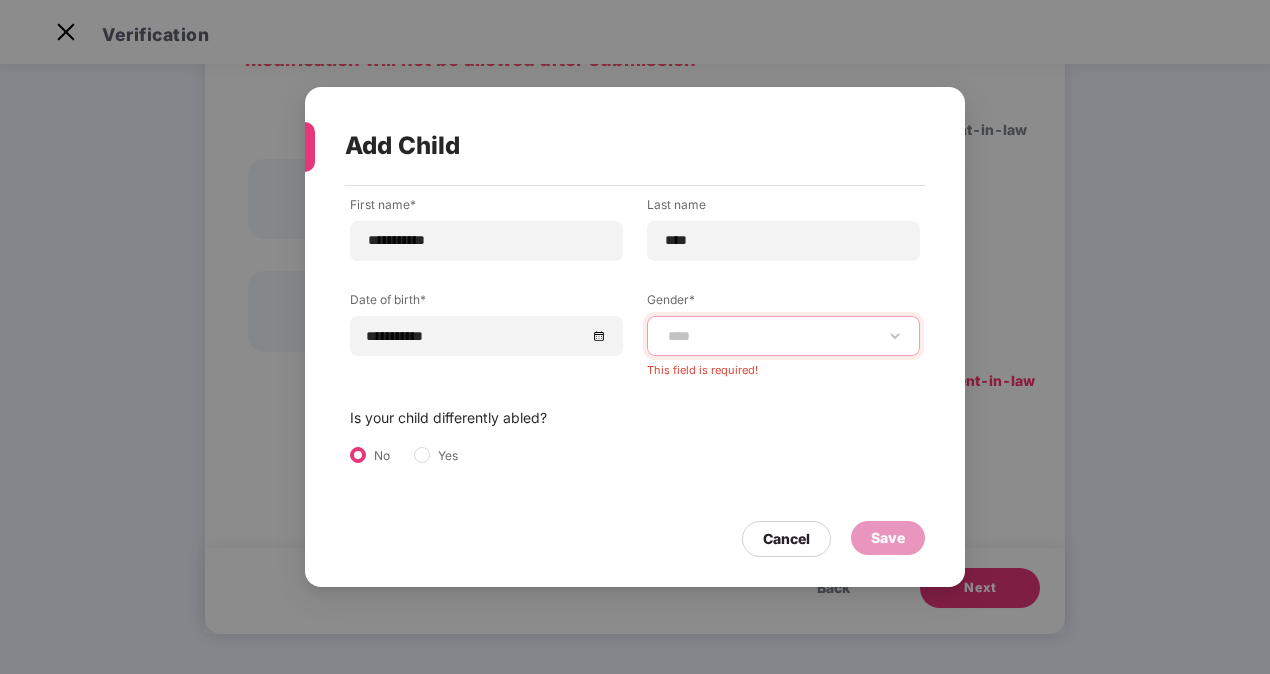 click on "**********" at bounding box center (783, 336) 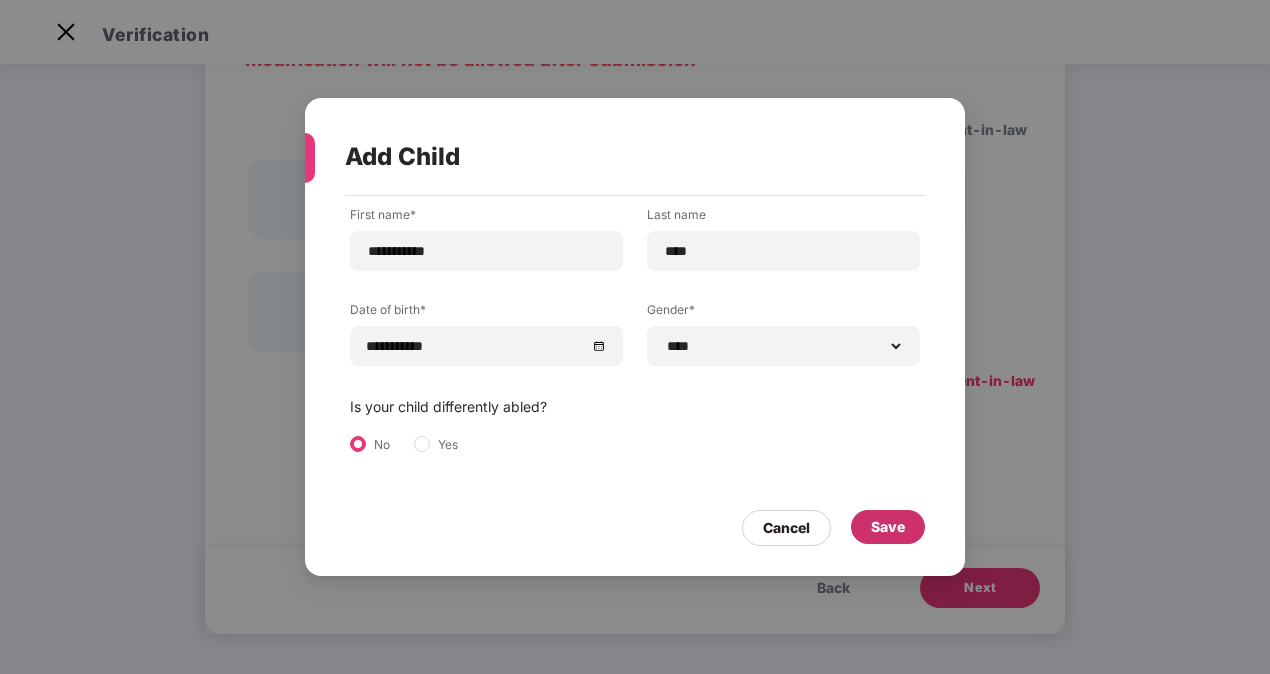 click on "Save" at bounding box center [888, 527] 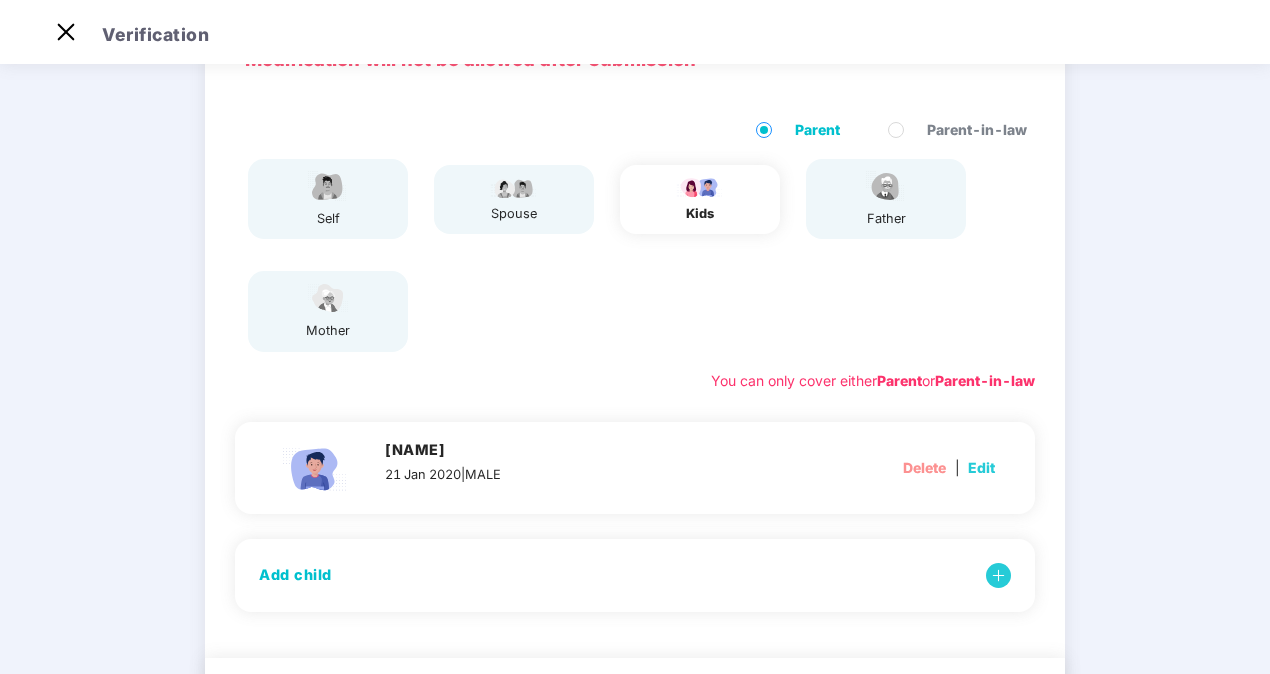 drag, startPoint x: 995, startPoint y: 578, endPoint x: 982, endPoint y: 581, distance: 13.341664 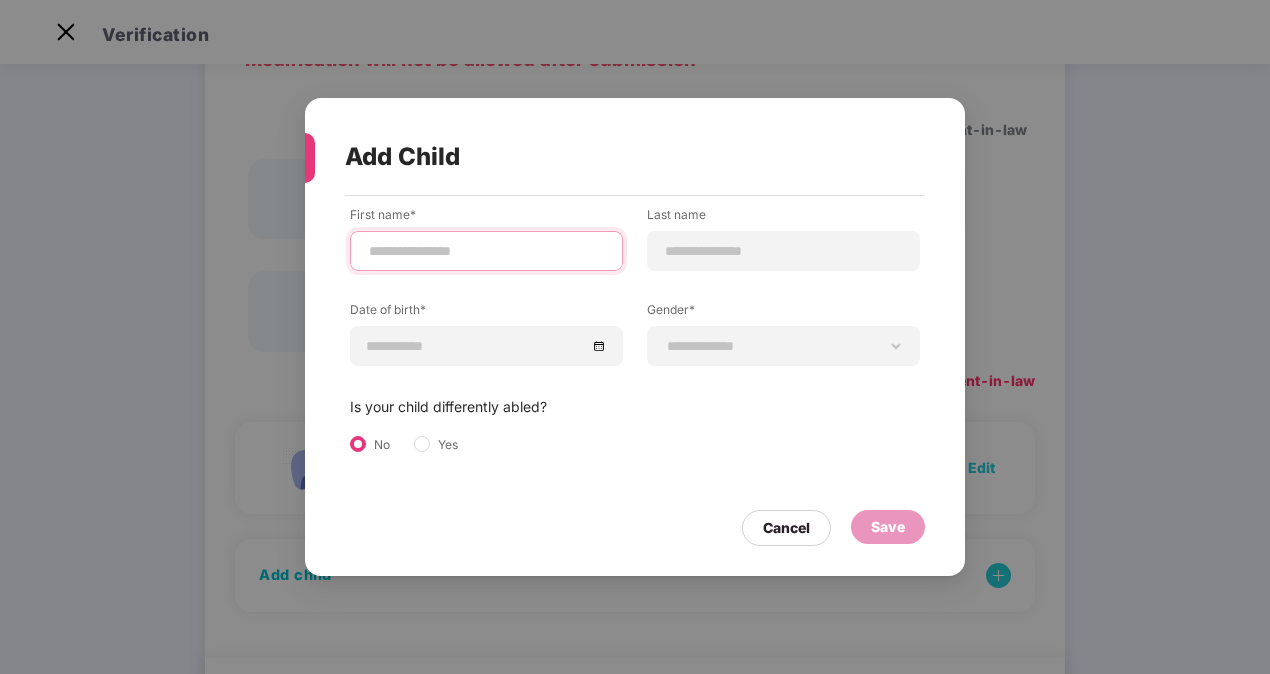 click at bounding box center (486, 251) 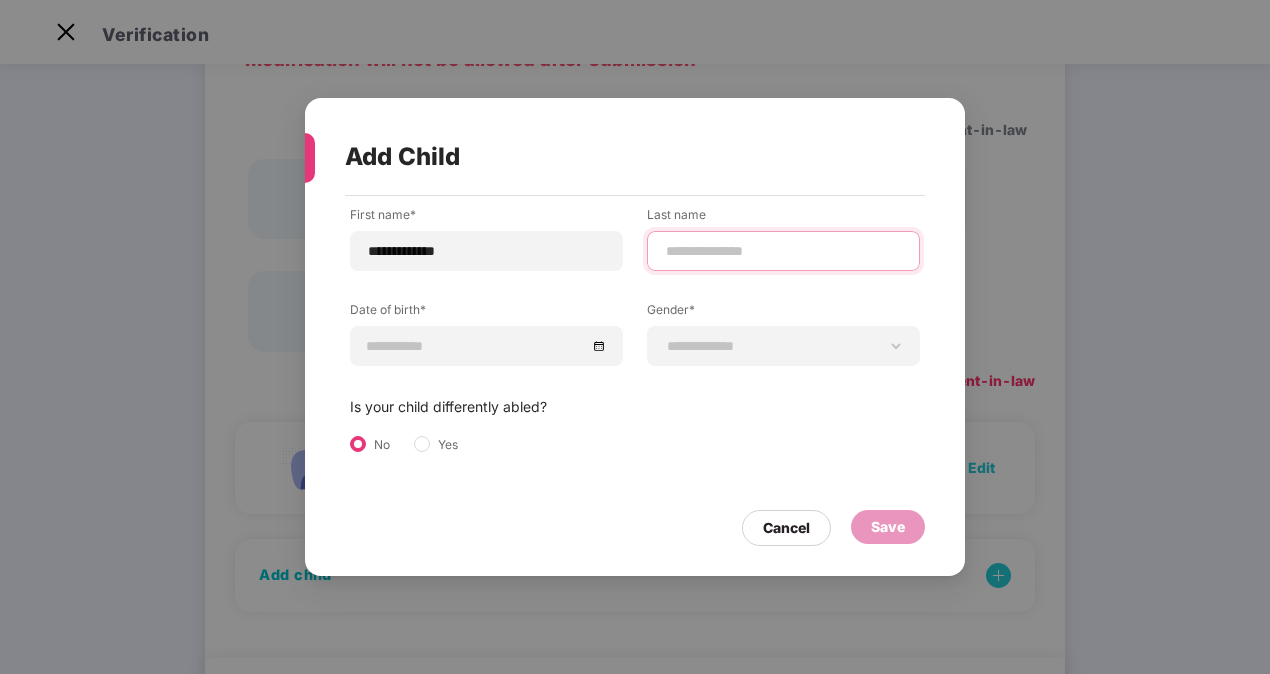 click at bounding box center [783, 251] 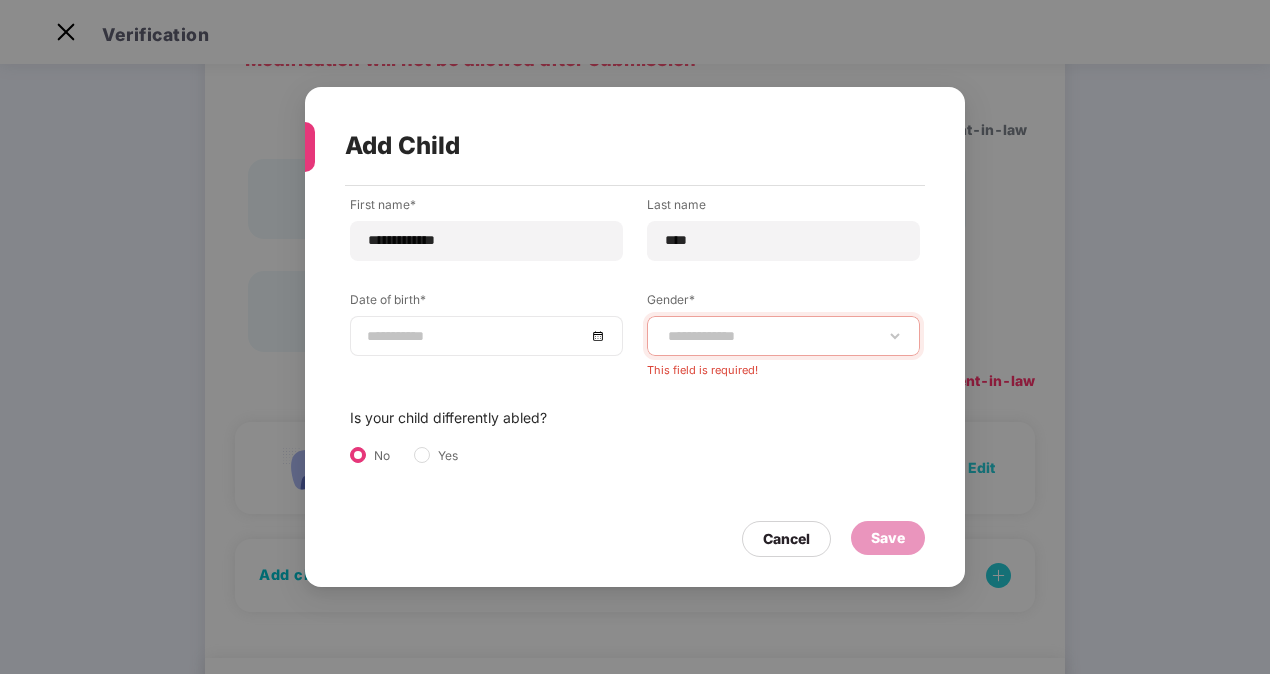 click at bounding box center (486, 336) 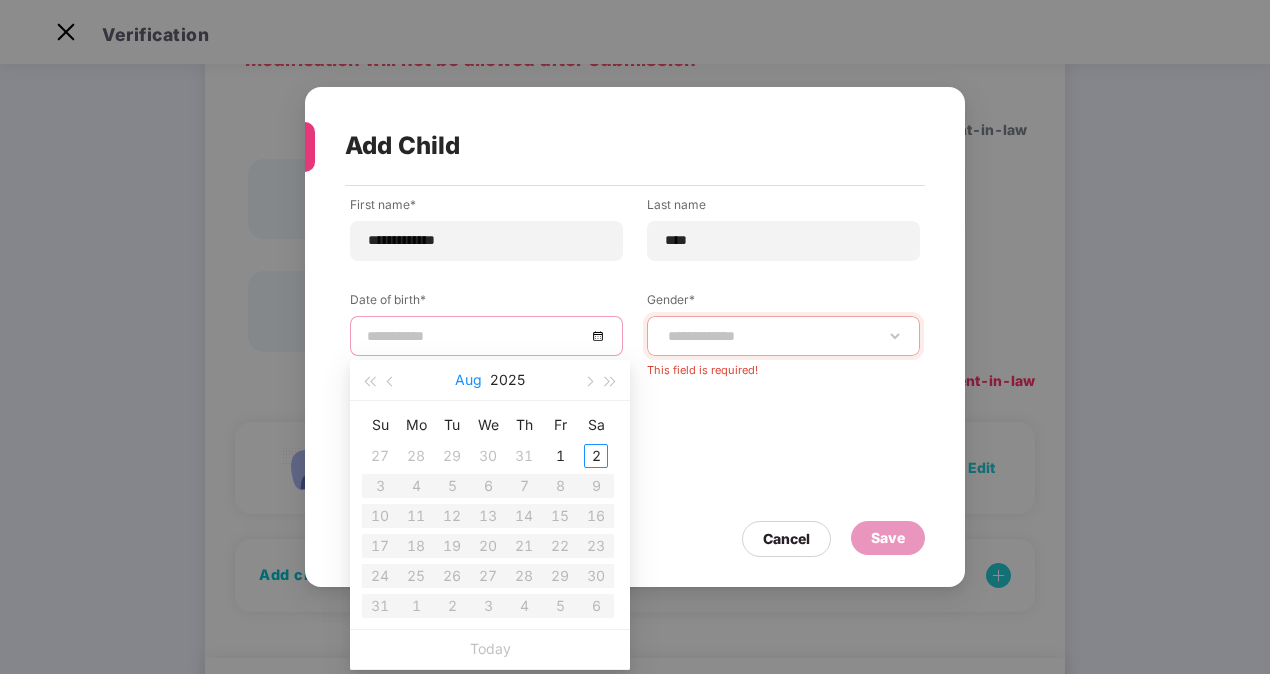 click on "Aug" at bounding box center (468, 380) 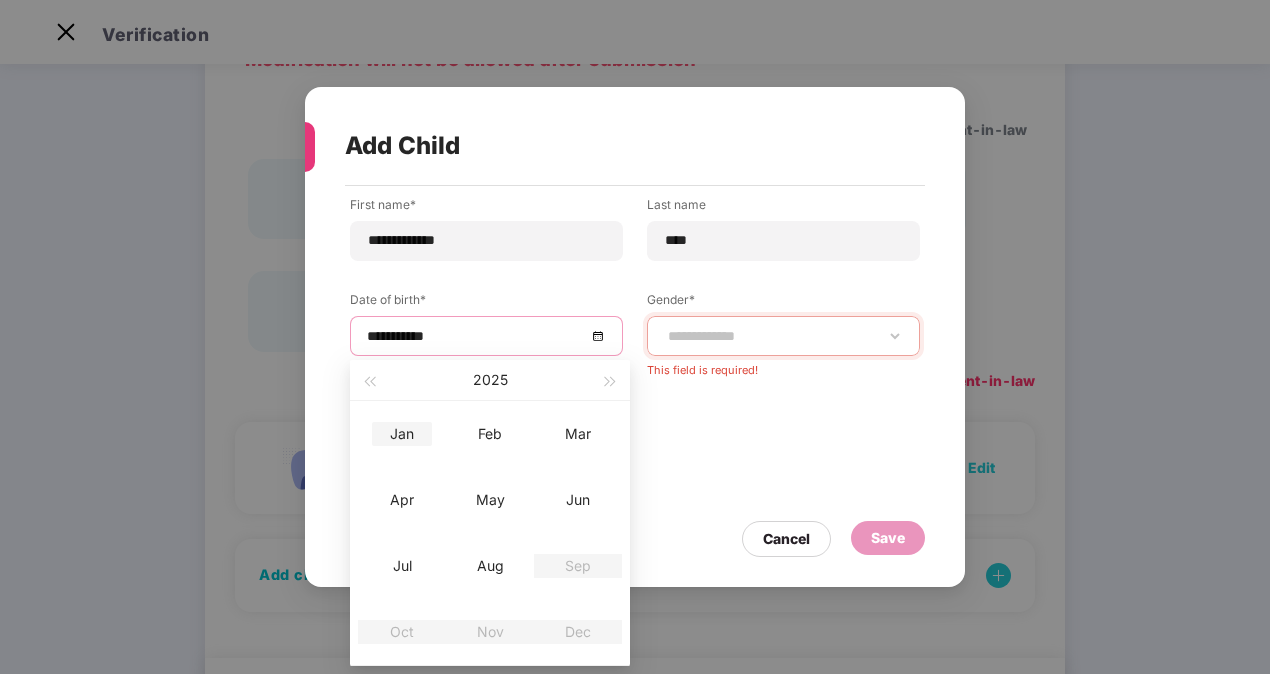 type on "**********" 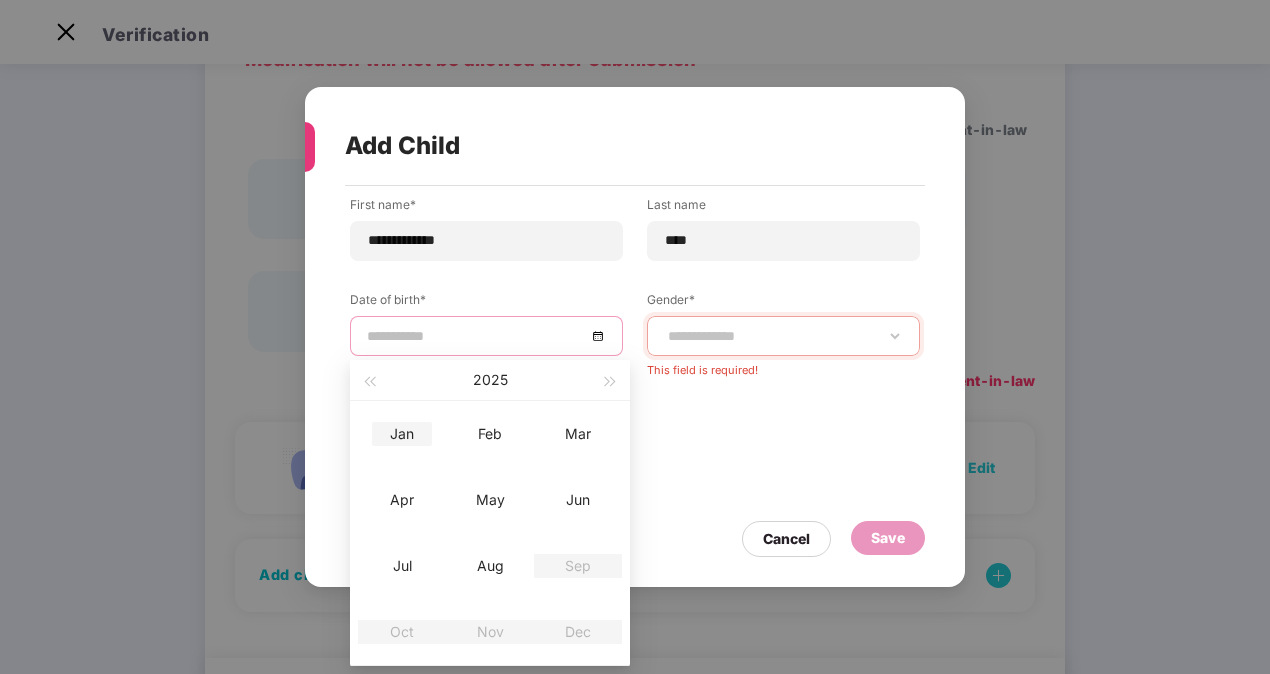 click on "Jan" at bounding box center (402, 434) 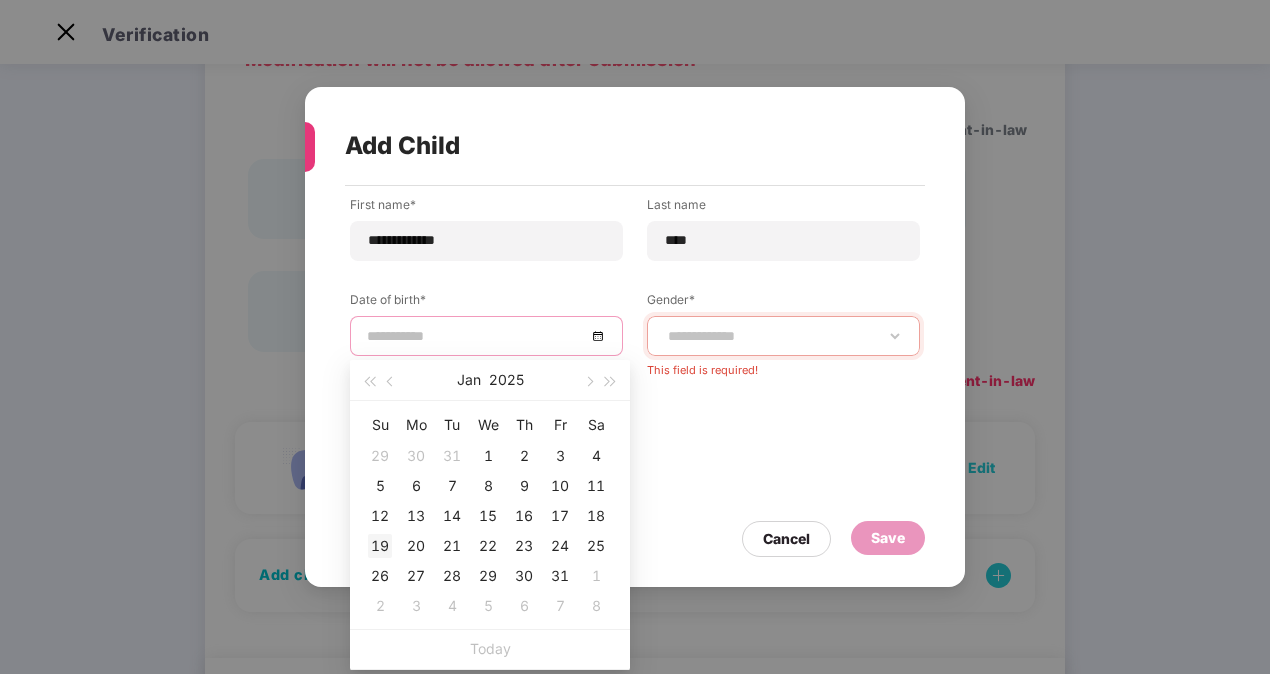 type on "**********" 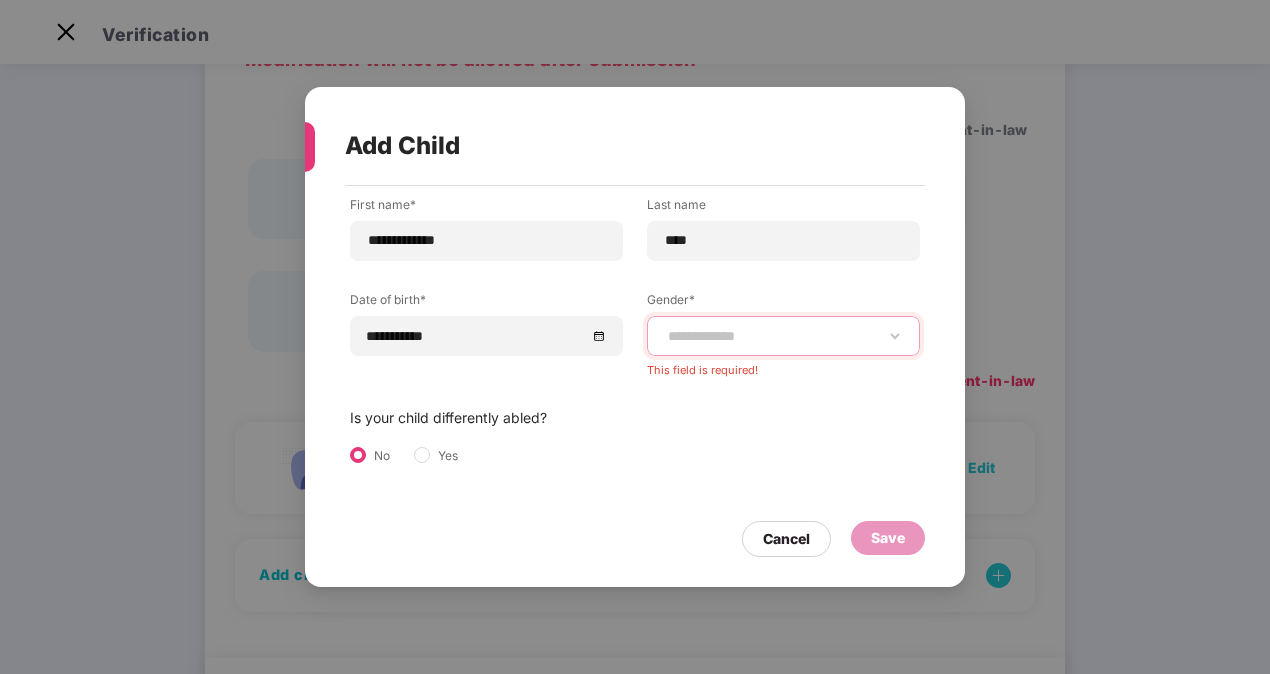 click on "**********" at bounding box center (783, 336) 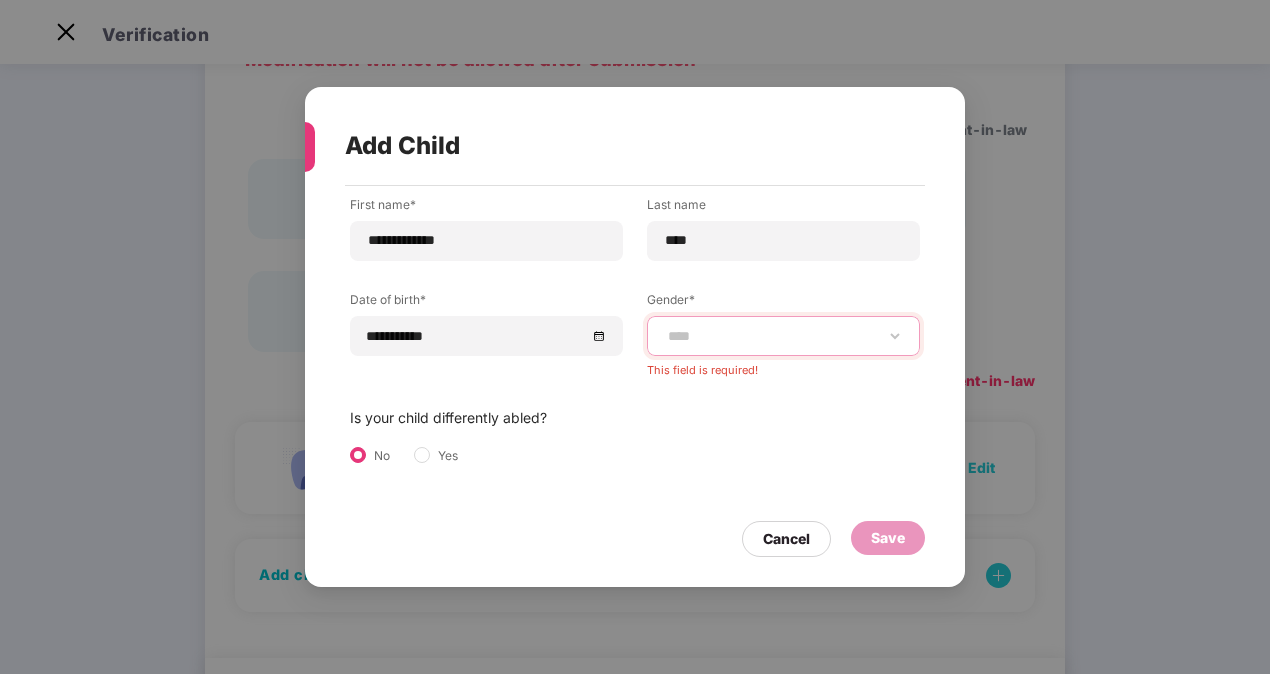 click on "**********" at bounding box center (783, 336) 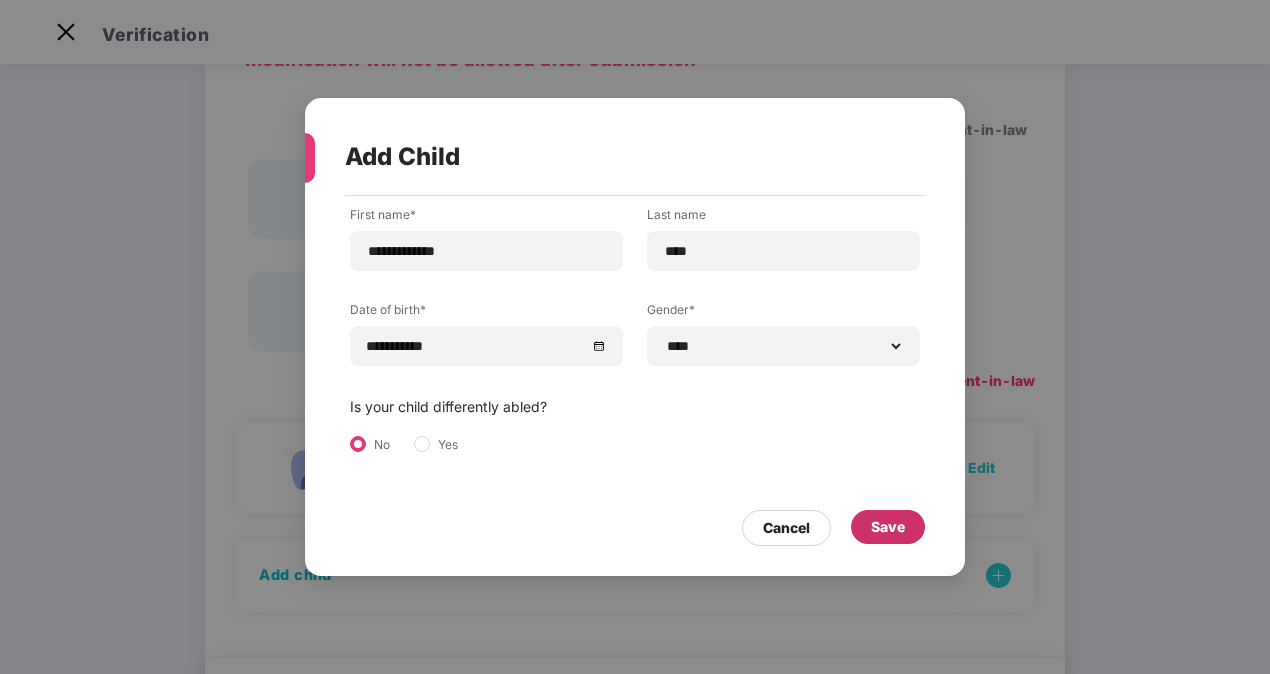 click on "Save" at bounding box center [888, 527] 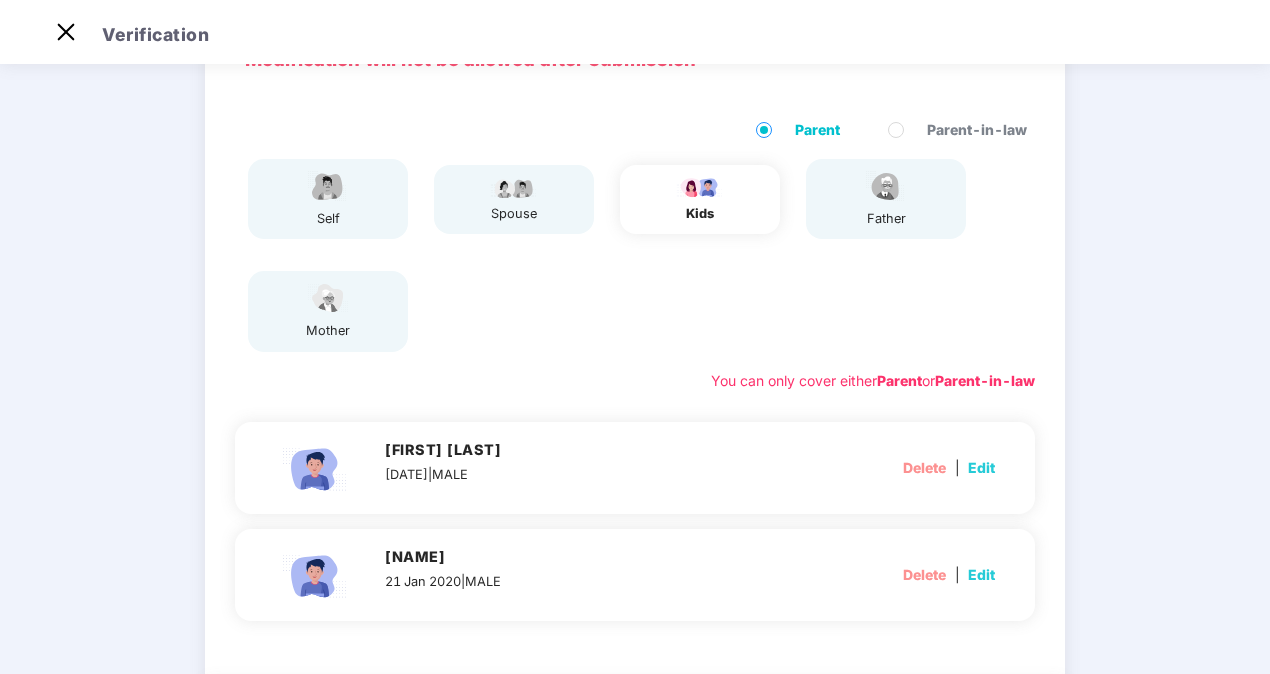 drag, startPoint x: 1262, startPoint y: 628, endPoint x: 1262, endPoint y: 640, distance: 12 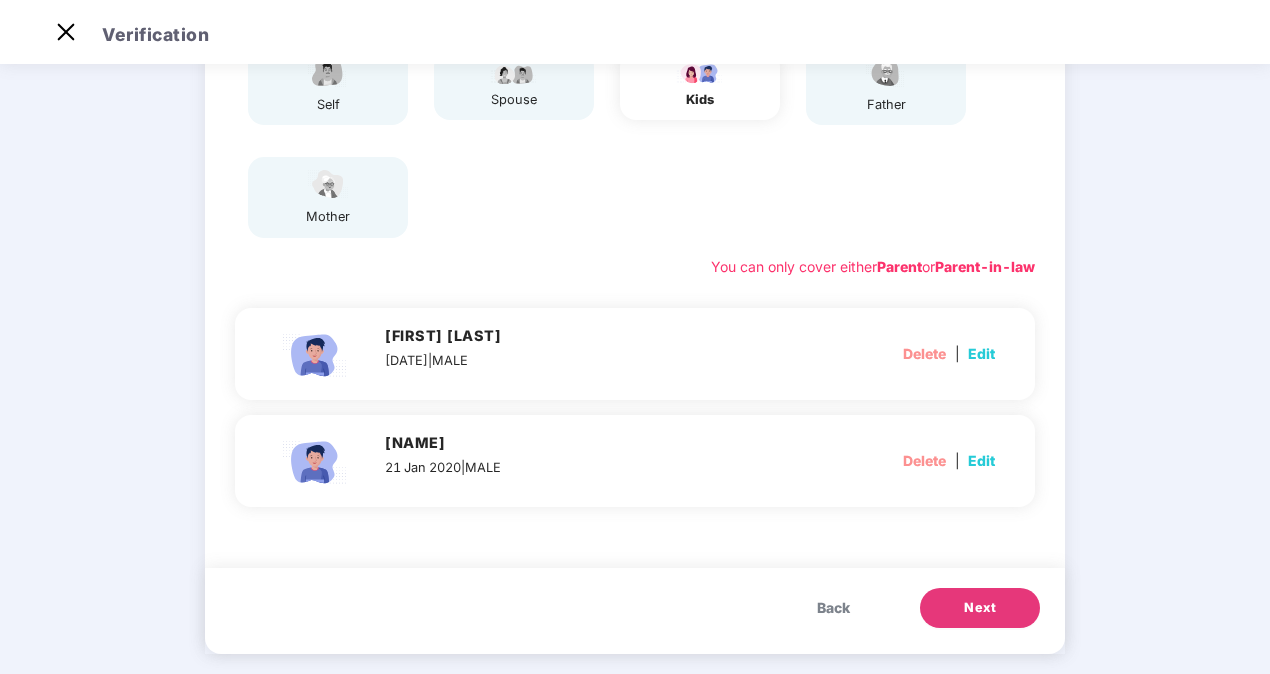 scroll, scrollTop: 242, scrollLeft: 0, axis: vertical 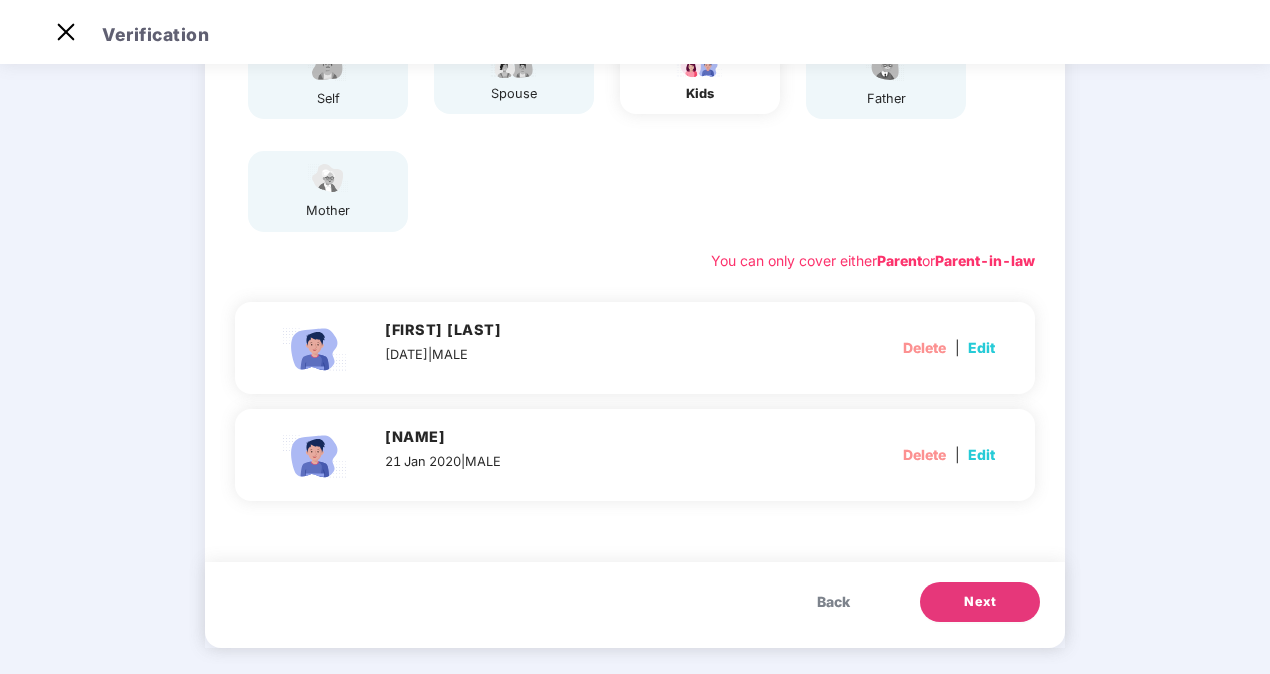 click on "Next" at bounding box center (980, 602) 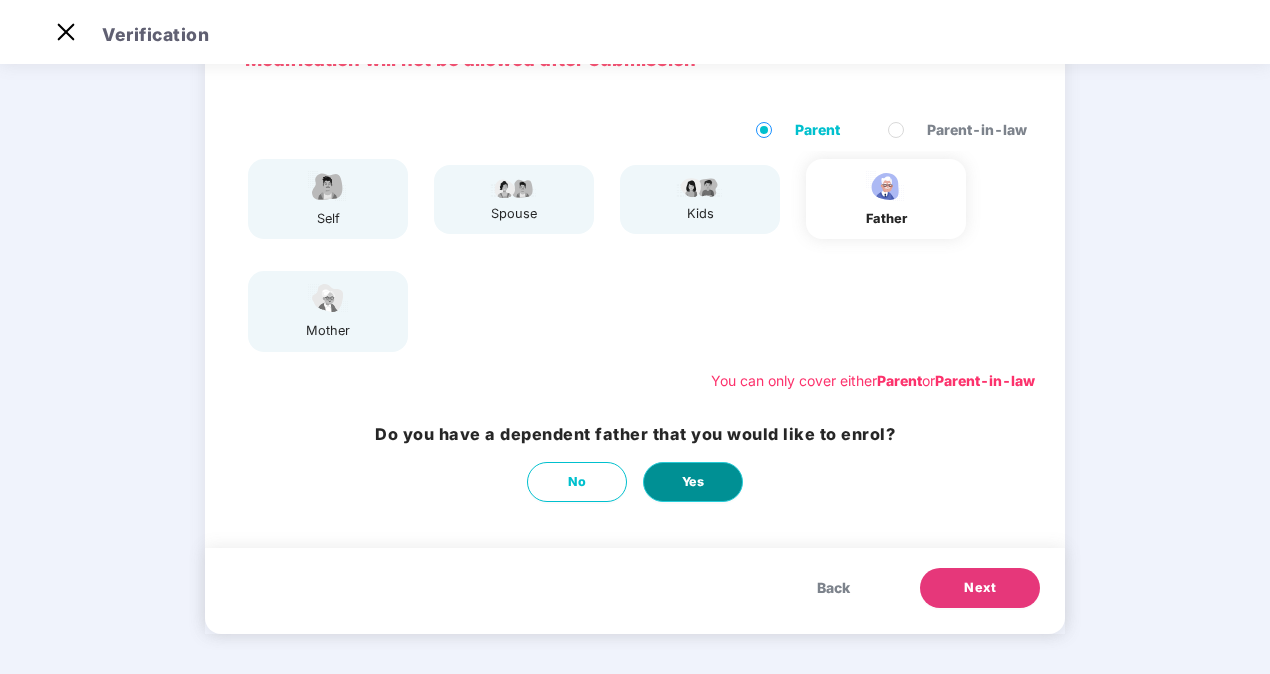 click on "Yes" at bounding box center [693, 482] 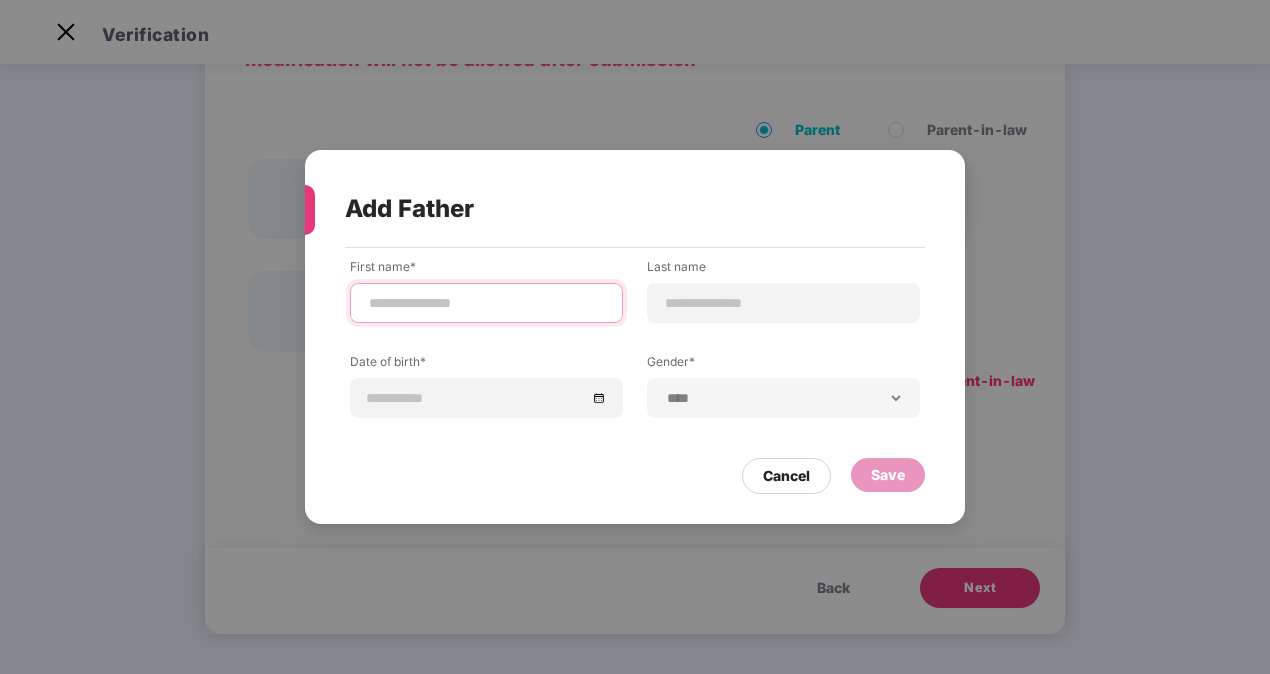 click at bounding box center [486, 303] 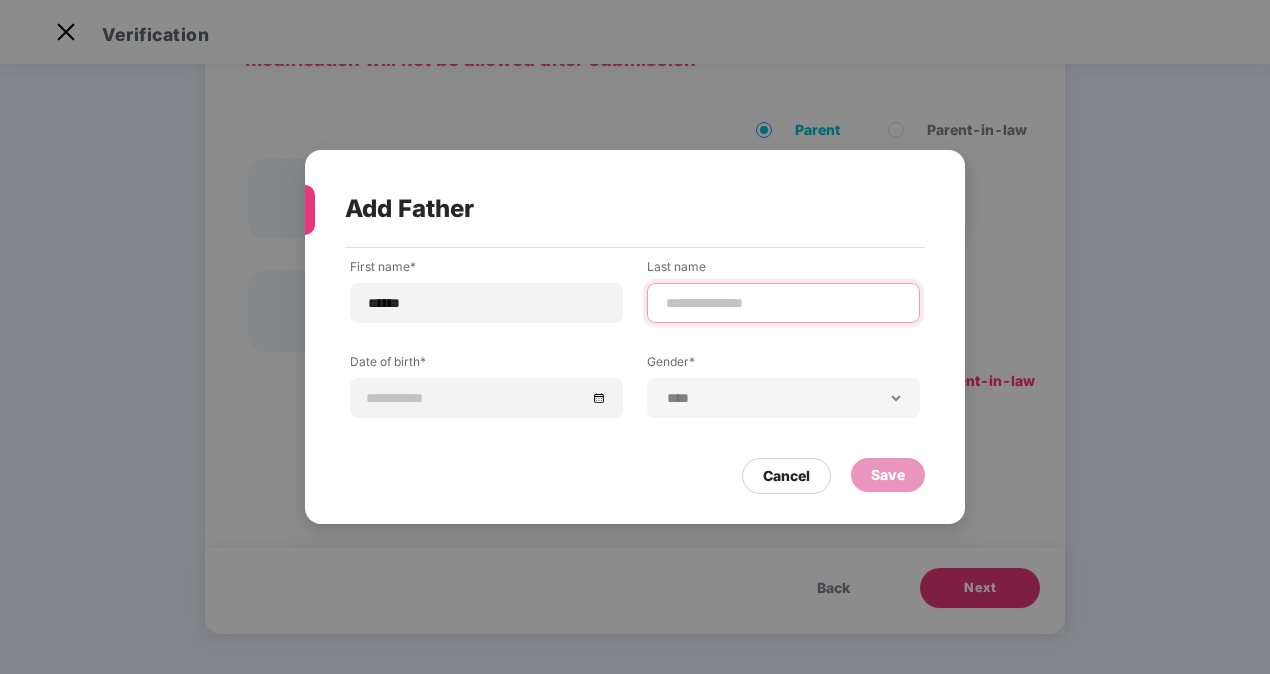 click at bounding box center (783, 303) 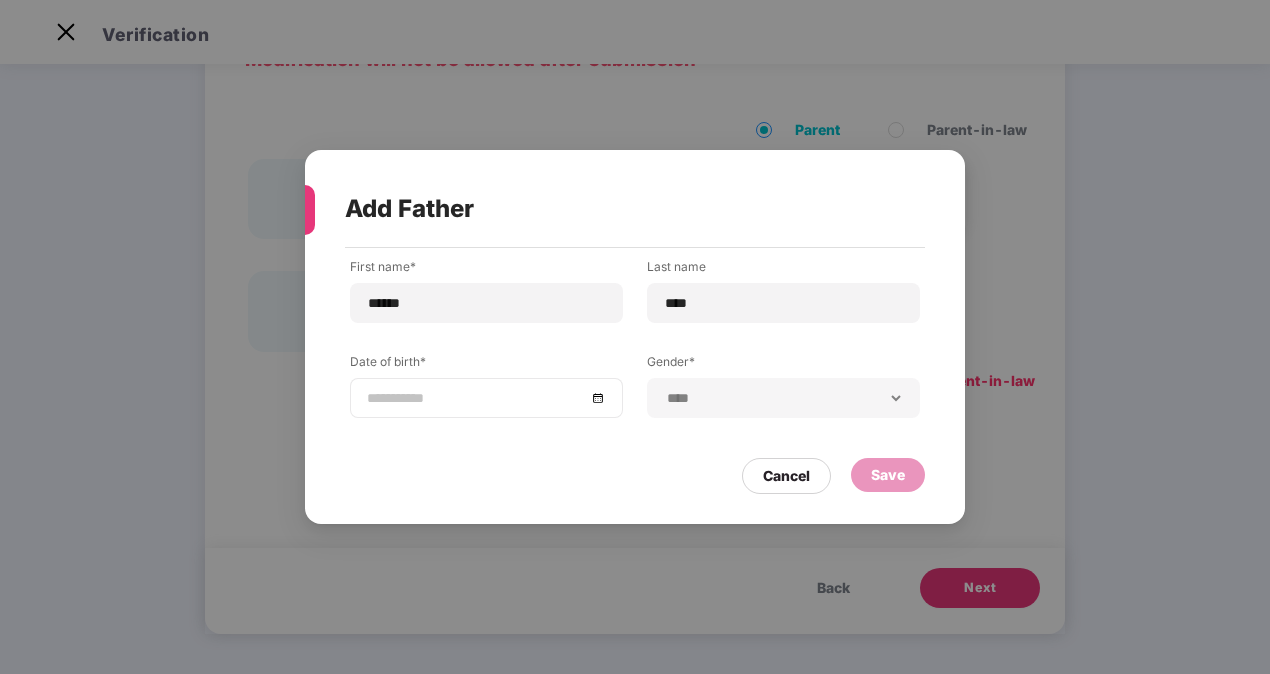 click at bounding box center [486, 398] 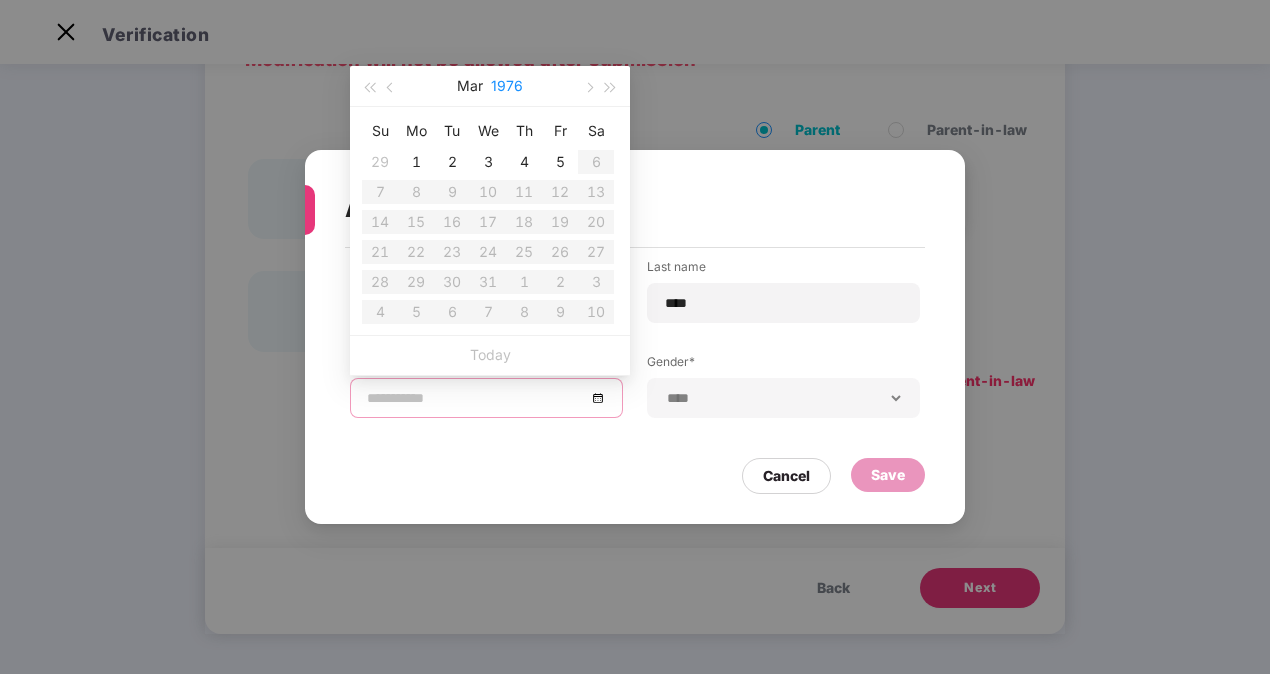 click on "1976" at bounding box center (507, 86) 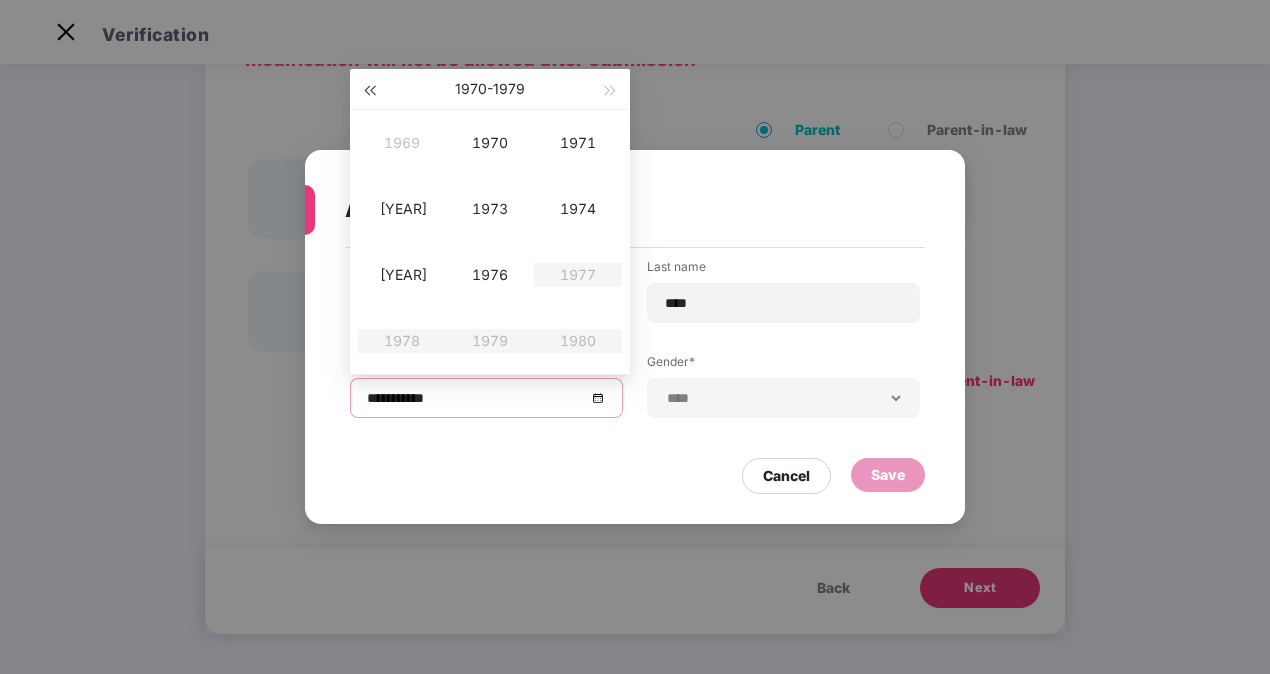 type on "**********" 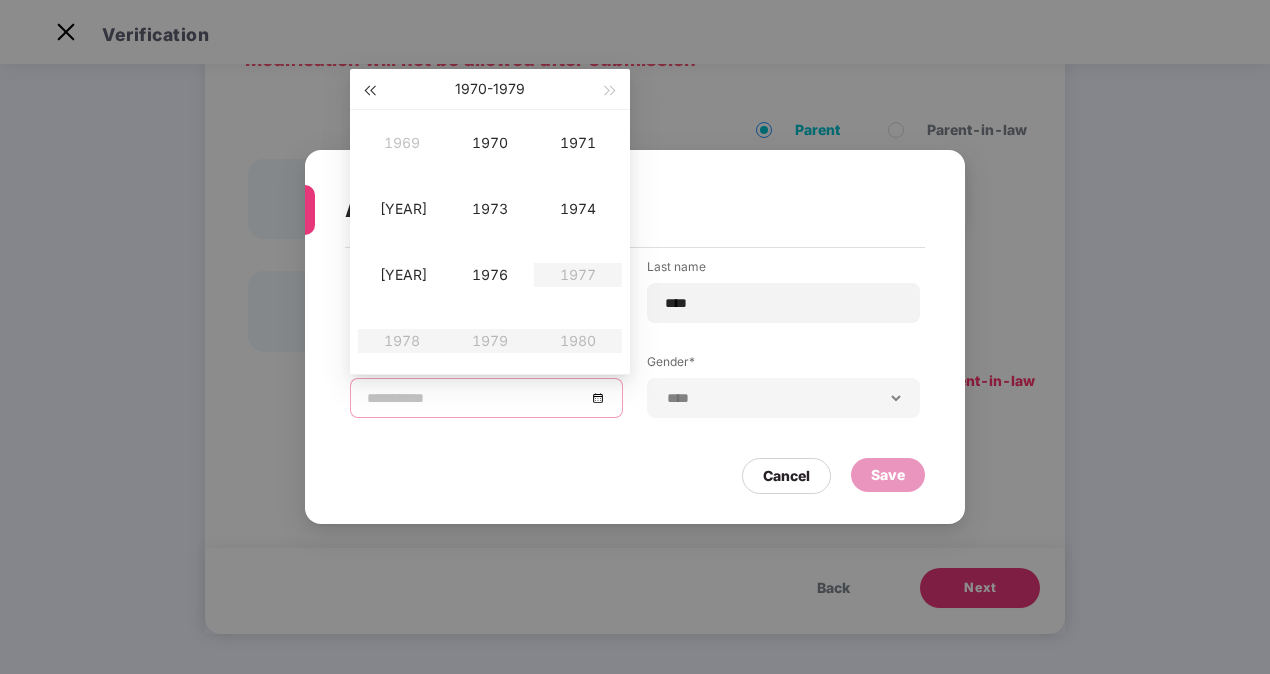 click at bounding box center (369, 91) 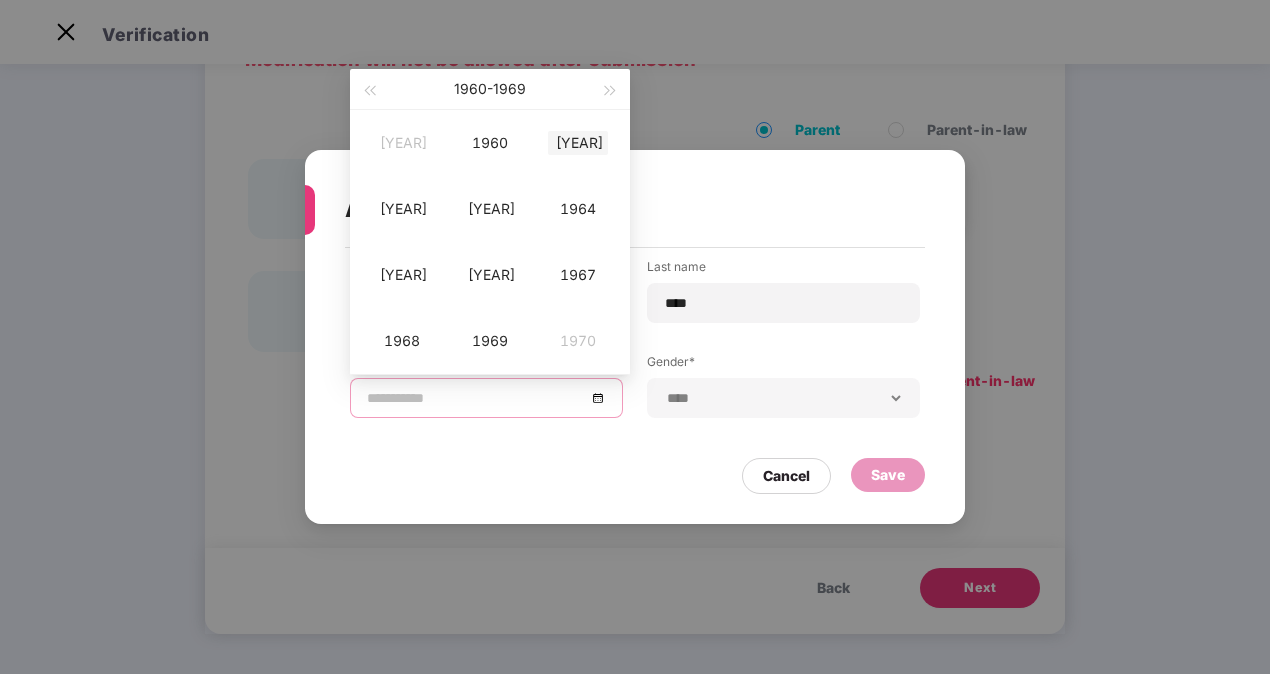 type on "**********" 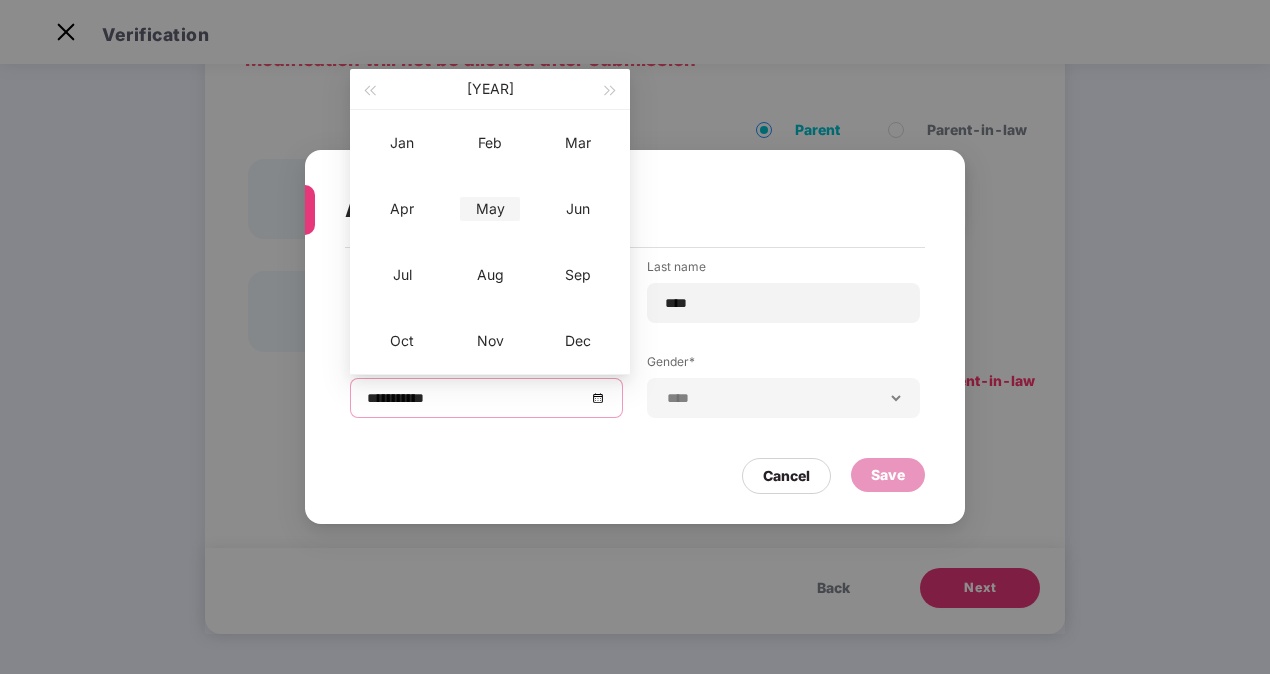type on "**********" 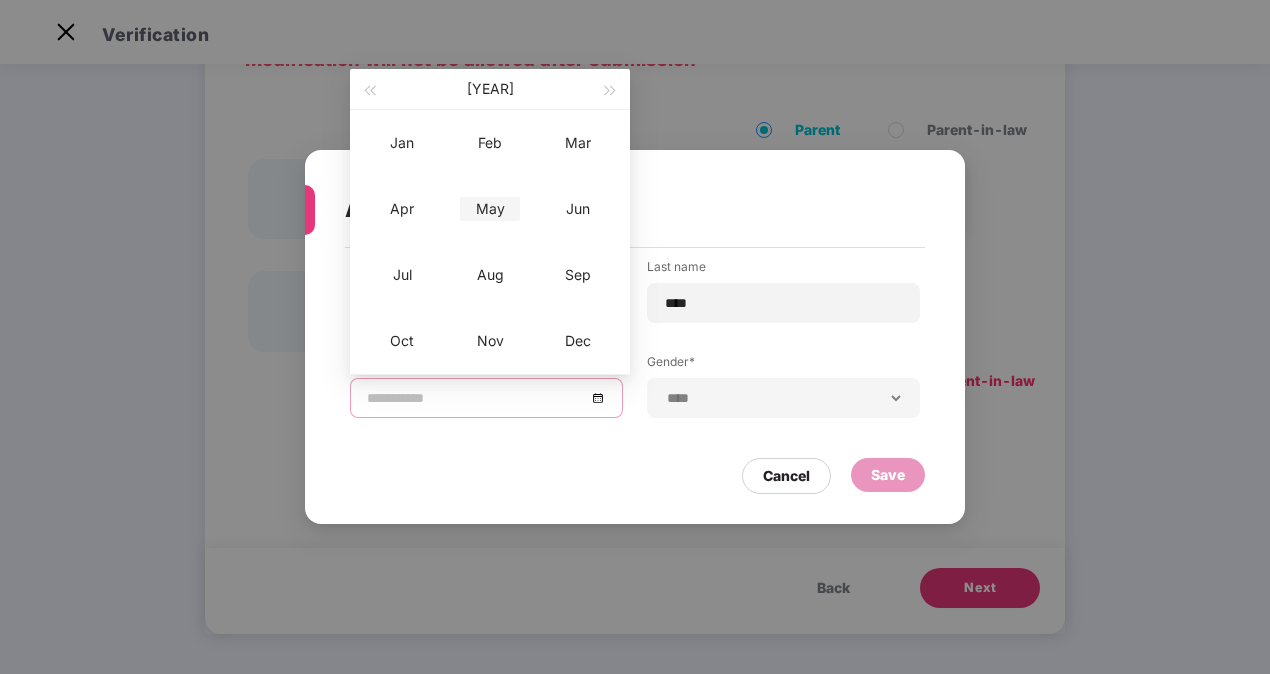 click on "May" at bounding box center [490, 209] 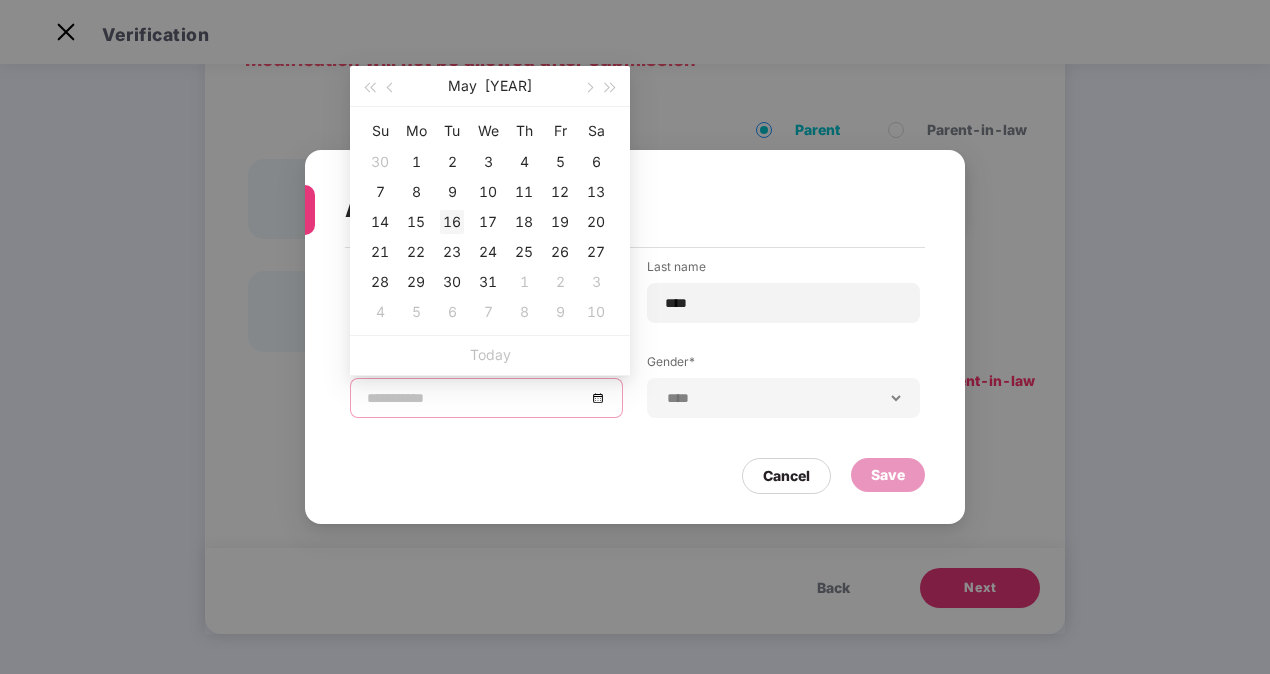 type on "**********" 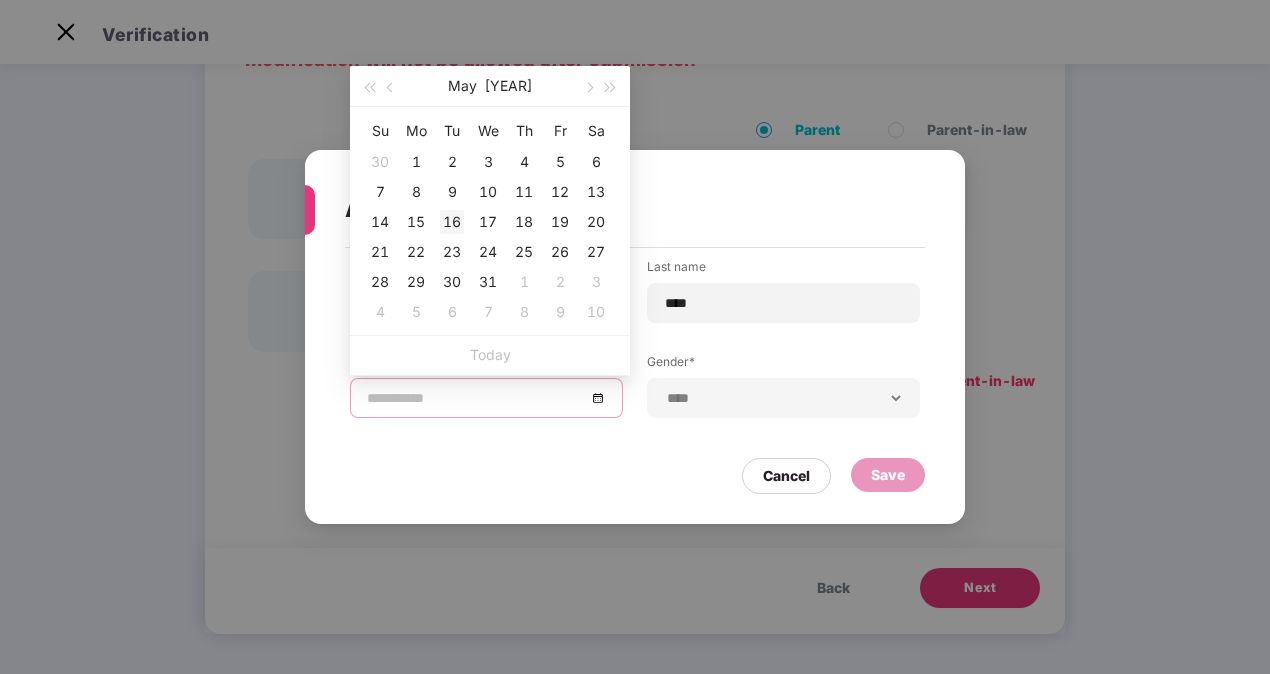 click on "16" at bounding box center (452, 222) 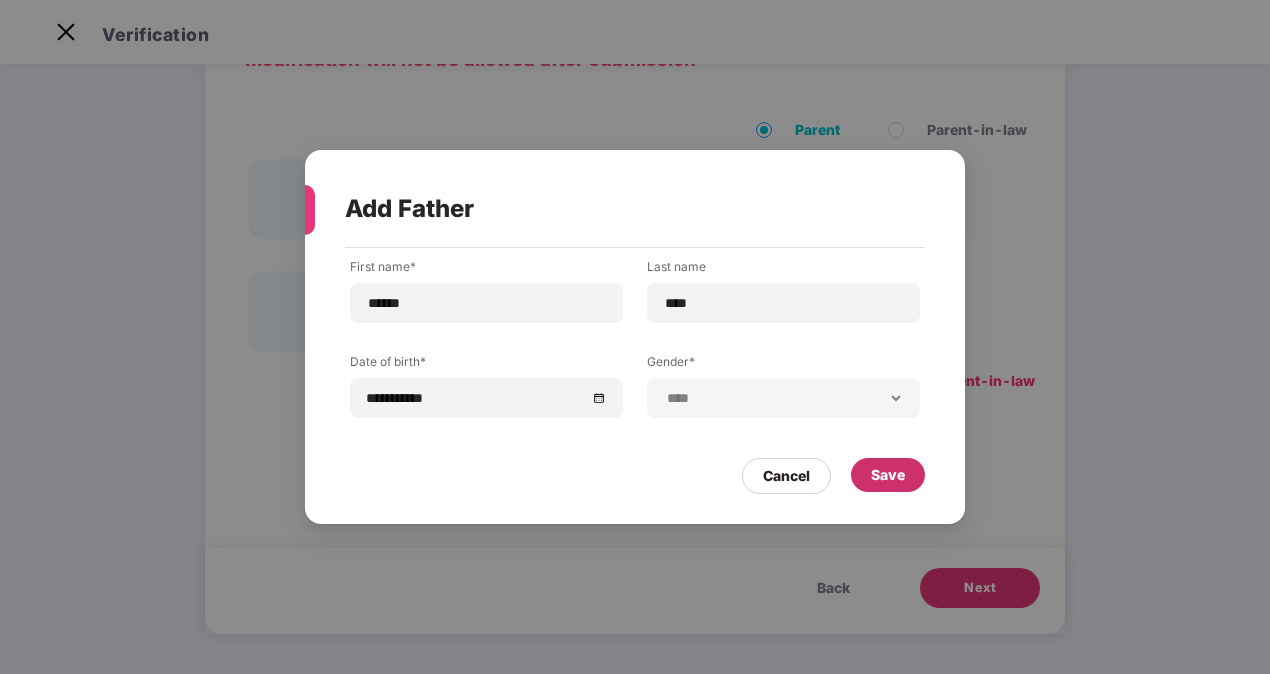 click on "Save" at bounding box center (888, 475) 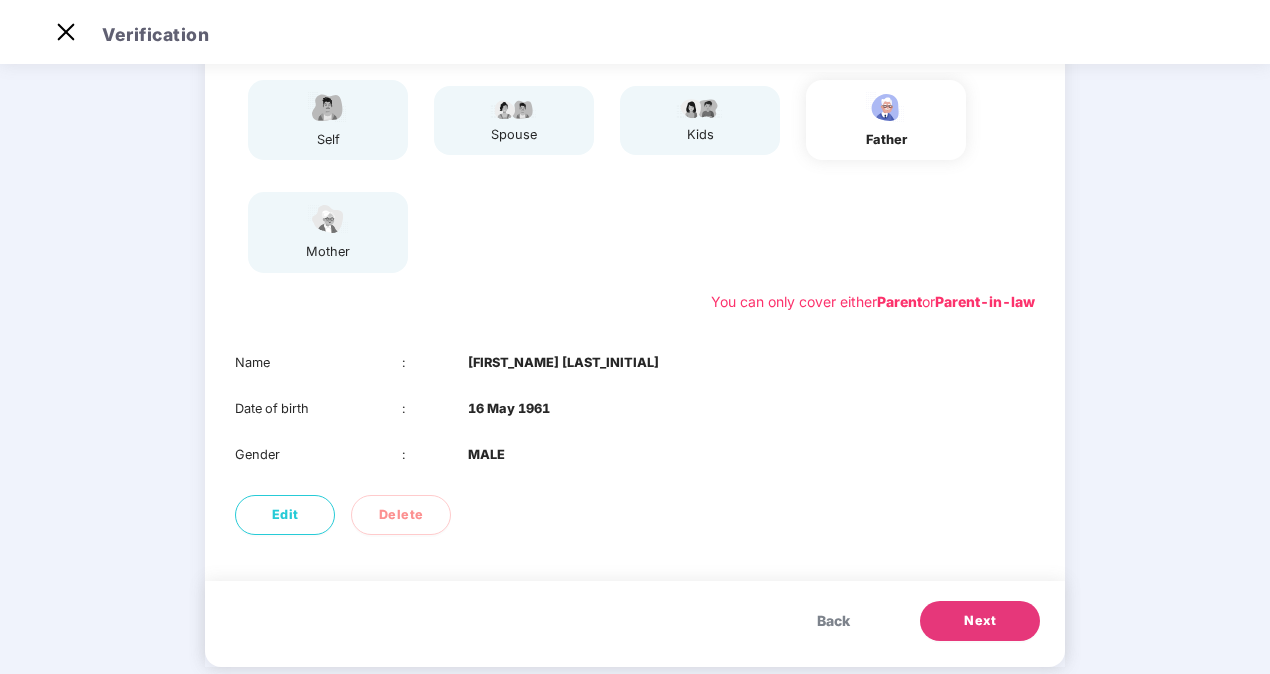 scroll, scrollTop: 234, scrollLeft: 0, axis: vertical 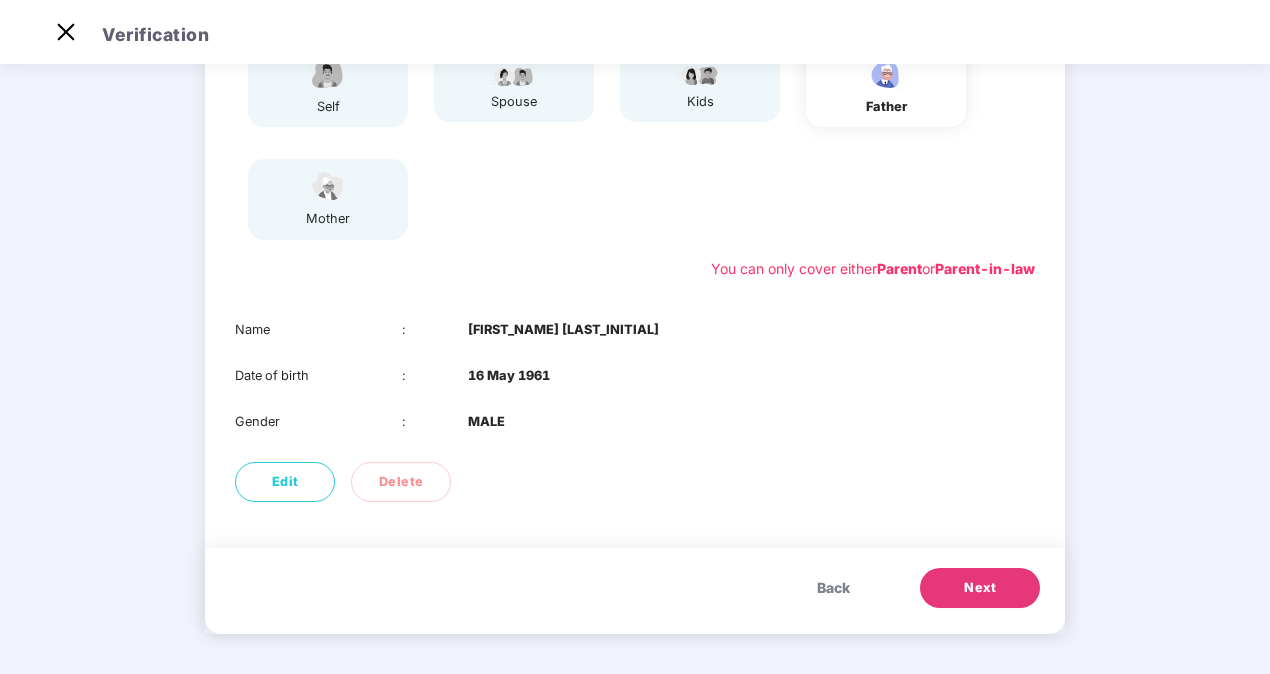 click on "Next" at bounding box center (980, 588) 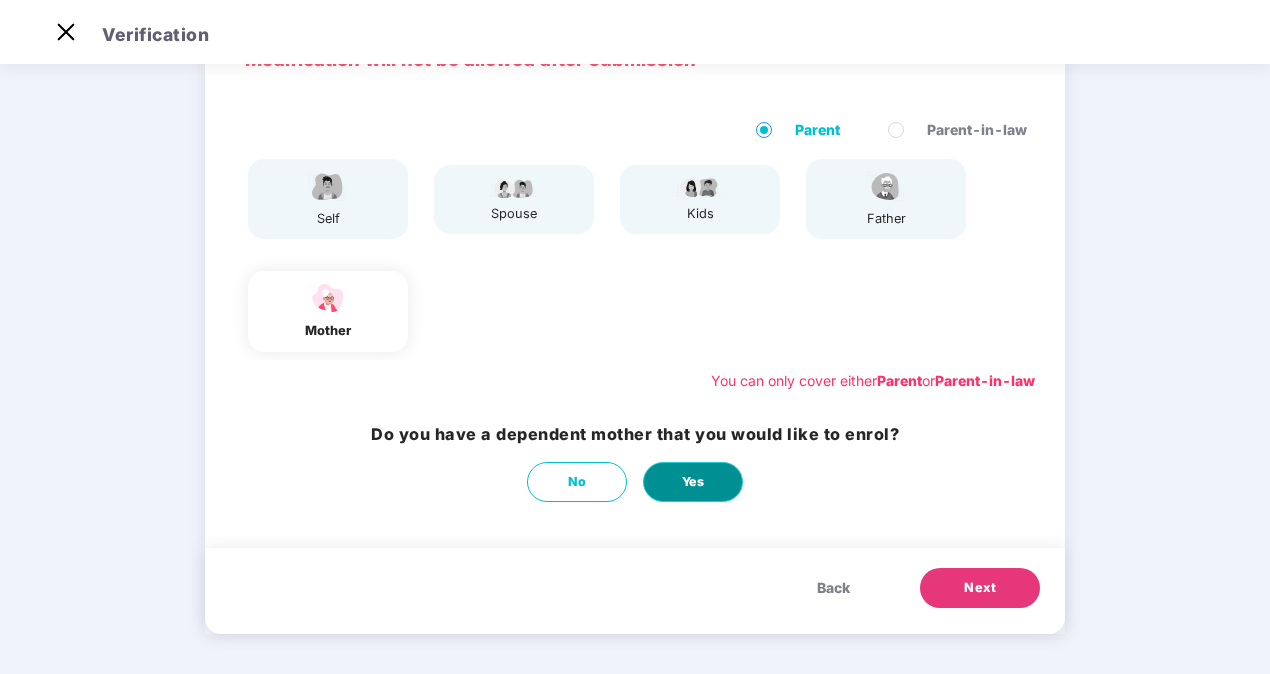 click on "Yes" at bounding box center (693, 482) 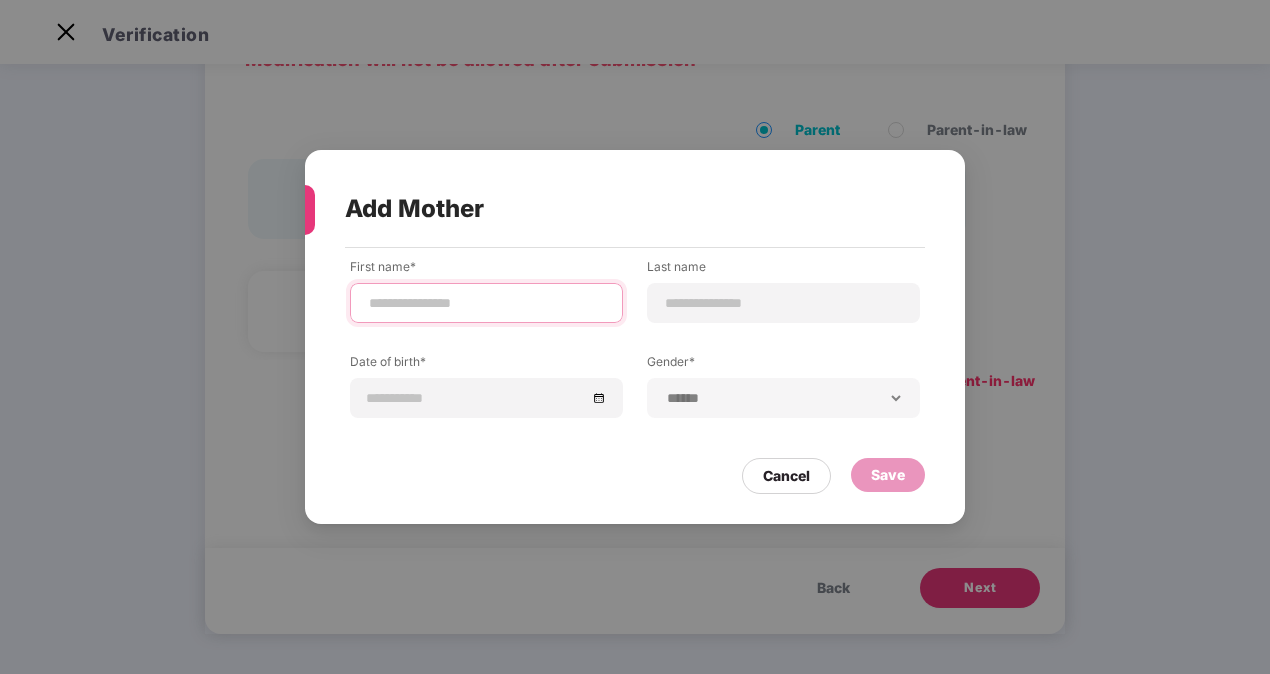 click at bounding box center (486, 303) 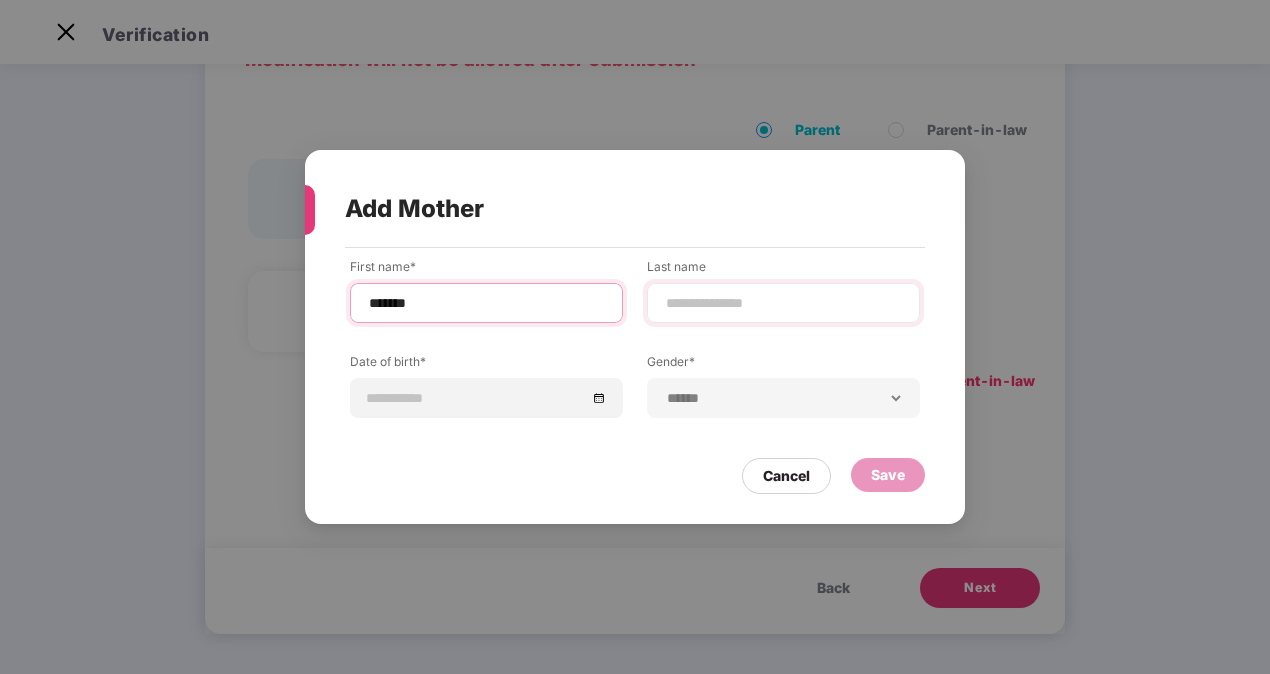 type on "*******" 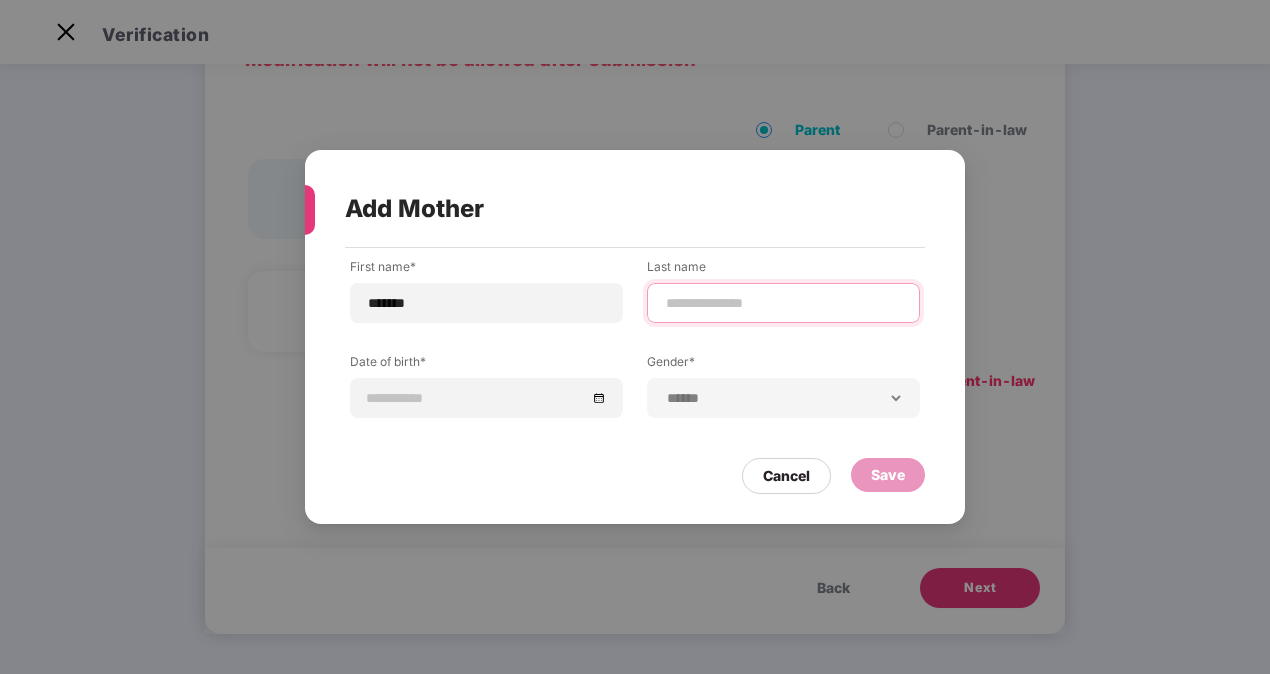 click at bounding box center [783, 303] 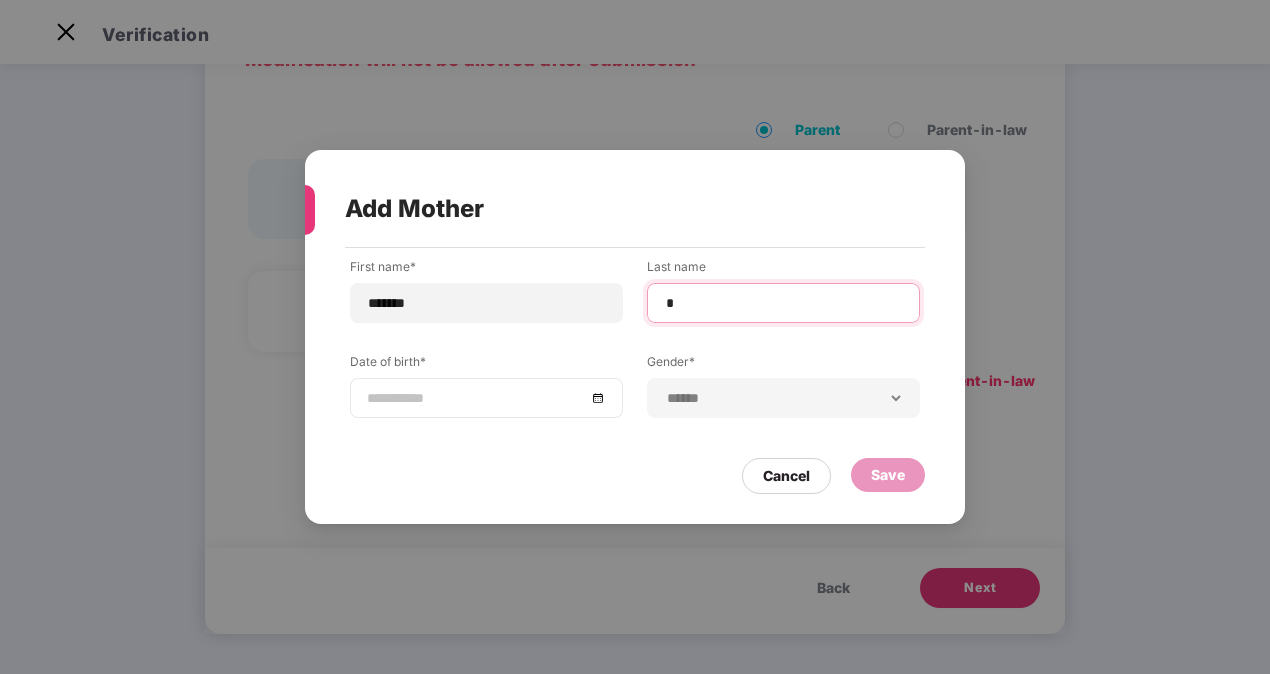 type on "*" 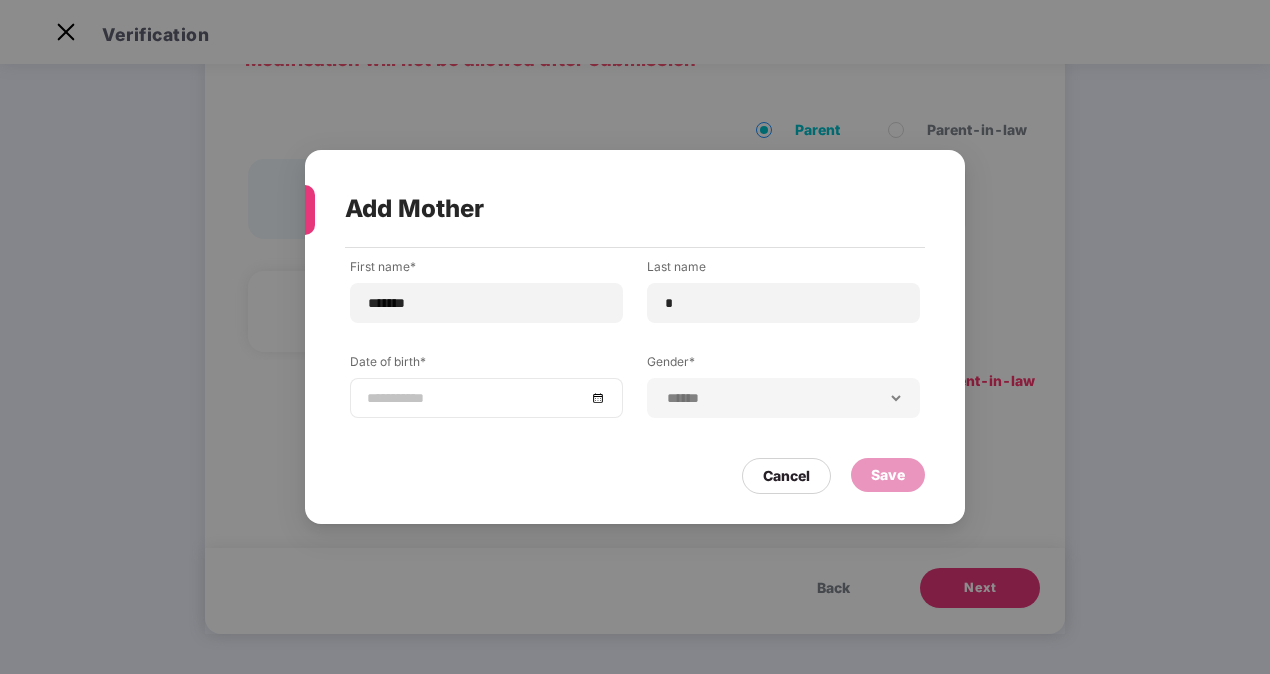 click at bounding box center [486, 398] 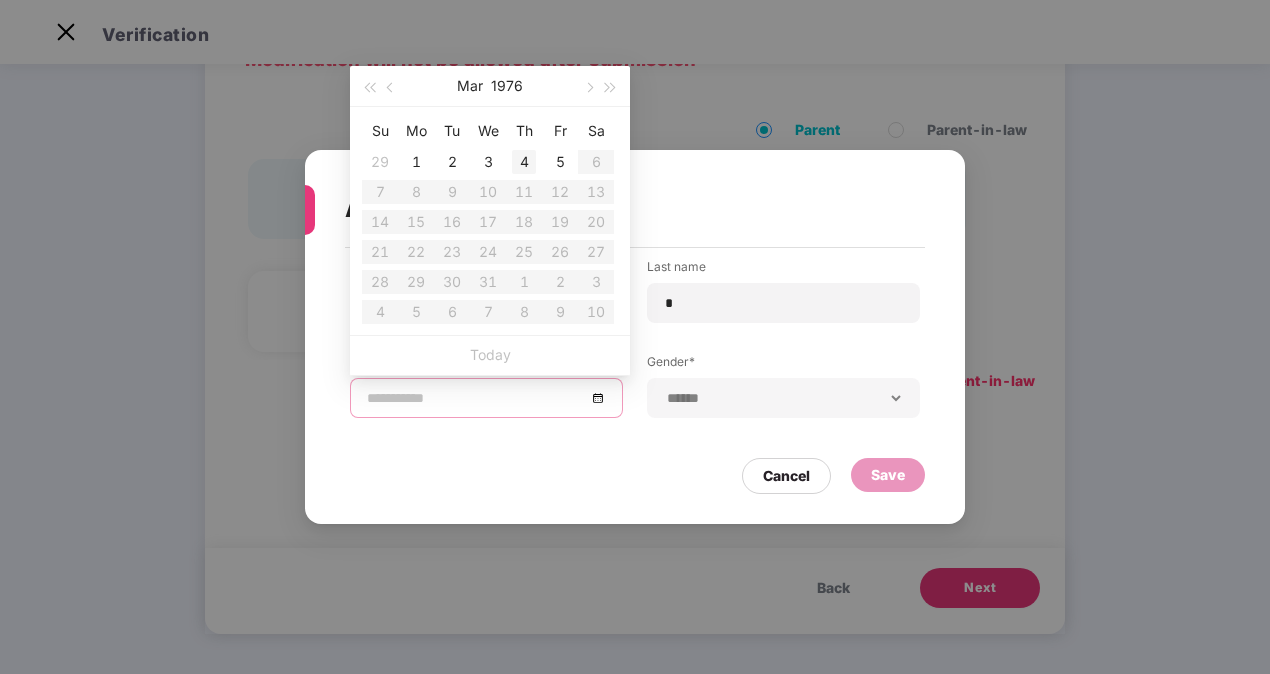 type on "**********" 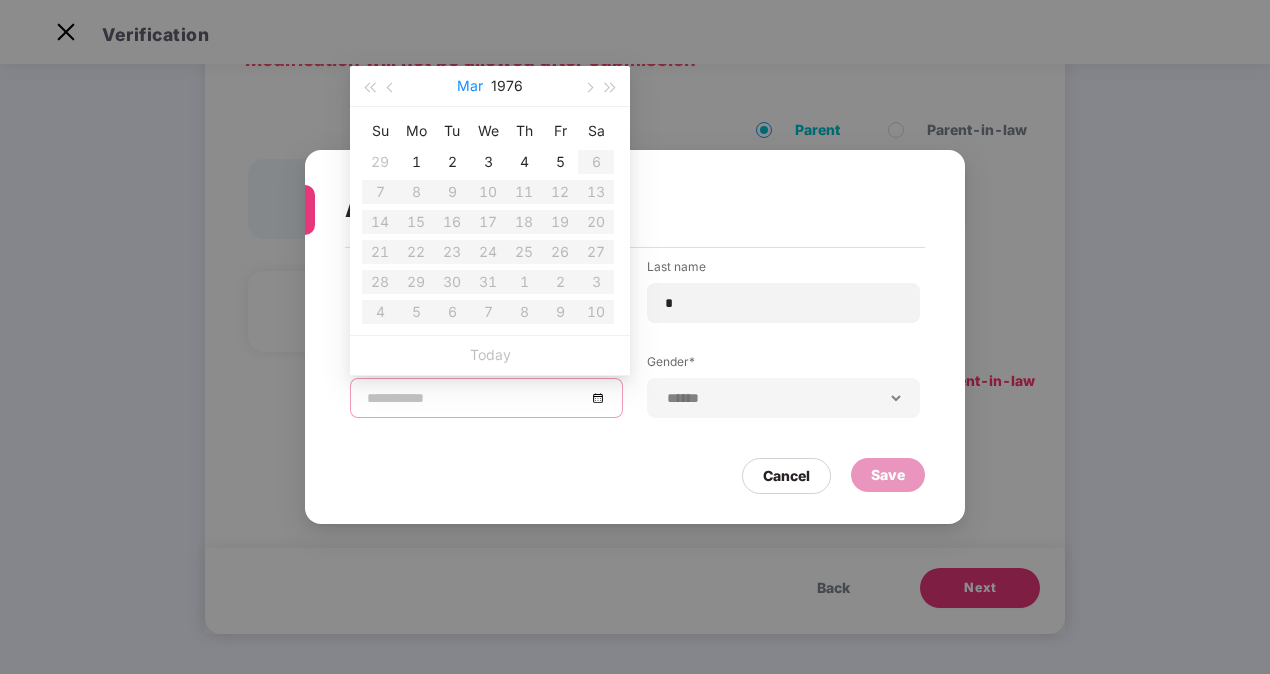 click on "Mar" at bounding box center [470, 86] 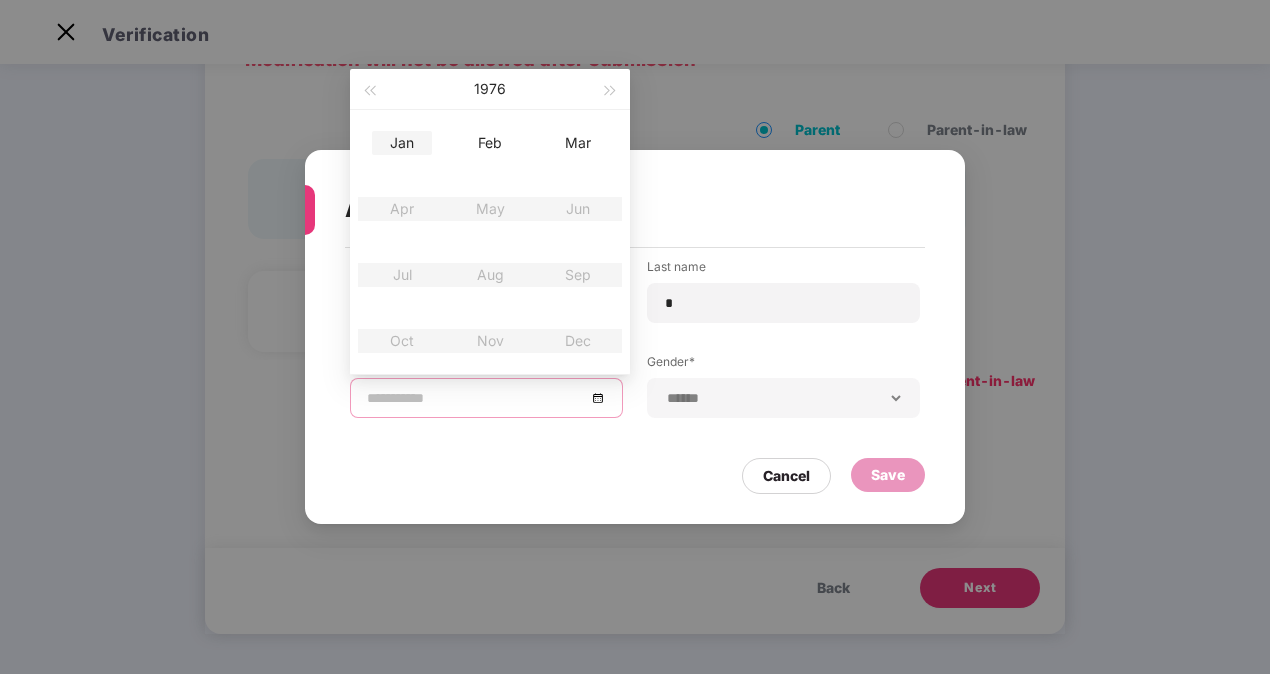 type on "**********" 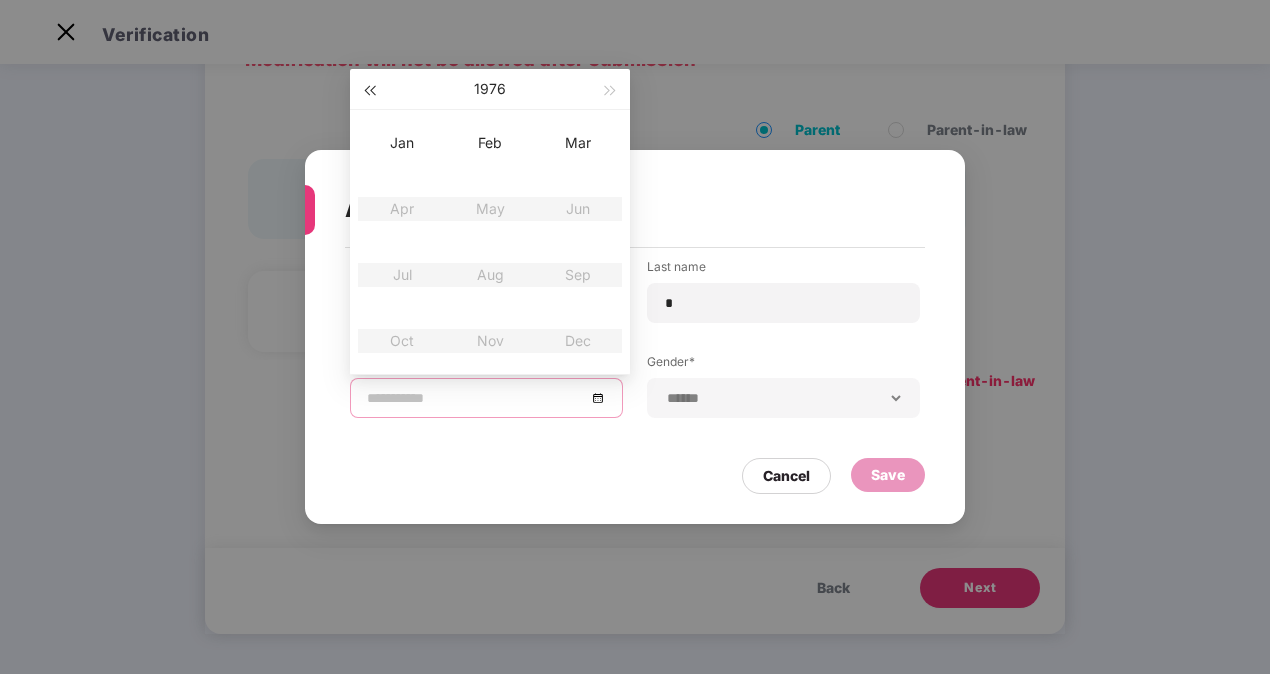 click at bounding box center [369, 91] 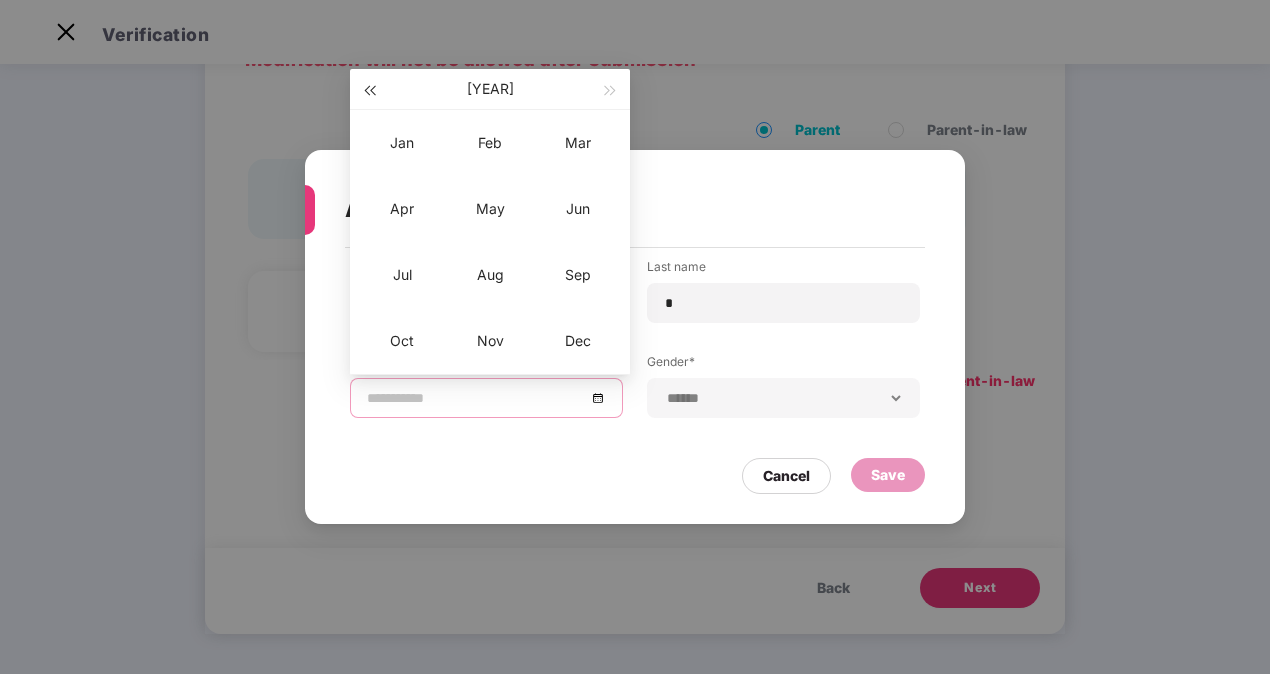 click at bounding box center [369, 91] 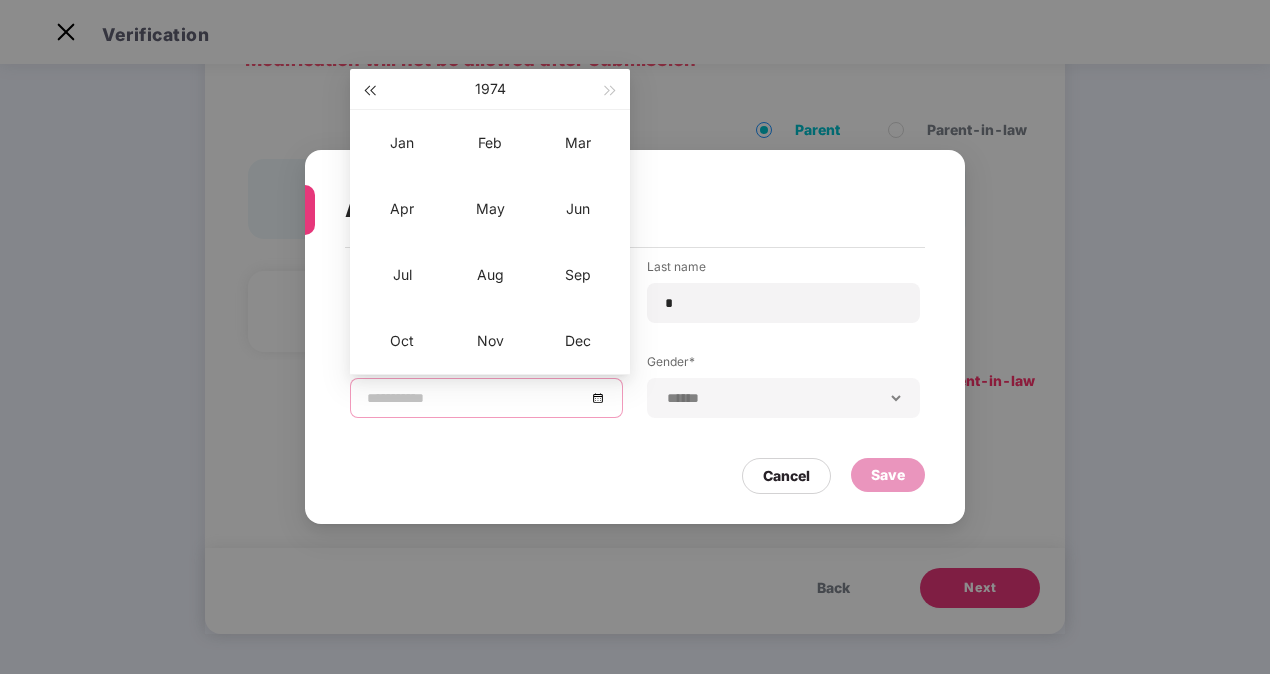 click at bounding box center (369, 91) 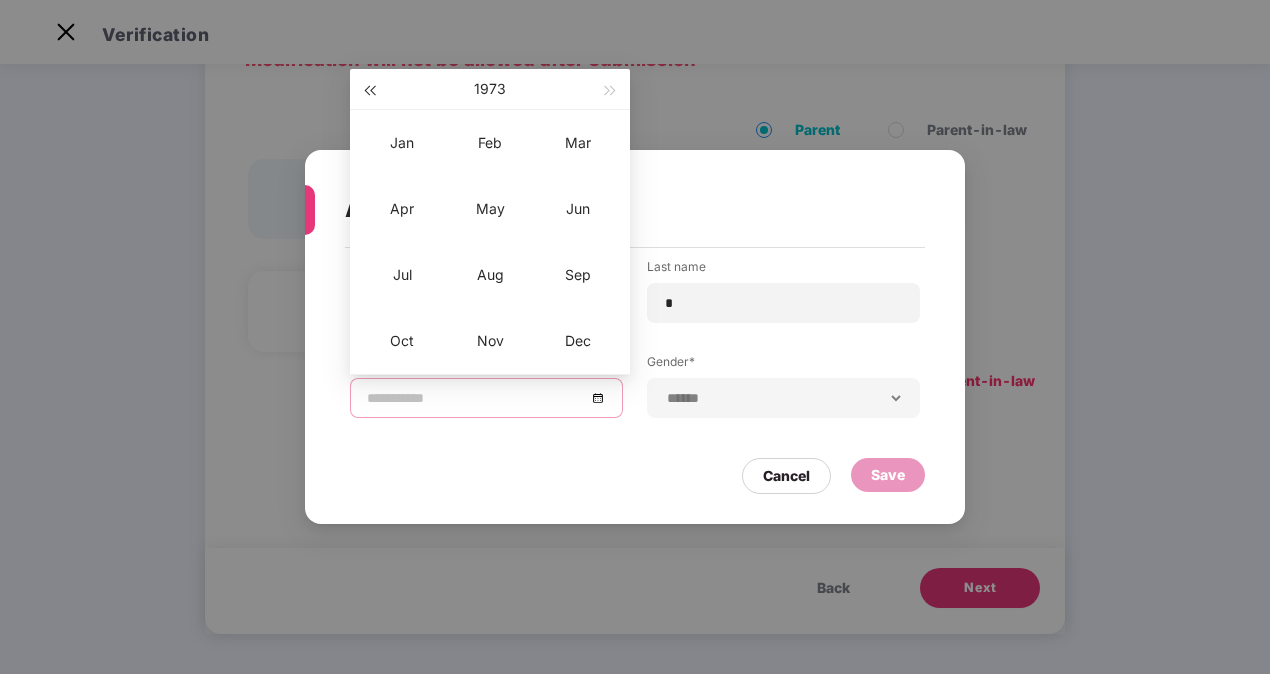 click at bounding box center (369, 91) 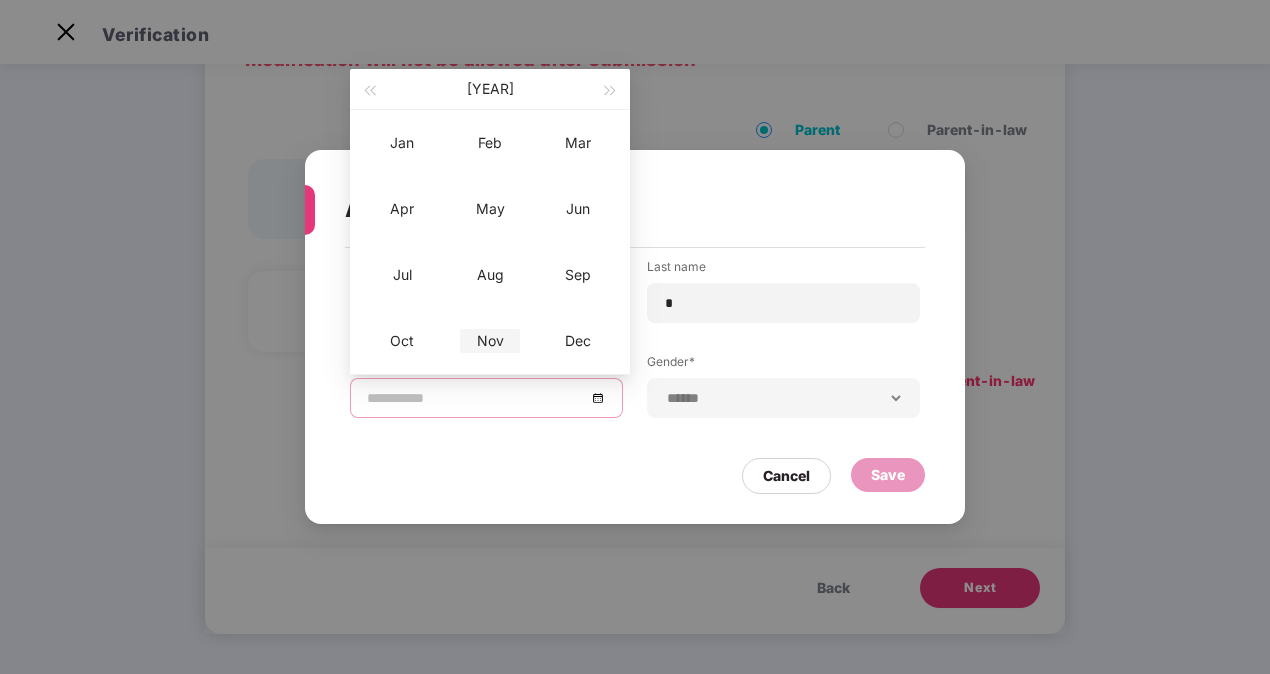 type on "**********" 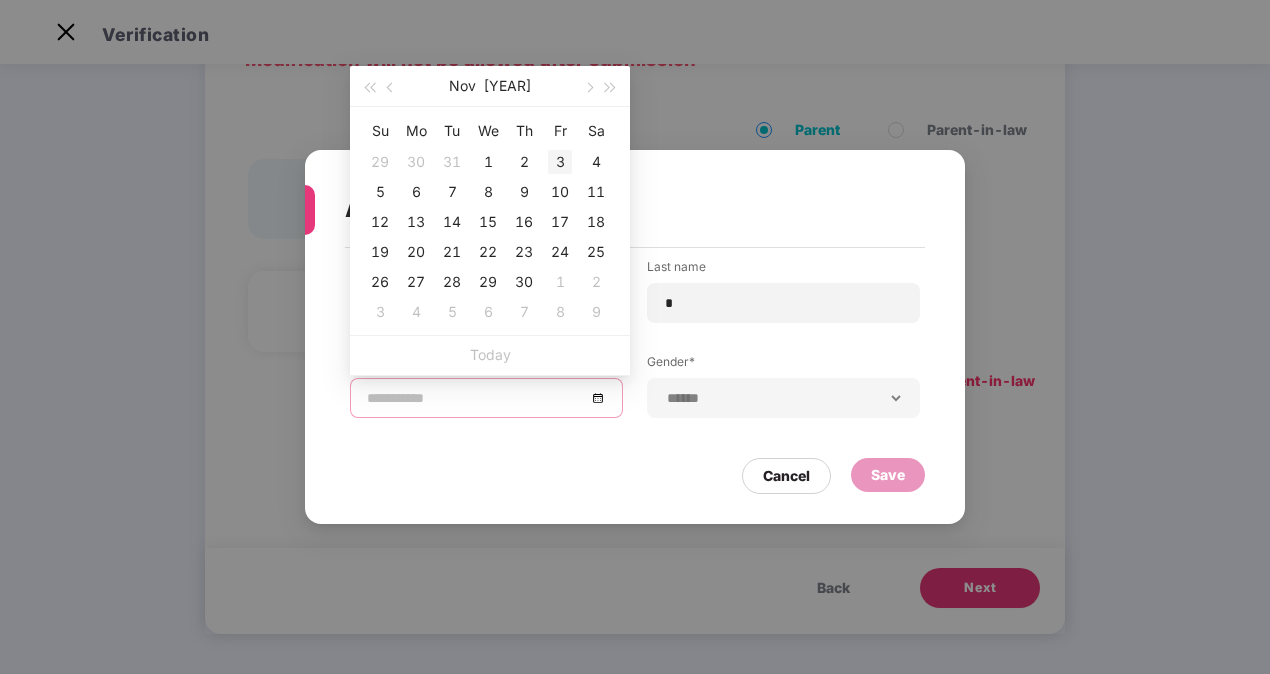 type on "**********" 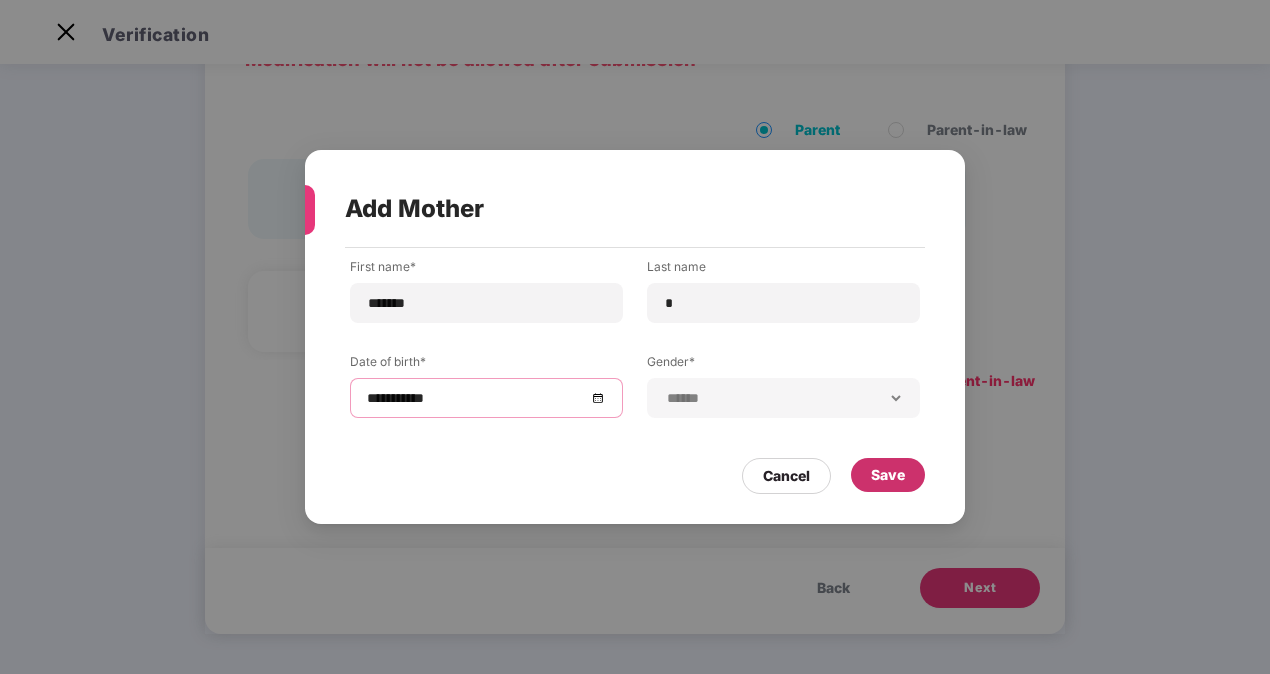 click on "Save" at bounding box center (888, 475) 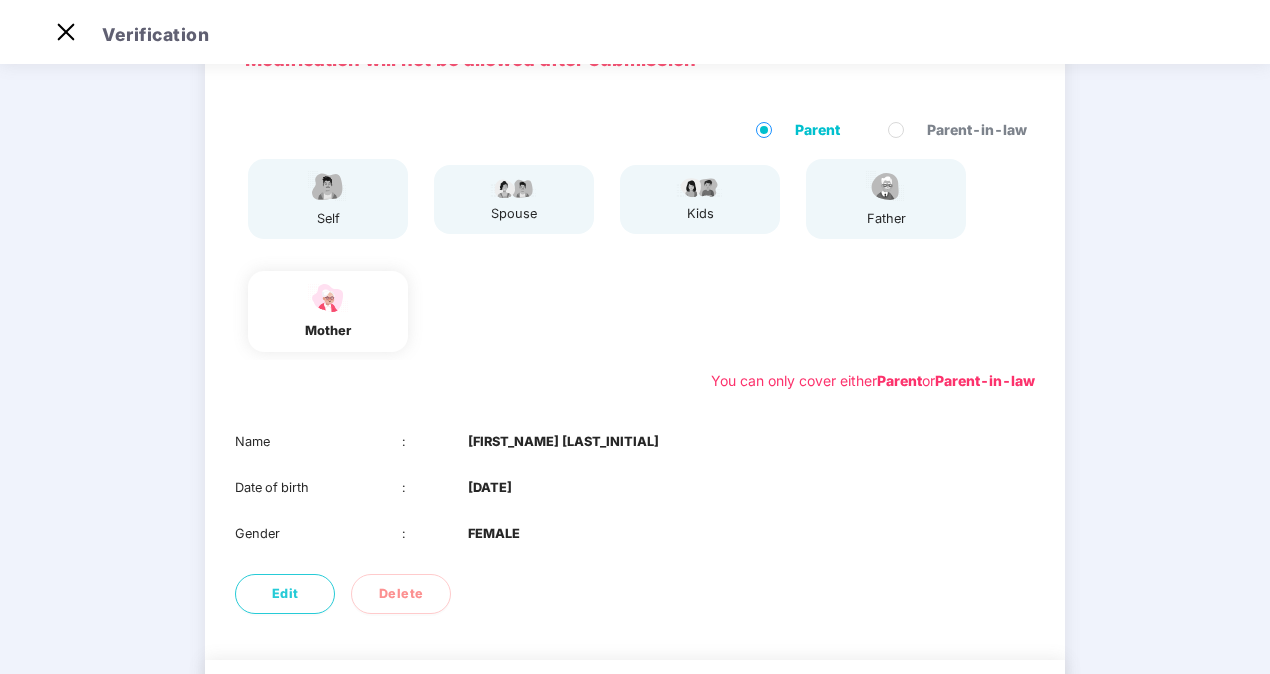click on "01 Verify members 02 Review members 03 Submit Modification will not be allowed after submission Parent Parent-in-law self spouse kids father mother You can only cover either Parent or Parent-in-law Name : [FIRST_NAME] [LAST_INITIAL] Date of birth : [DATE] Gender : FEMALE Edit Delete Back Next" at bounding box center (635, 367) 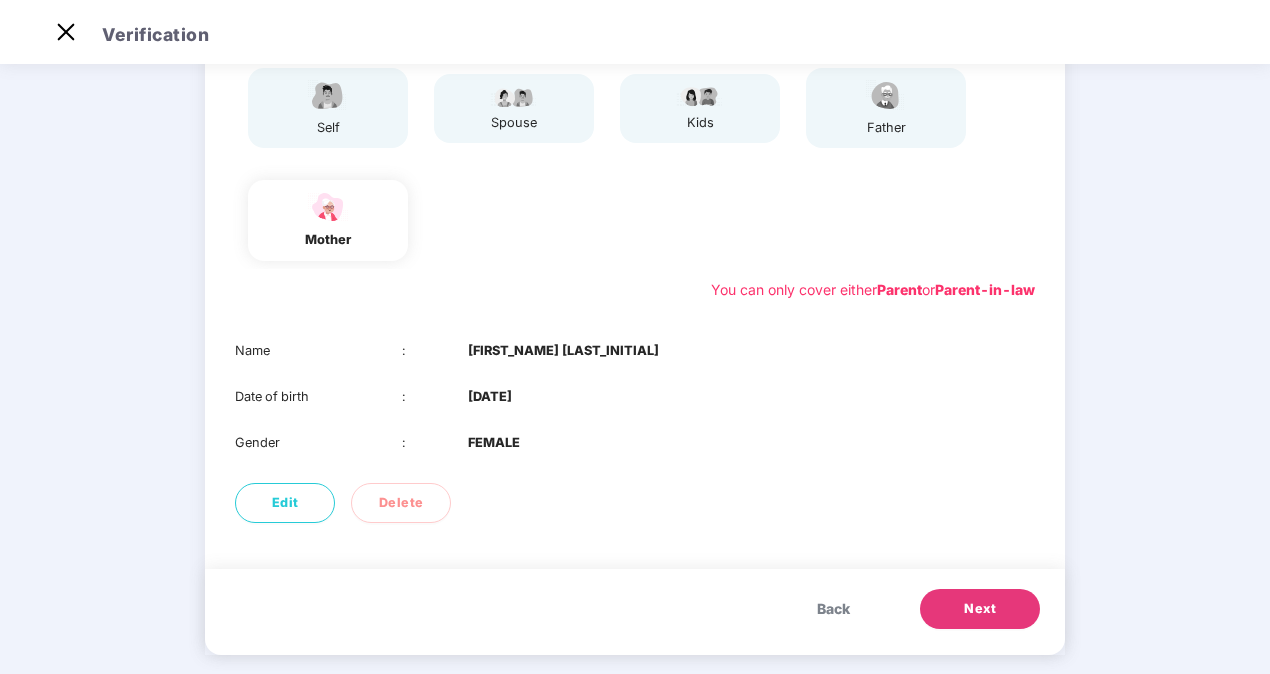 scroll, scrollTop: 234, scrollLeft: 0, axis: vertical 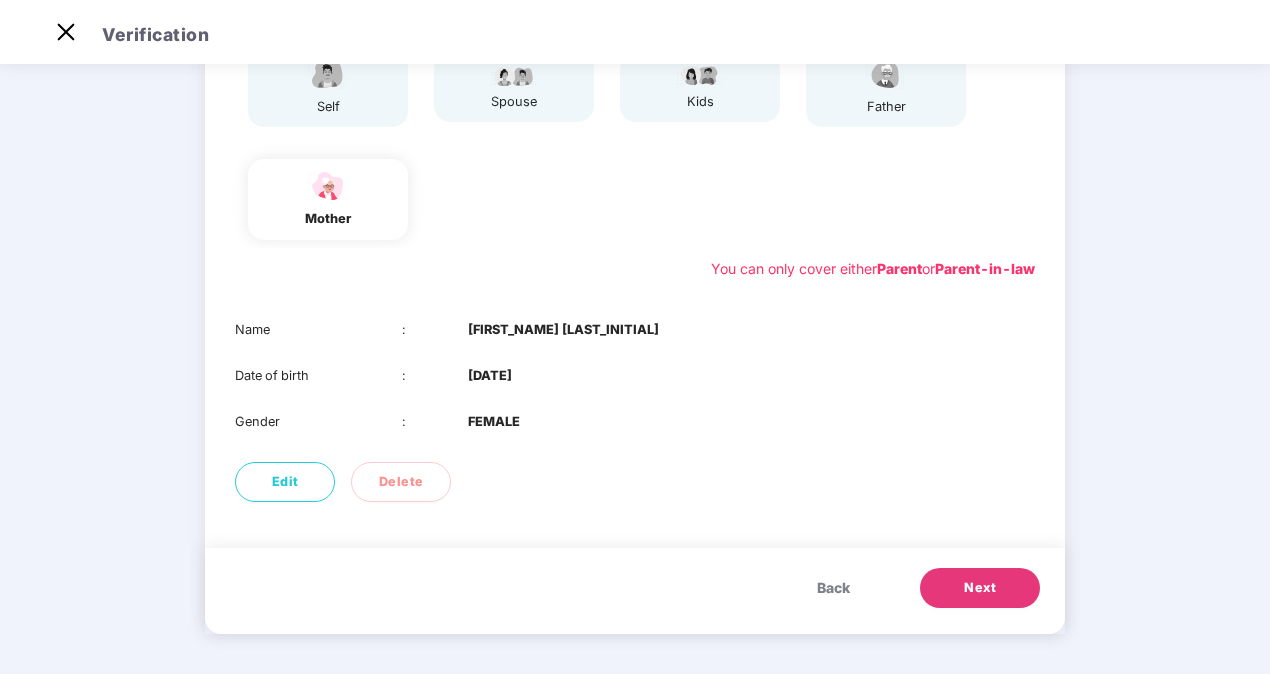 click on "Next" at bounding box center (980, 588) 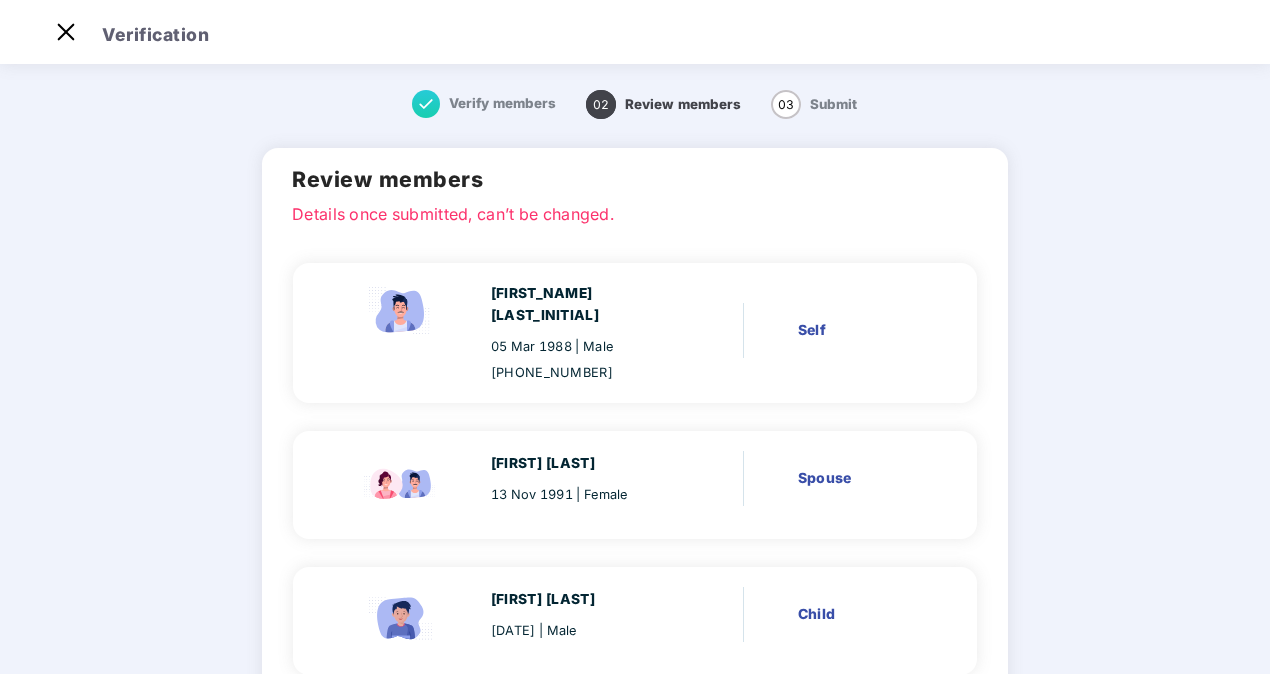 click on "Verify members 02 Review members 03 Submit Review members Details once submitted, can’t be changed. [FIRST_NAME] [LAST_INITIAL] [DATE] | Male [PHONE_NUMBER] Self [FIRST_NAME] [LAST_INITIAL] [DATE] | Female Spouse [NAME] [DATE] | Male Child [NAME] [DATE] | Male Child [FIRST_NAME] [LAST_INITIAL] [DATE] | Male Father [FIRST_NAME] [LAST_INITIAL] [DATE] | Female Mother Back Next" at bounding box center (635, 656) 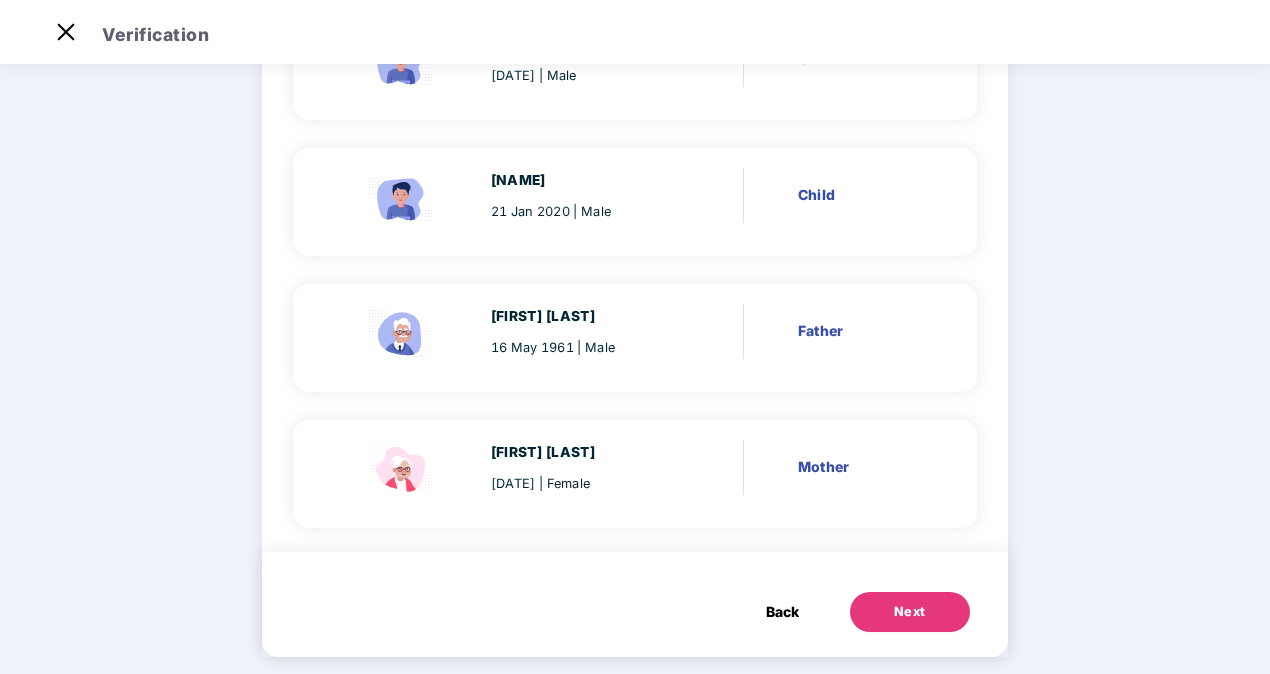 scroll, scrollTop: 556, scrollLeft: 0, axis: vertical 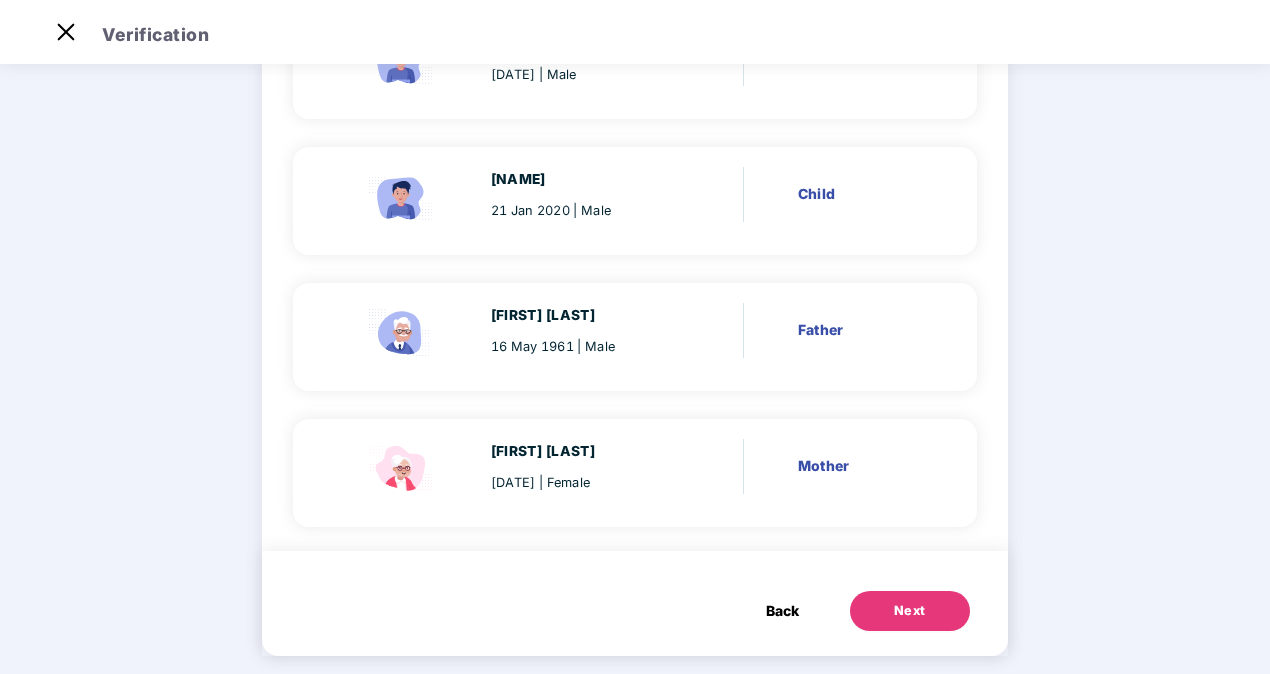 click on "Next" at bounding box center (910, 611) 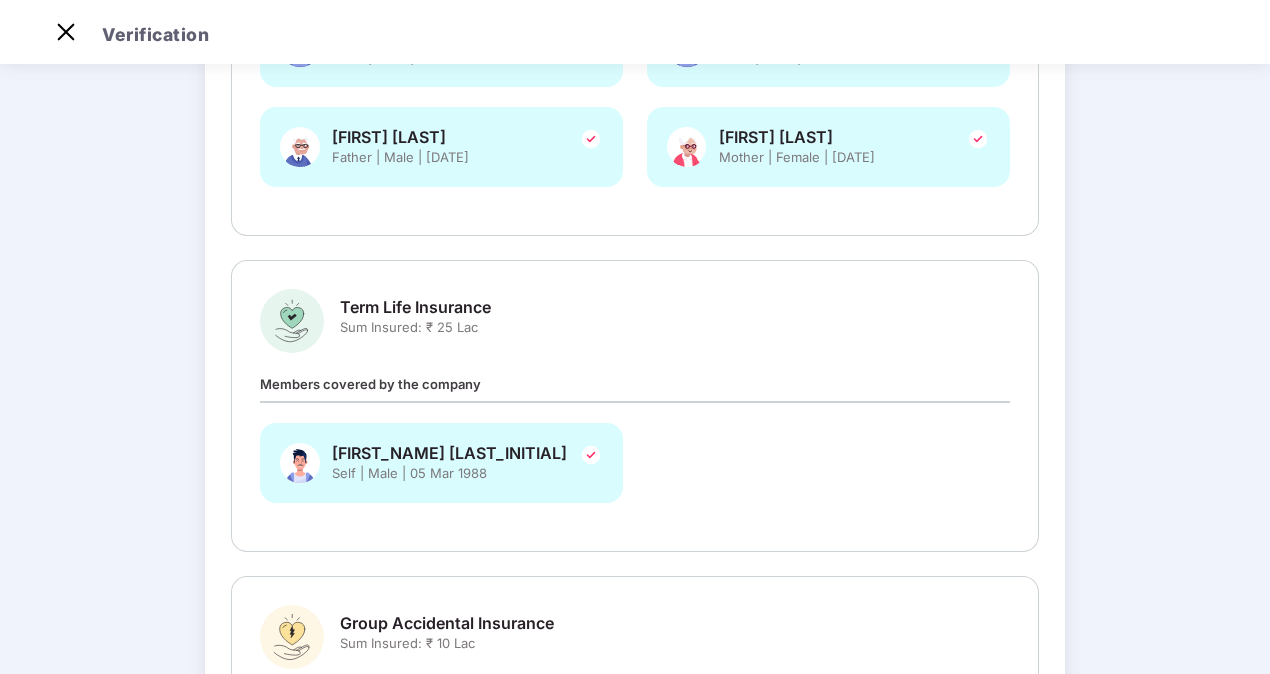 scroll, scrollTop: 0, scrollLeft: 0, axis: both 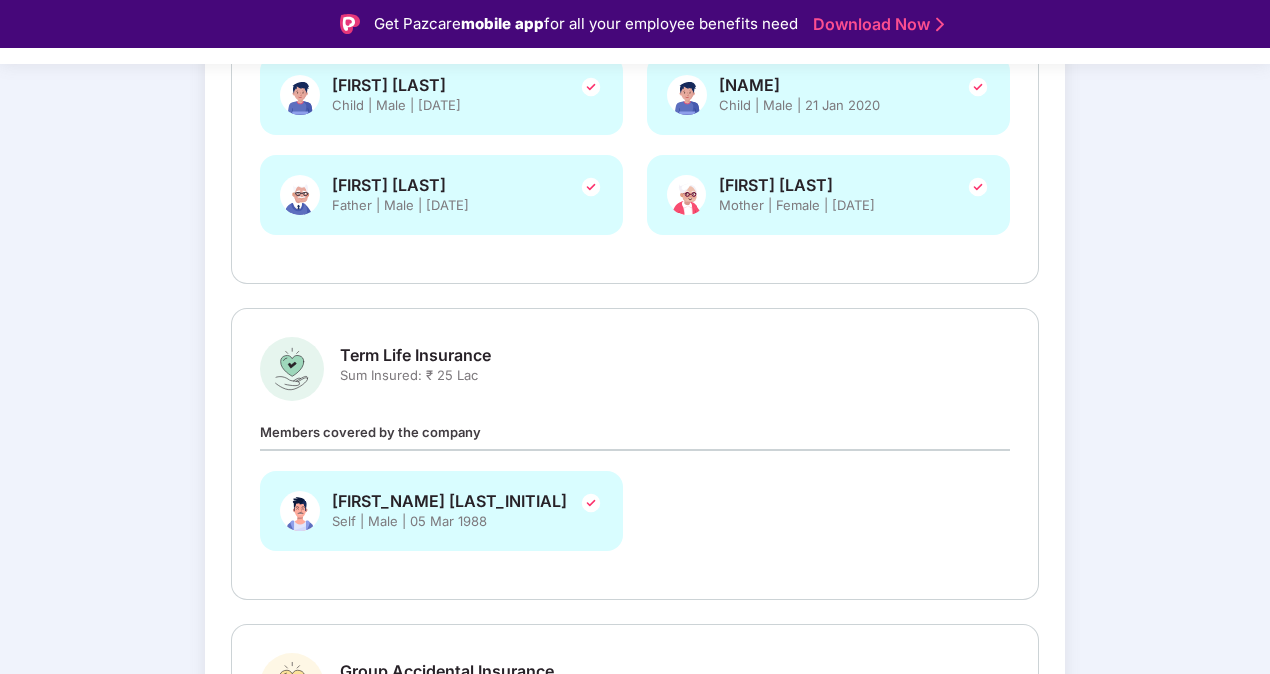 click on "Verify members Review members 03 Submit Review and Submit Details once submitted, cannot be changed Group Health Insurance Sum Insured: ₹ 5 Lac Members covered by the company [FIRST] [LAST] Self | Male | 05 Mar 1988 Janani D Spouse | Female | 13 Nov 1991 Pragathishree J.B. Child | Male | 19 Jan 2025 Yuvamithran J.B. Child | Male | 21 Jan 2020 PALANI A.K. Father | Male | 16 May 1961 Radhika P Mother | Female | 03 Nov 1972 Term Life Insurance Sum Insured: ₹ 25 Lac Members covered by the company [FIRST] [LAST] Self | Male | 05 Mar 1988 Group Accidental Insurance Sum Insured: ₹ 10 Lac Members covered by the company [FIRST] [LAST] Self | Male | 05 Mar 1988 Back  Submit" at bounding box center (635, 319) 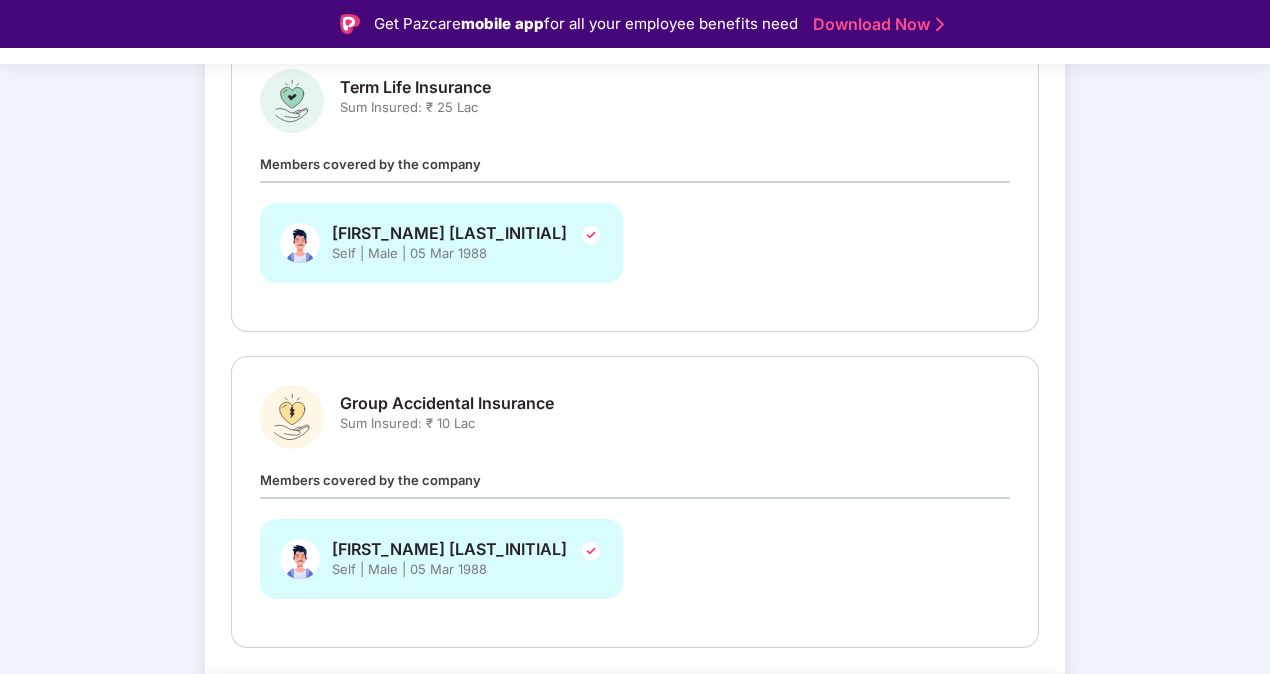 scroll, scrollTop: 904, scrollLeft: 0, axis: vertical 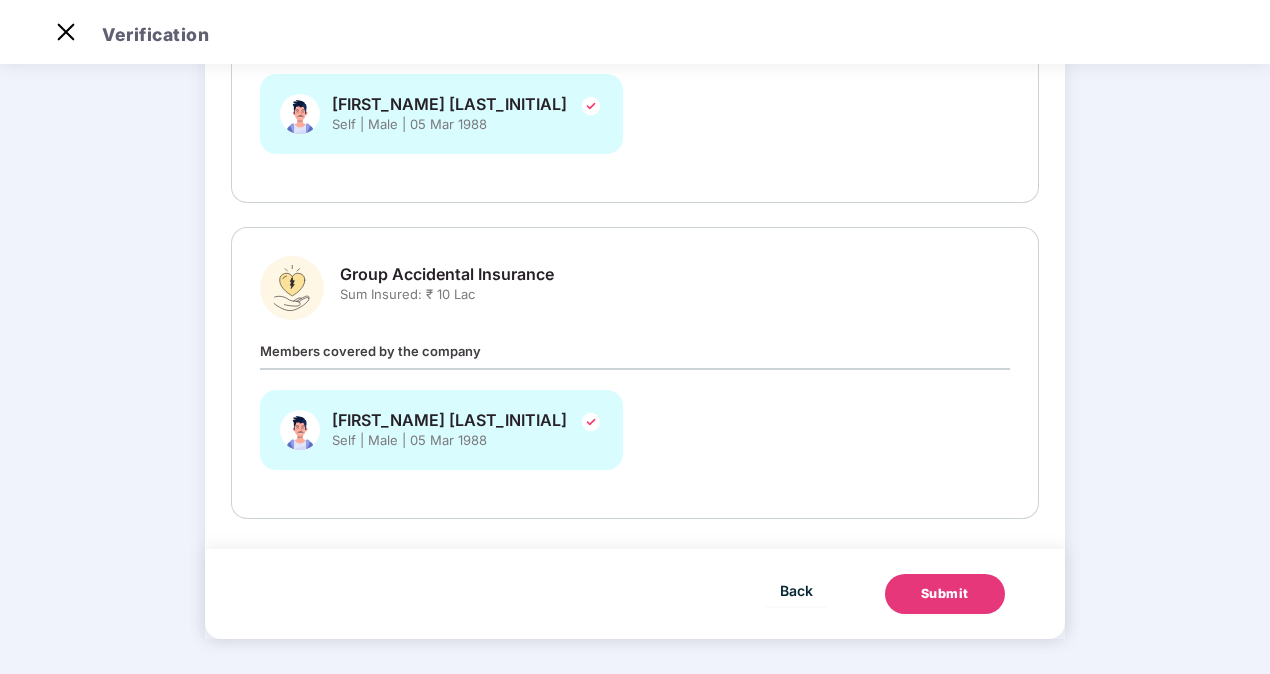 click on "Submit" at bounding box center (945, 594) 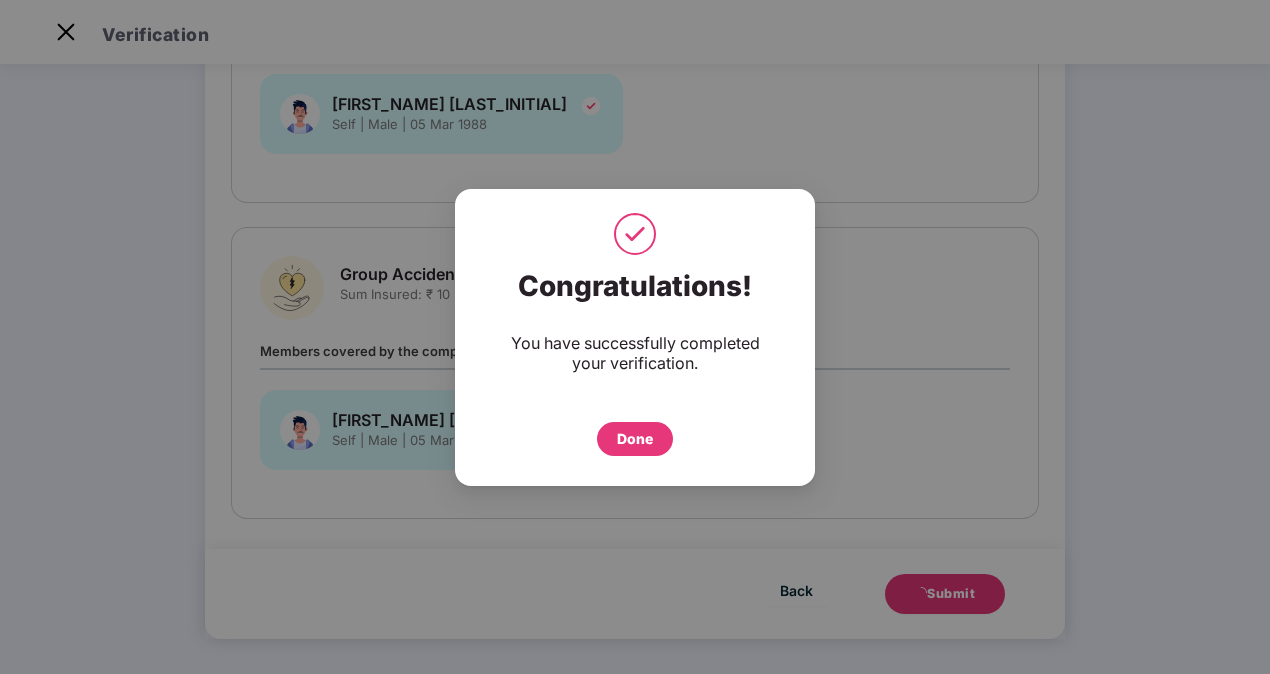 click on "Done" at bounding box center [635, 439] 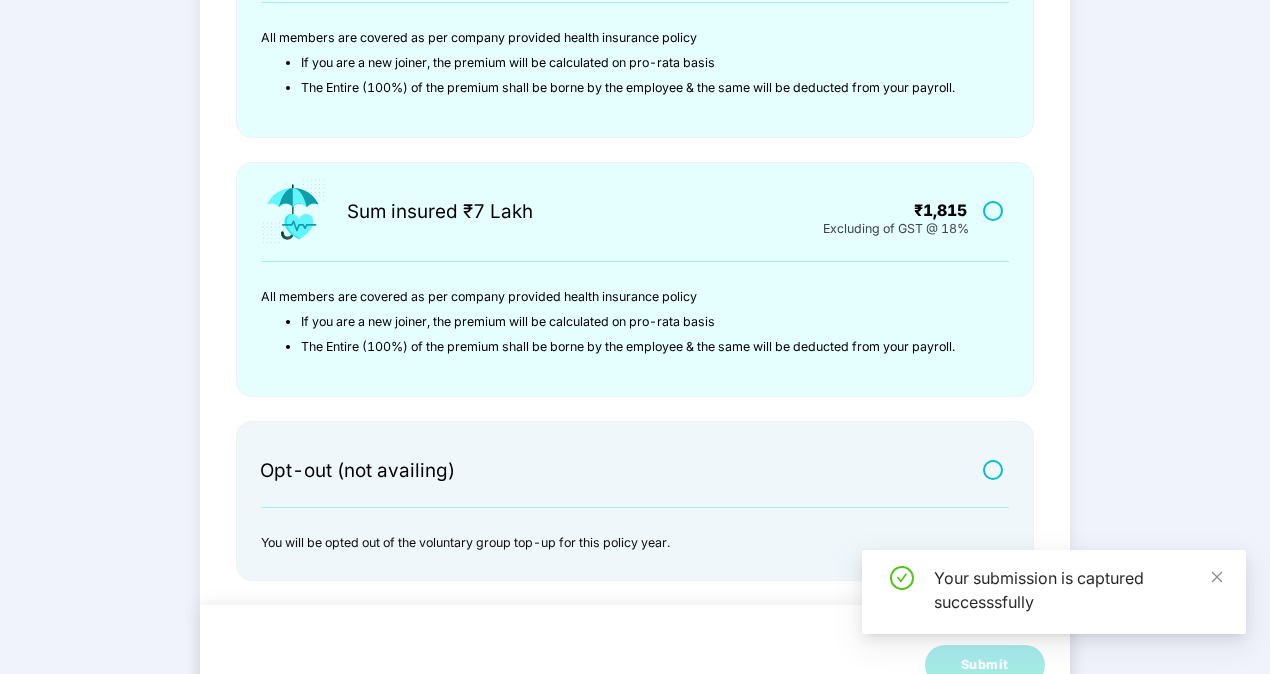 scroll, scrollTop: 642, scrollLeft: 0, axis: vertical 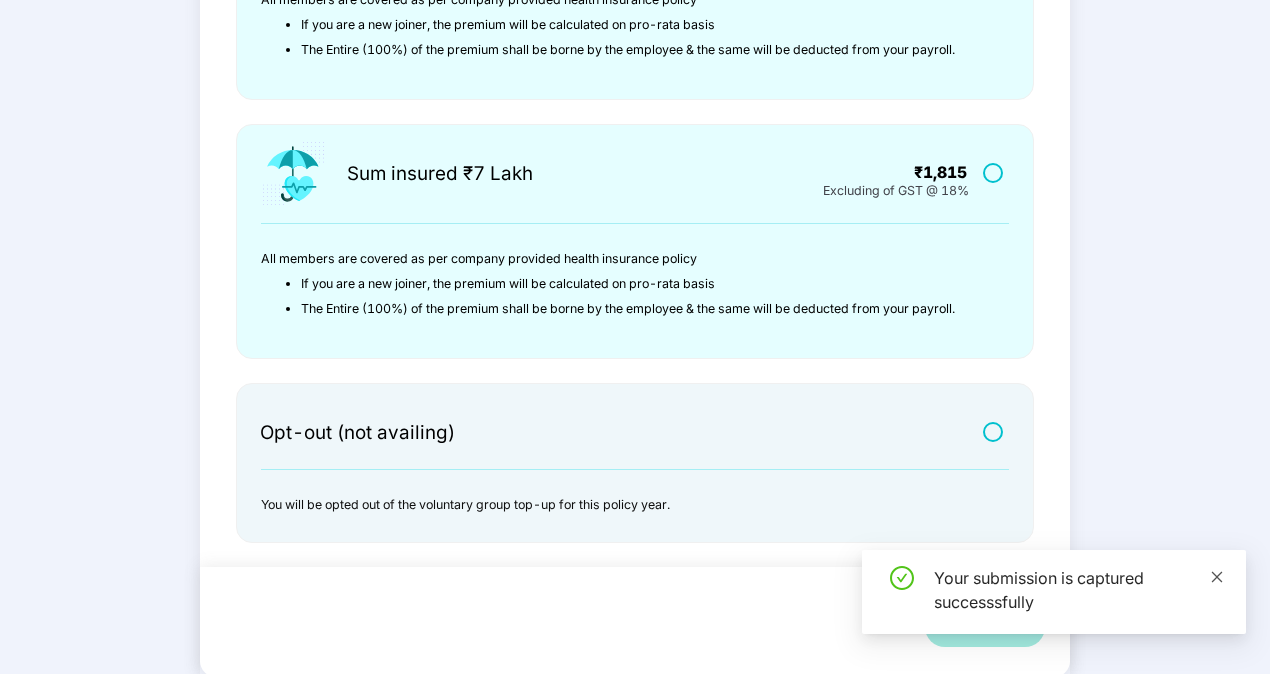 click 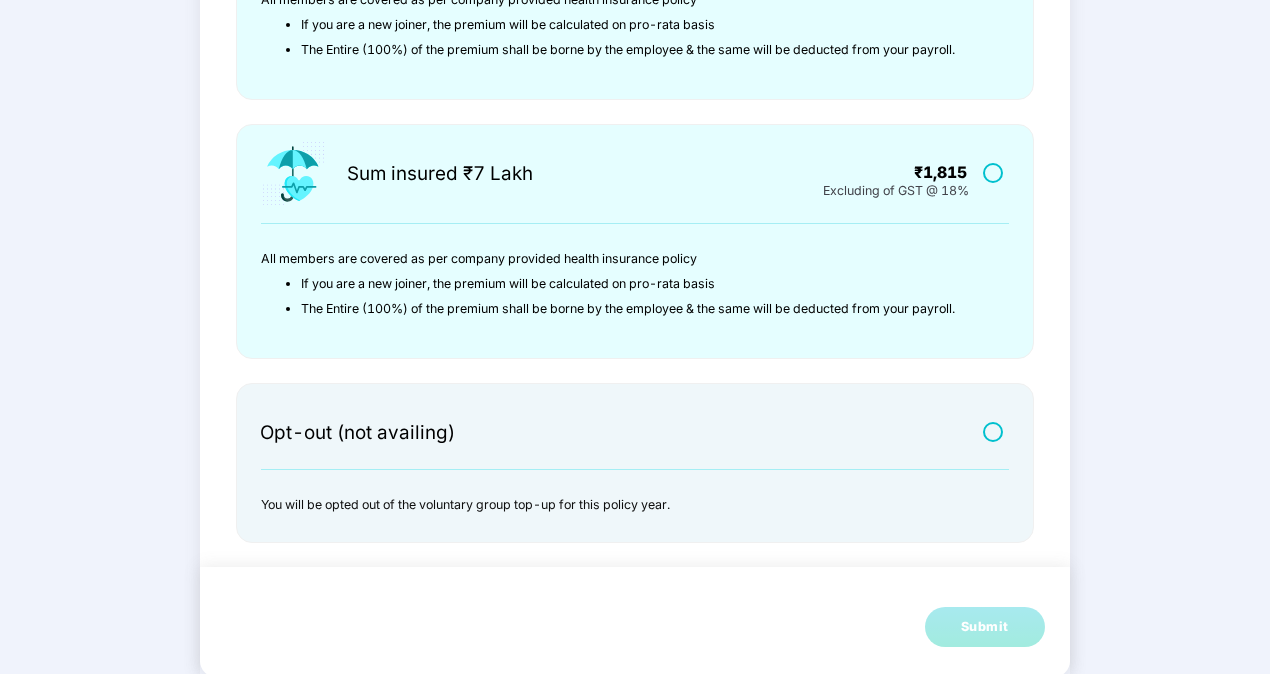 click on "I agree for the premium to be collected by HR as communicated internally Sum insured ₹3 Lakh ₹929 Excluding of GST @ 18% All members are covered as per company provided health insurance policy If you are a new joiner, the premium will be calculated on pro-rata basis The Entire (100%) of the premium shall be borne by the employee & the same will be deducted from your payroll. Sum insured ₹5 Lakh ₹1,292 Excluding of GST @ 18% All members are covered as per company provided health insurance policy If you are a new joiner, the premium will be calculated on pro-rata basis The Entire (100%) of the premium shall be borne by the employee & the same will be deducted from your payroll. Sum insured ₹7 Lakh ₹1,815 Excluding of GST @ 18% All members are covered as per company provided health insurance policy If you are a new joiner, the premium will be calculated on pro-rata basis The Entire (100%) of the premium shall be borne by the employee & the same will be deducted from your payroll. Submit" at bounding box center (635, 79) 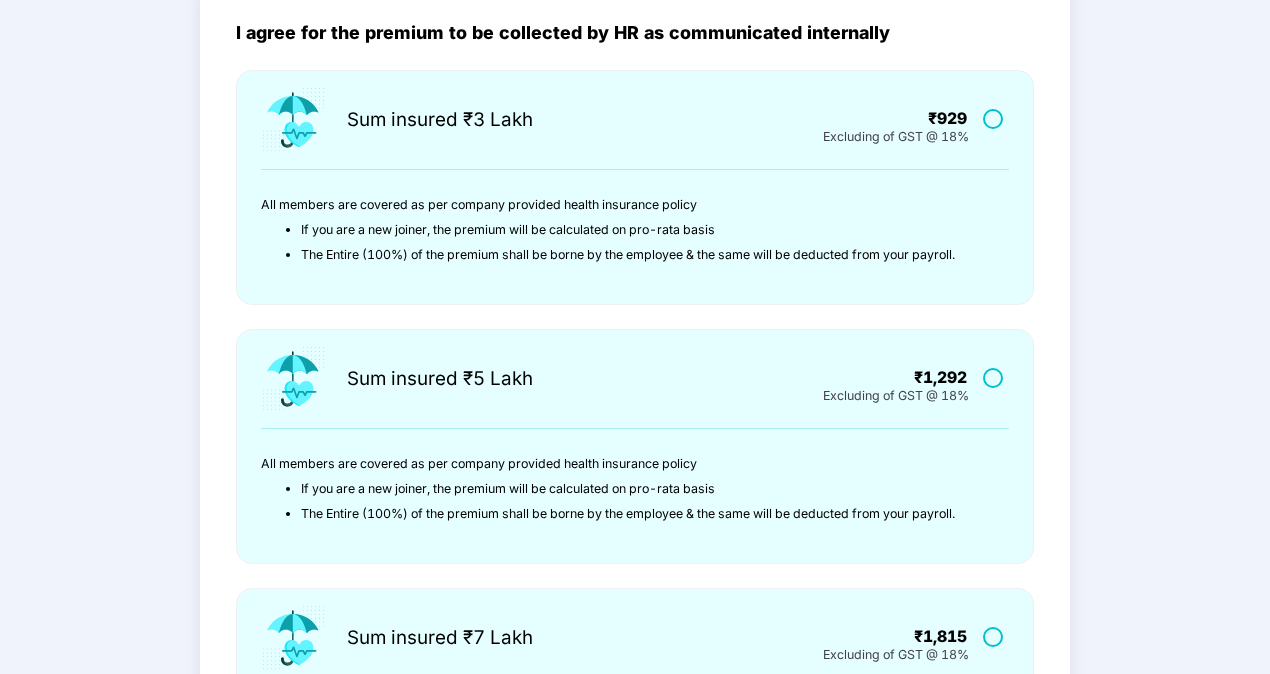 scroll, scrollTop: 41, scrollLeft: 0, axis: vertical 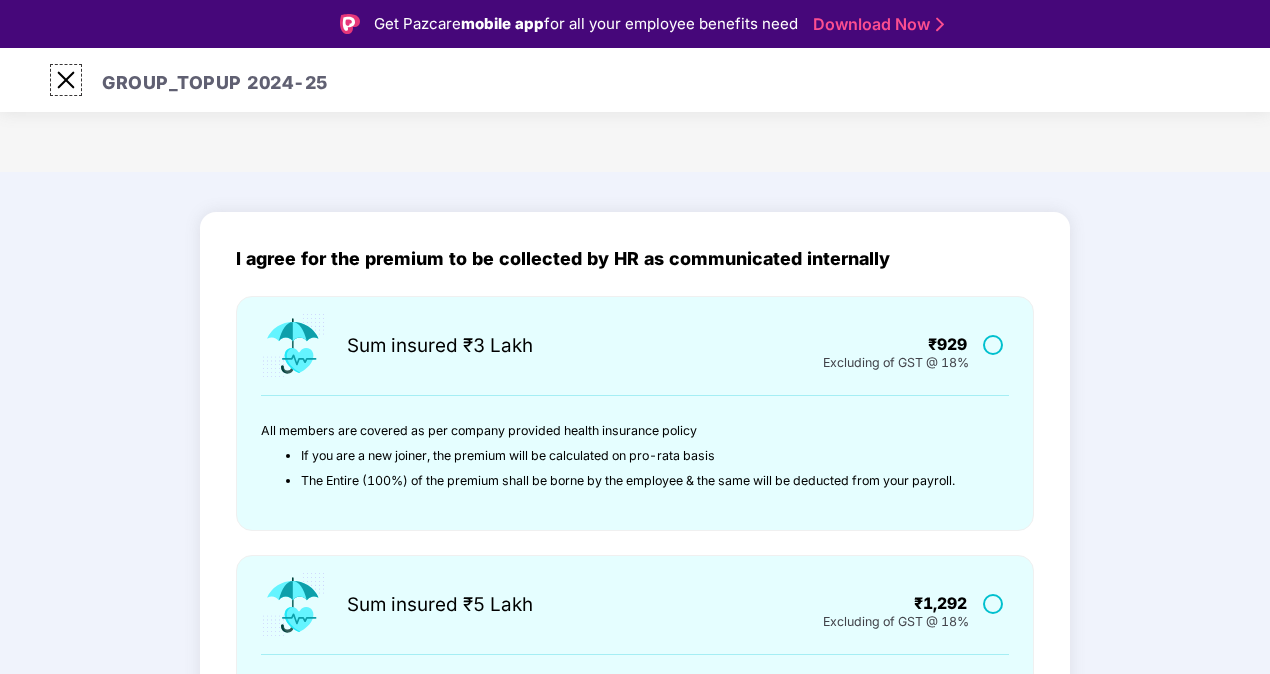 click at bounding box center (66, 80) 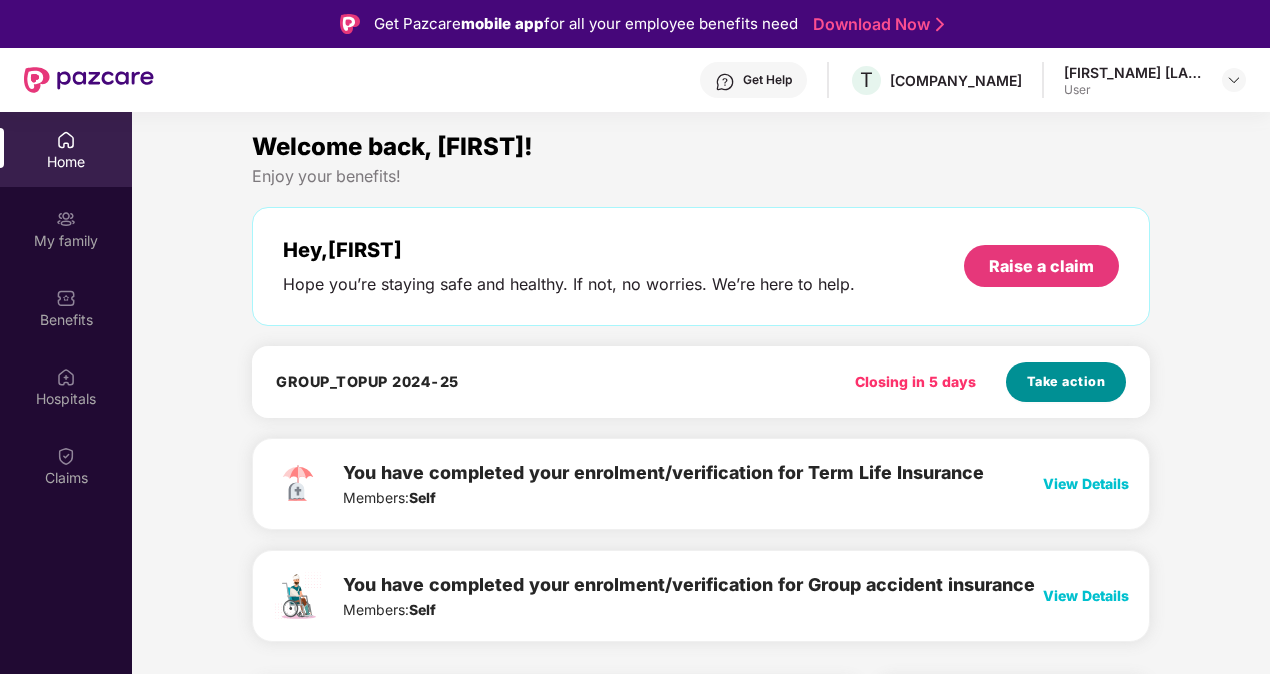 click on "Take action" at bounding box center [1066, 382] 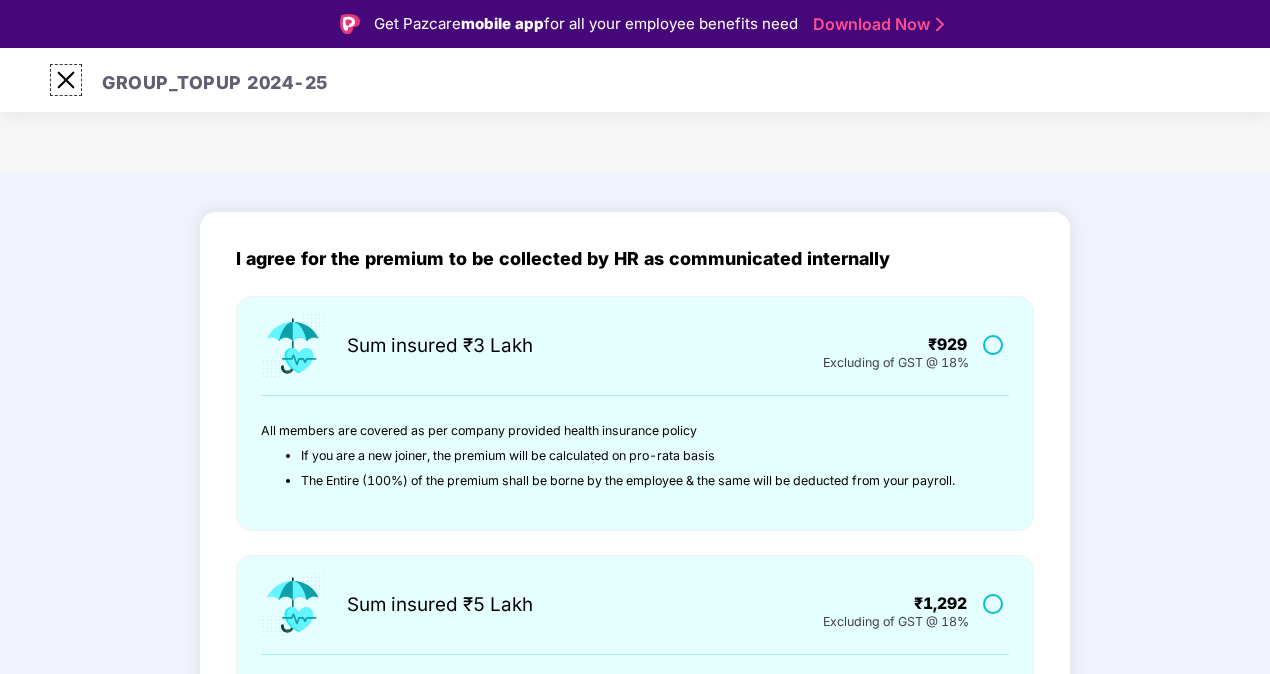 click at bounding box center (66, 80) 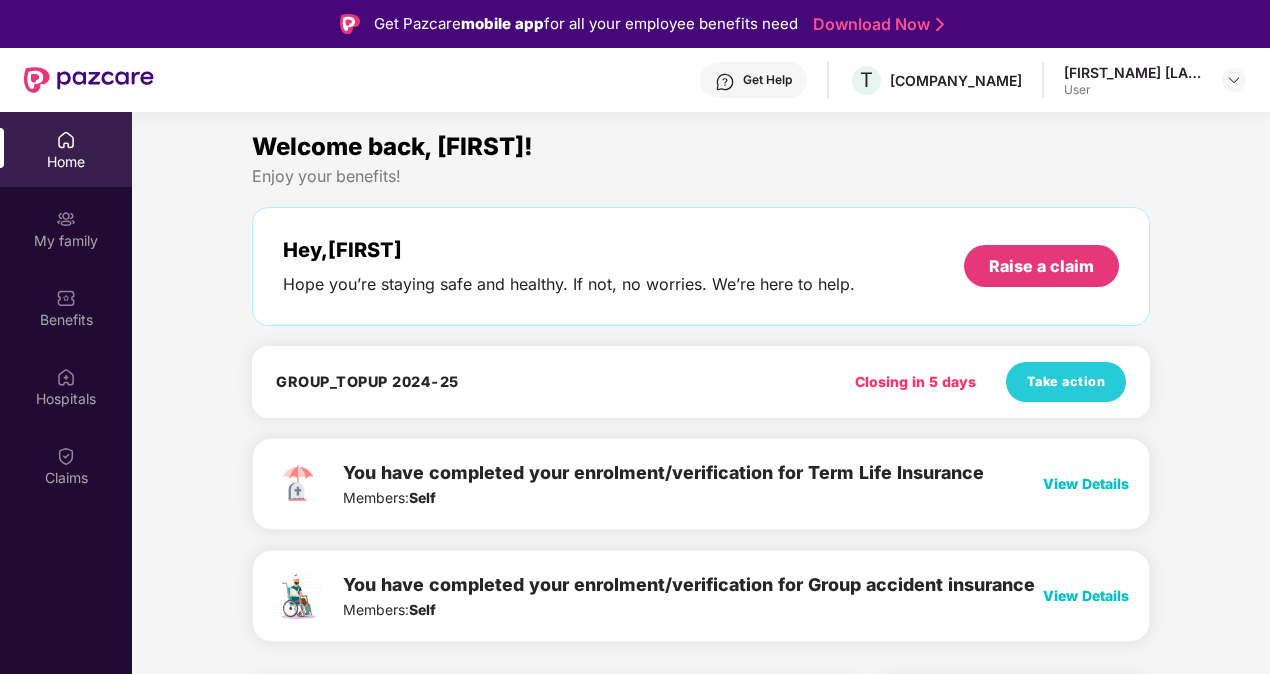 click on "Welcome back, [FIRST_NAME]! Enjoy your benefits! Hey, [FIRST_NAME] Hope you’re staying safe and healthy. If not, no worries. We’re here to help. Raise a claim GROUP_TOPUP [YEAR] Closing in 5 days Take action You have completed your enrolment/verification for Term Life Insurance Members: Self View Details You have completed your enrolment/verification for Group accident insurance Members: Self View Details Upto 45% off on Fitpass pro annual membership plan Unlimited access to 8,100 gyms and fitness studios across India Free Noise smartwatch worth ₹5,999 to track your fitness progress Personalized diet plans from expert nutritionists Frequently Asked Questions! Buy Now Upto 30% off on Cult Elite annual membership across India Unlimited access to all group classes at cult centers & ELITE/PRO GYMS in your city. 10% discount on Cult Store. Registered mobile number should not have active memberships. Buy Now Doctor Consultation for your family Cover entire family (upto 5 members) Get 20% Off" at bounding box center (701, 2662) 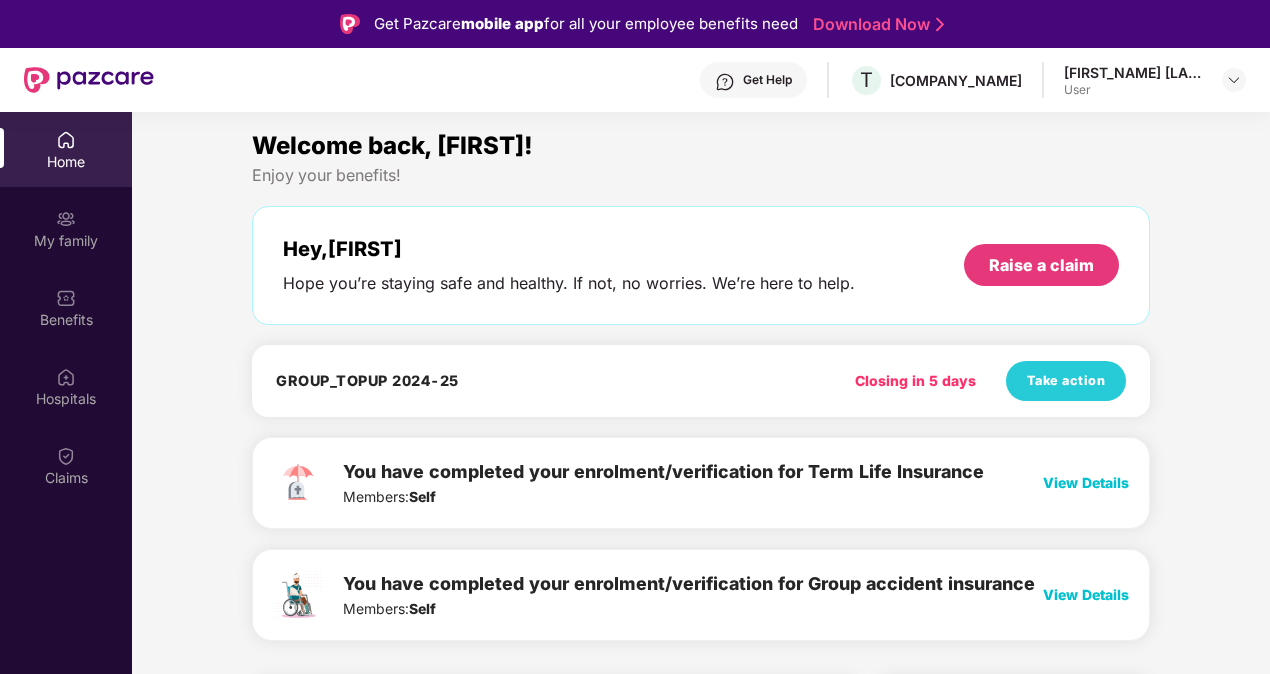 scroll, scrollTop: 0, scrollLeft: 0, axis: both 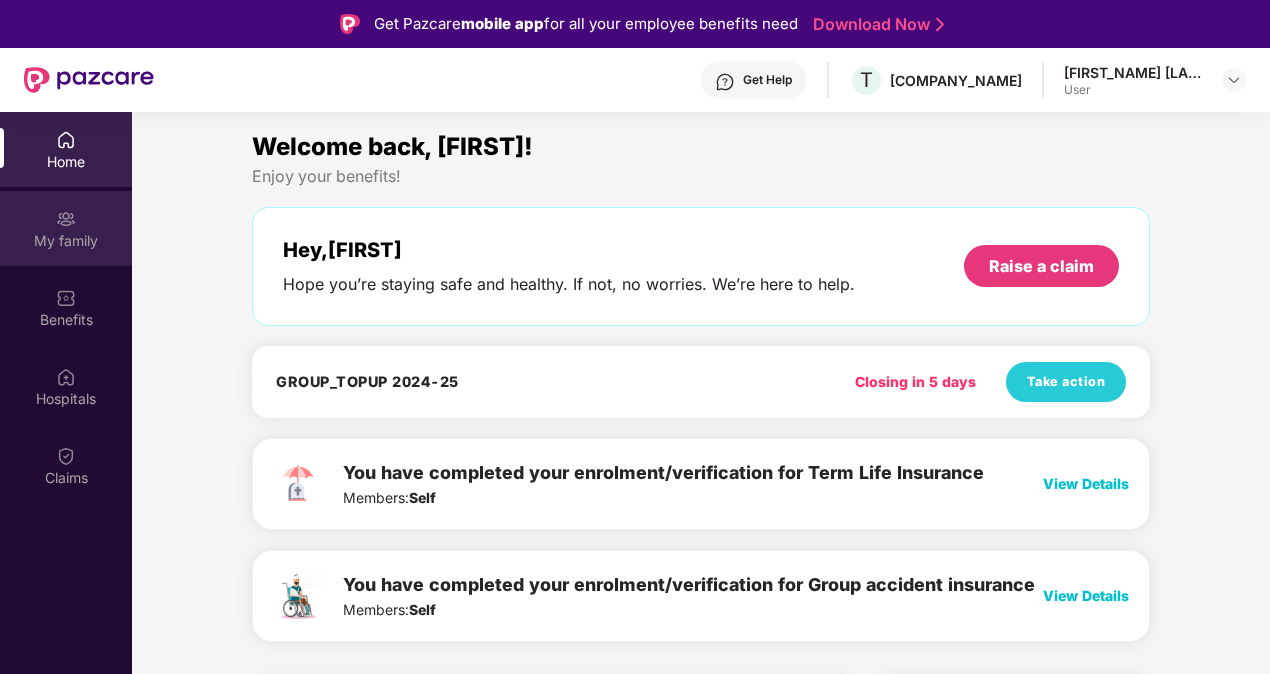 click on "My family" at bounding box center (66, 241) 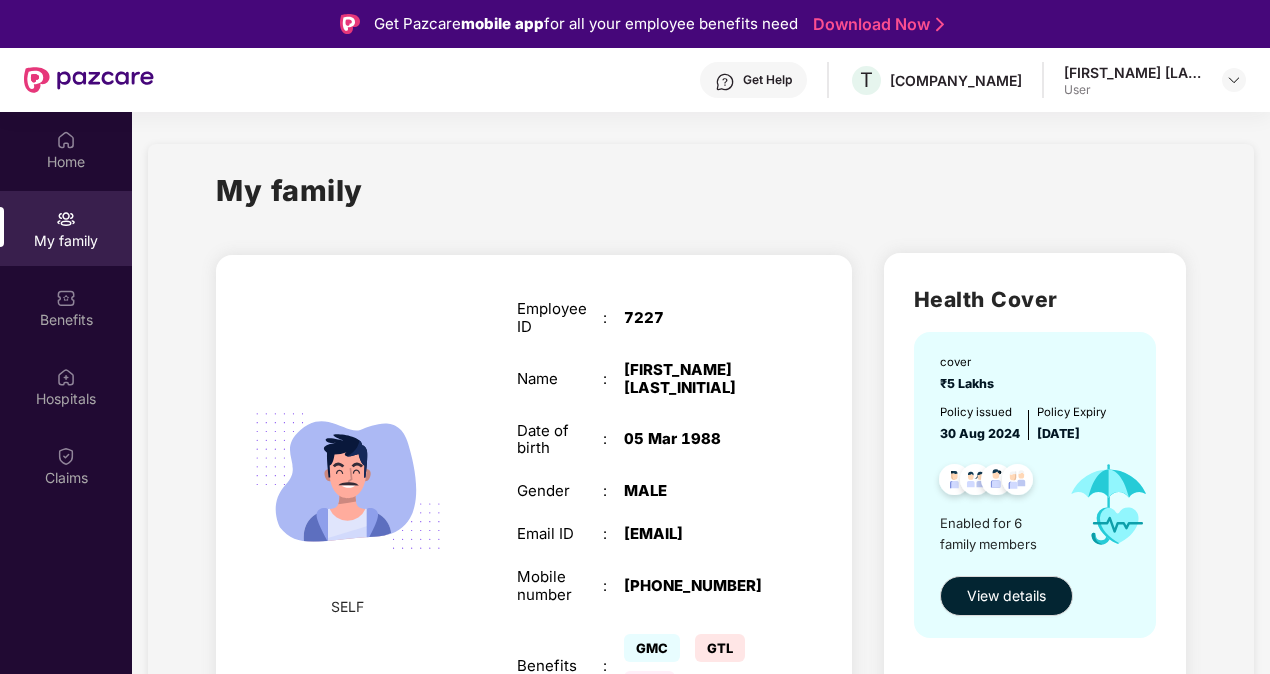 click on "My family   SELF Employee ID : 7227 Name : [FIRST] [LAST] Date of birth : 05 Mar 1988 Gender : MALE Email ID : [EMAIL] Mobile number : +91[PHONE] Benefits : GMC GTL GPA SPOUSE Name : Janani D Date of birth : 13 Nov 1991 Gender : FEMALE Benefits : GMC CHILD Name : Pragathishree J.B. Date of birth : 19 Jan 2025 Gender : MALE Benefits : GMC CHILD Name : Yuvamithran J.B. Date of birth : 21 Jan 2020 Gender : MALE Benefits : GMC FATHER Name : PALANI A.K. Date of birth : 16 May 1961 Gender : MALE Benefits : GMC MOTHER Name : Radhika P Date of birth : 03 Nov 1972 Gender : FEMALE Benefits : GMC   Health Cover    cover ₹5 Lakhs    Policy issued 30 Aug 2024 Policy Expiry 29 Aug 2025 Enabled for 6 family members View details   Term Life Cover    cover ₹25 Lakhs    Policy issued 04 Oct 2024 Policy Expiry 03 Oct 2025 Enabled for 1 family member View details   Accidental Cover   cover ₹10 Lakhs    Policy issued 30 Aug 2024 Policy Expiry 29 Aug 2025 Enabled for 1 family member View details" at bounding box center [701, 1315] 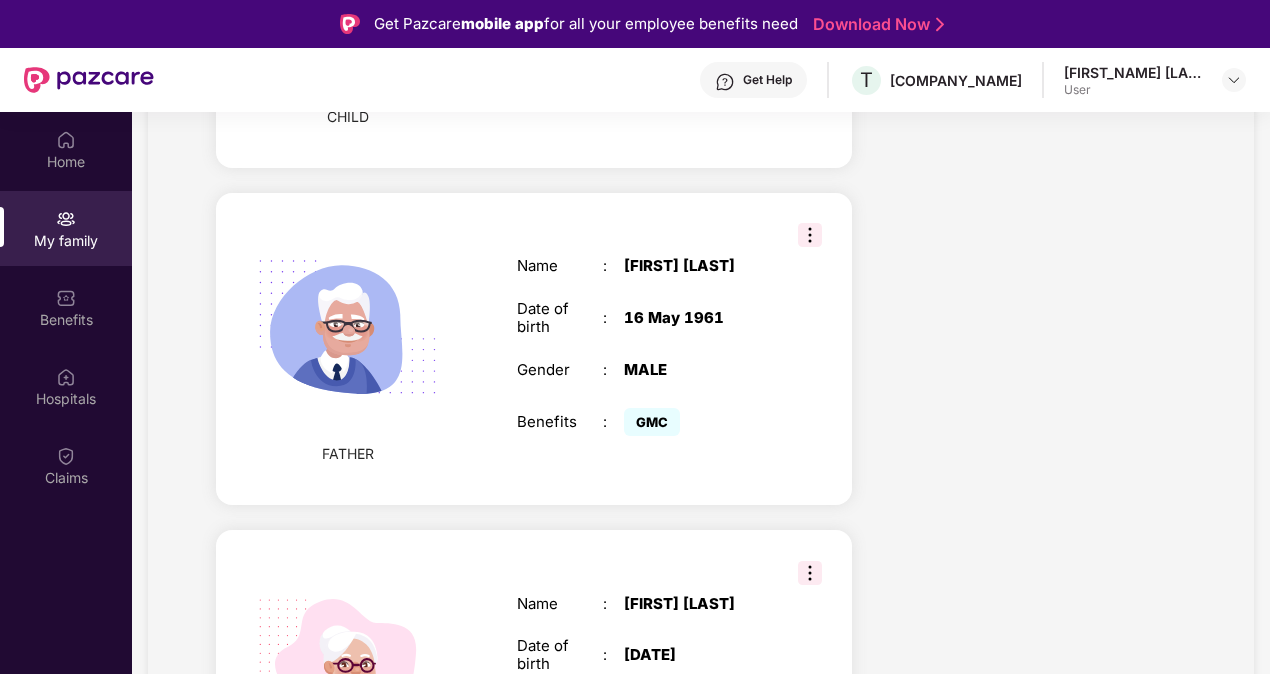 scroll, scrollTop: 1720, scrollLeft: 0, axis: vertical 